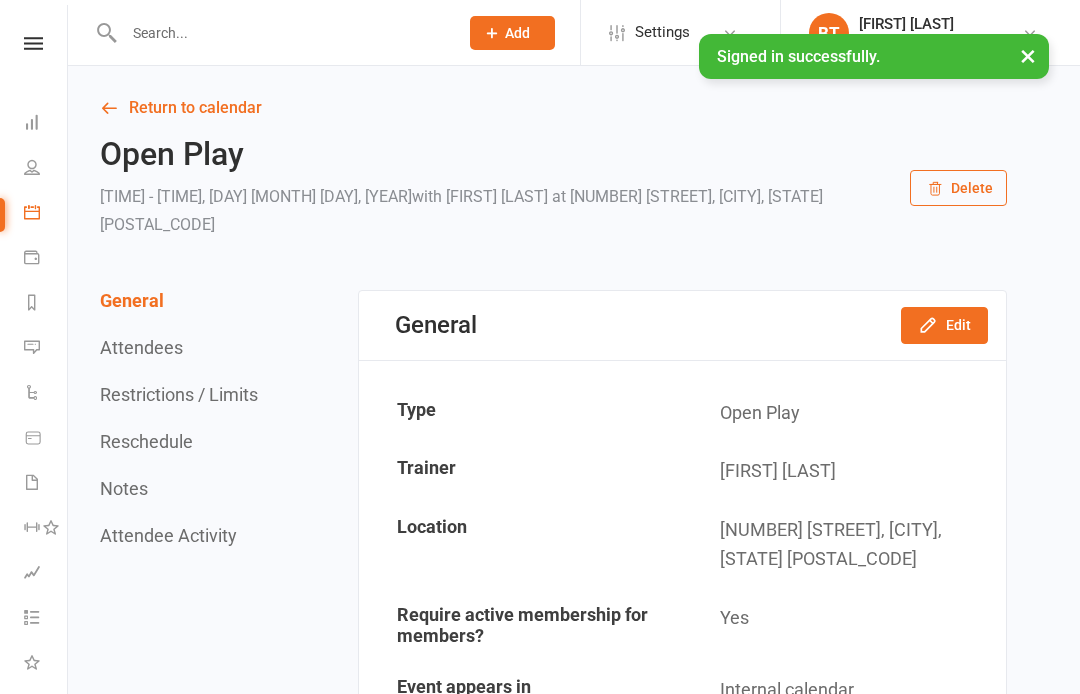 scroll, scrollTop: 0, scrollLeft: 0, axis: both 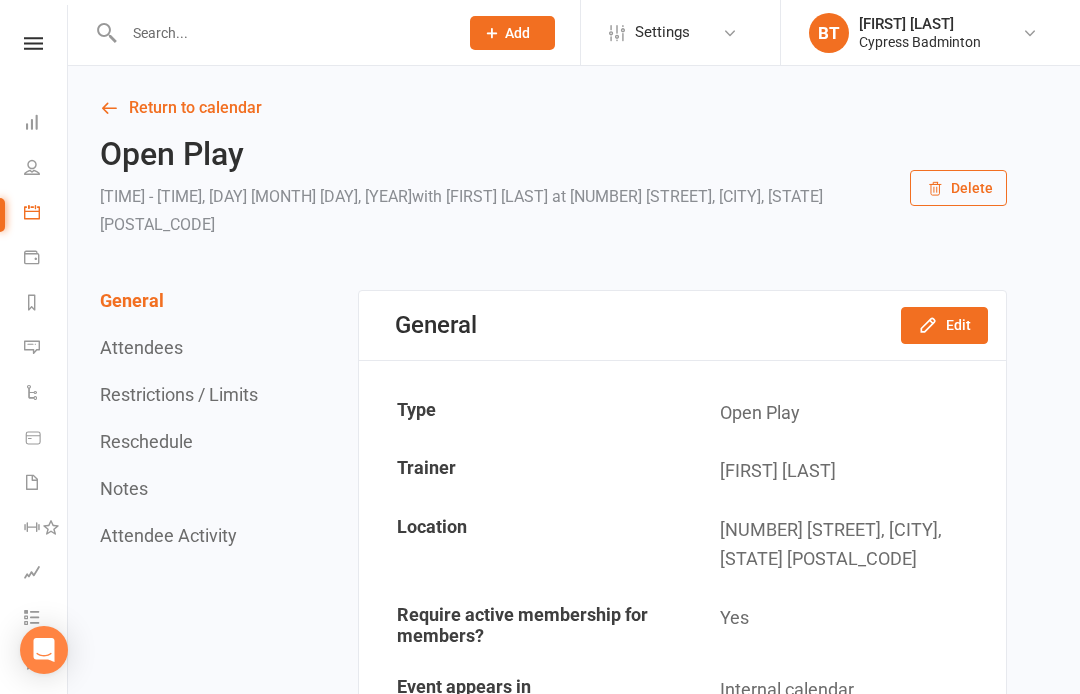 click on "Clubworx Dashboard People Calendar Payments Reports Messages   Automations   Product Sales Waivers   Workouts   Assessments  Tasks   What's New Check-in Kiosk modes General attendance Roll call Class check-in" at bounding box center [34, 352] 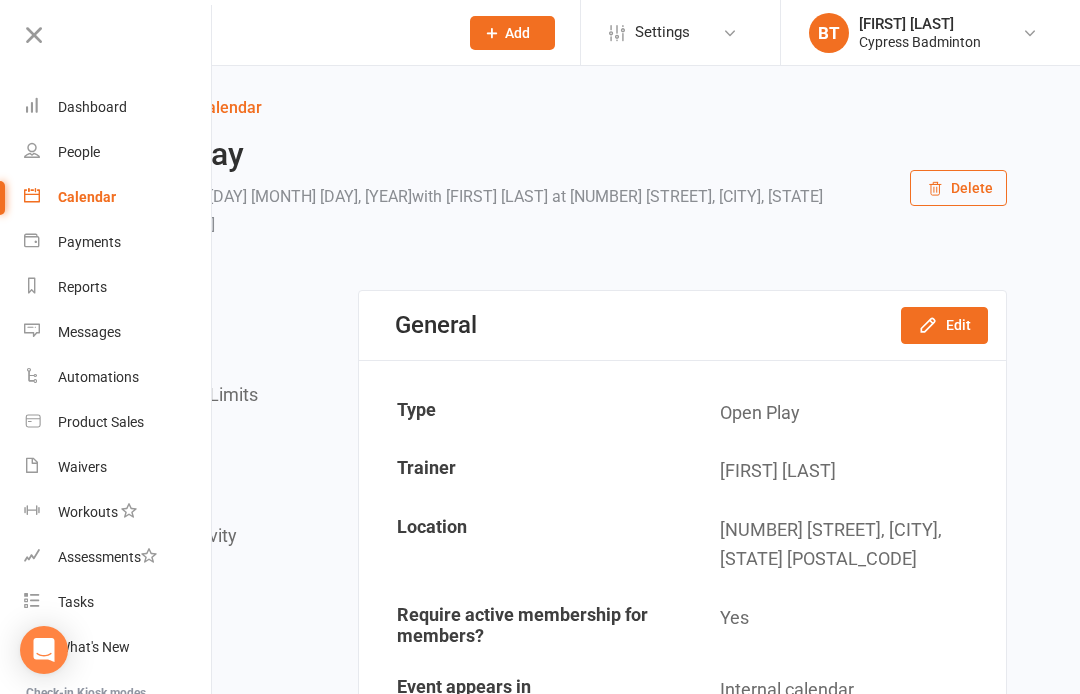 click on "Product Sales" at bounding box center (101, 422) 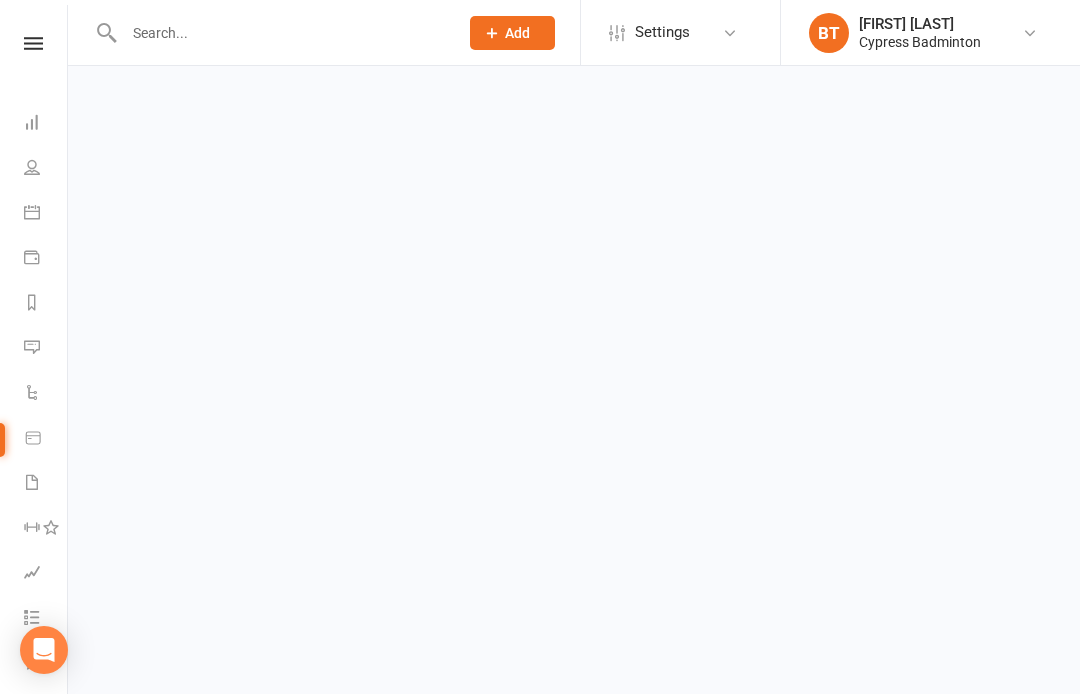 select on "100" 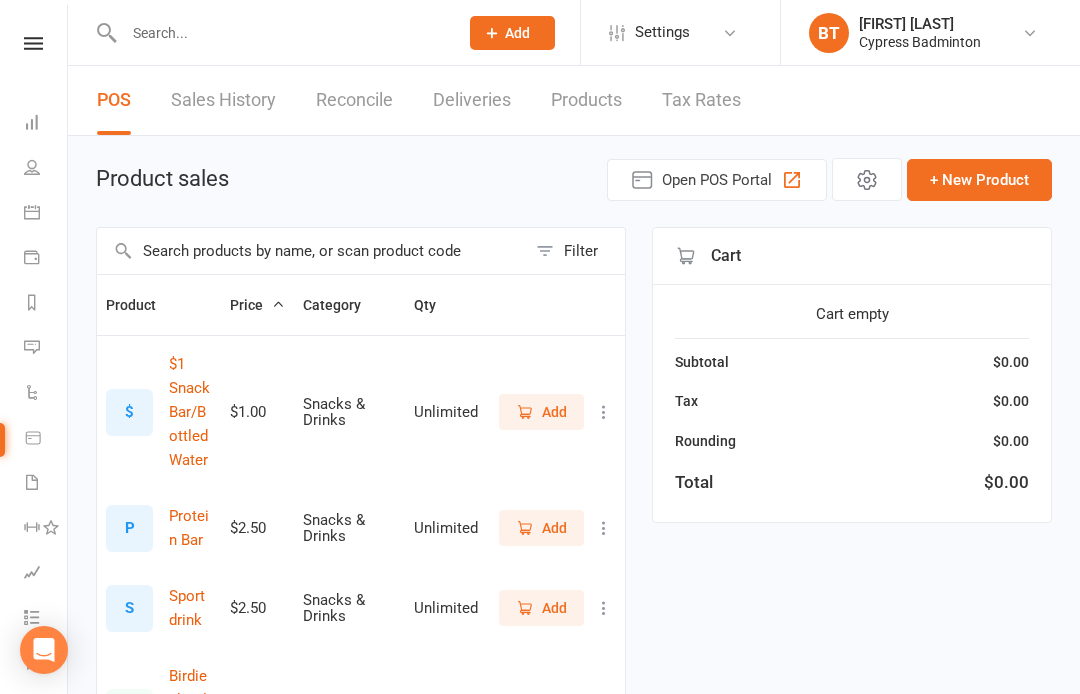 click on "Clubworx Dashboard People Calendar Payments Reports Messages   Automations   Product Sales Waivers   Workouts   Assessments  Tasks   What's New Check-in Kiosk modes General attendance Roll call Class check-in" at bounding box center (34, 352) 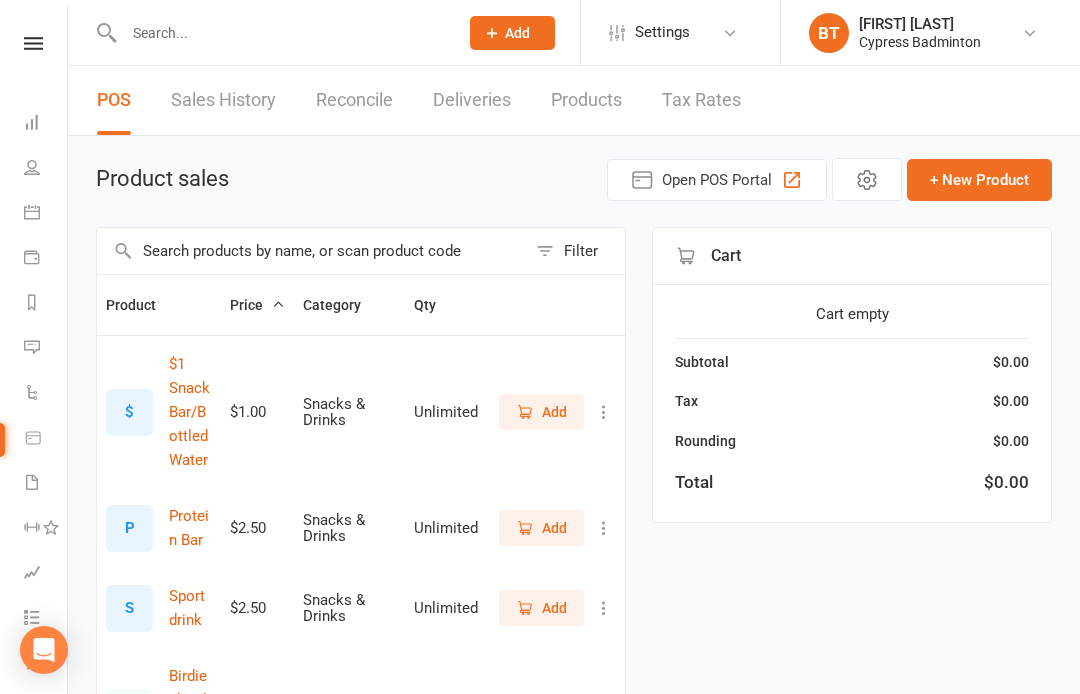 click at bounding box center [33, 43] 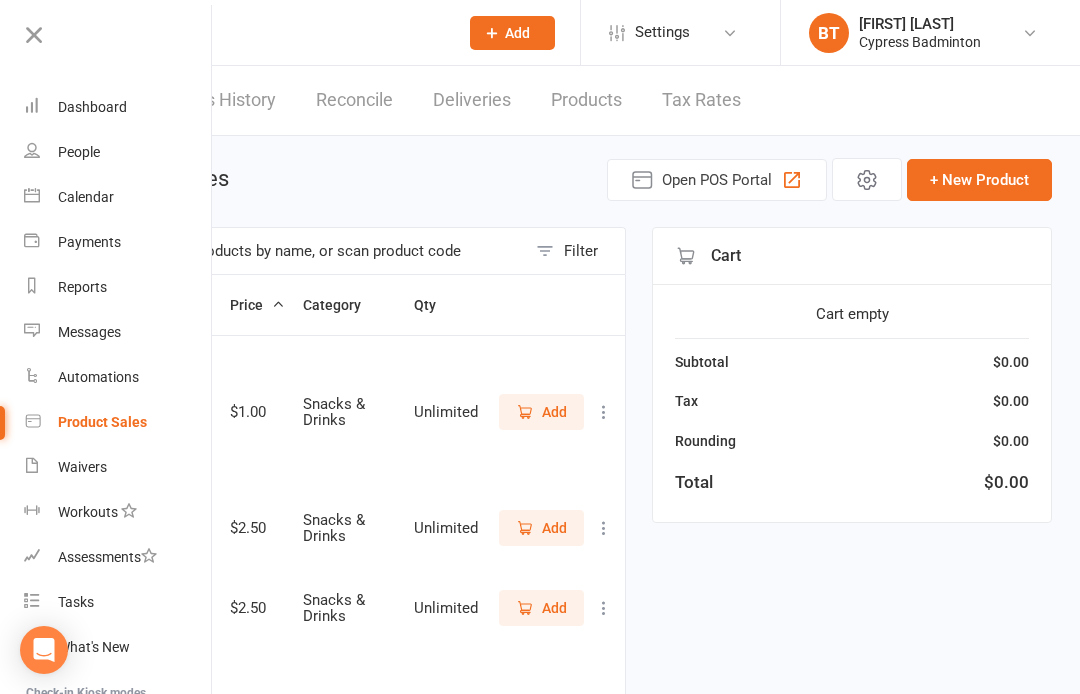 click on "Waivers" at bounding box center [118, 467] 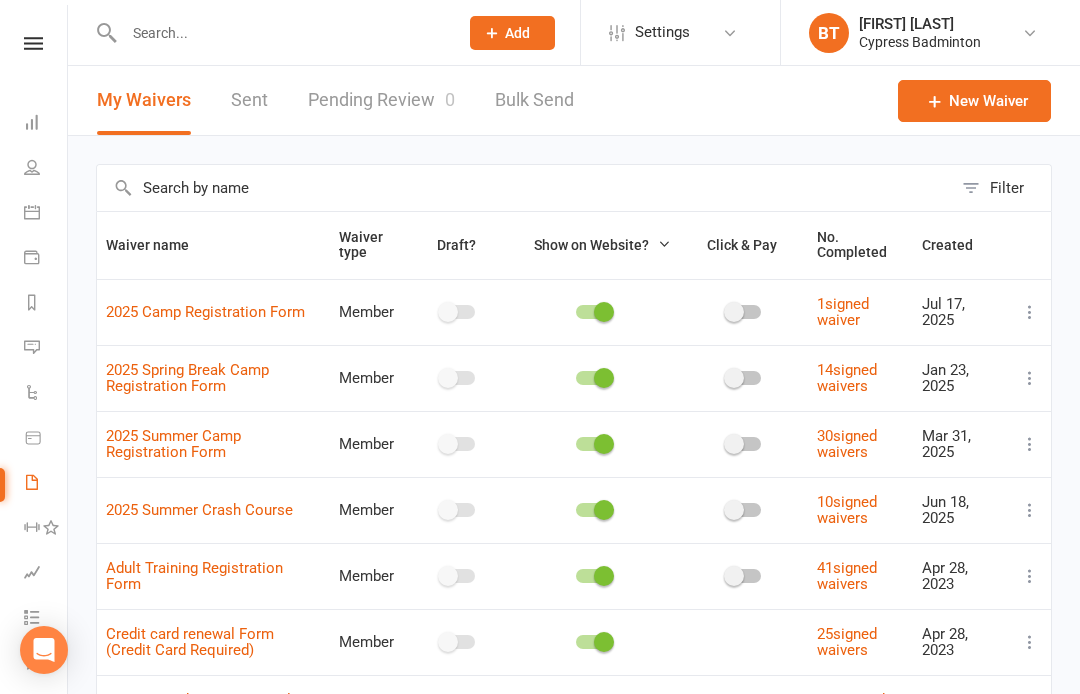 click on "Pending Review 0" at bounding box center (381, 100) 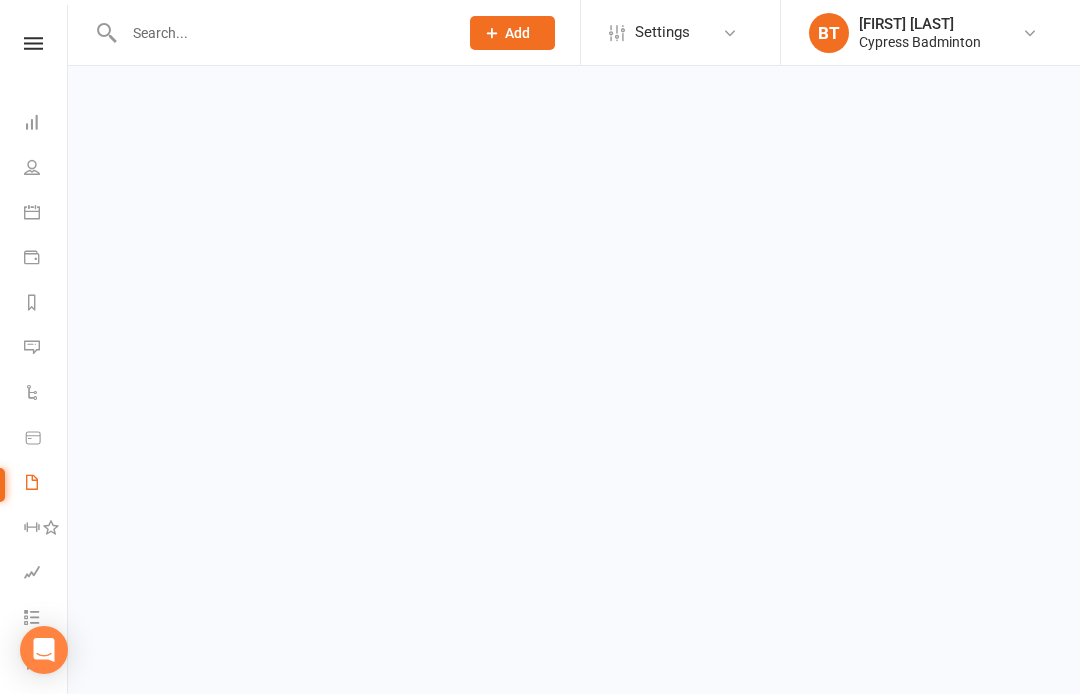 select on "50" 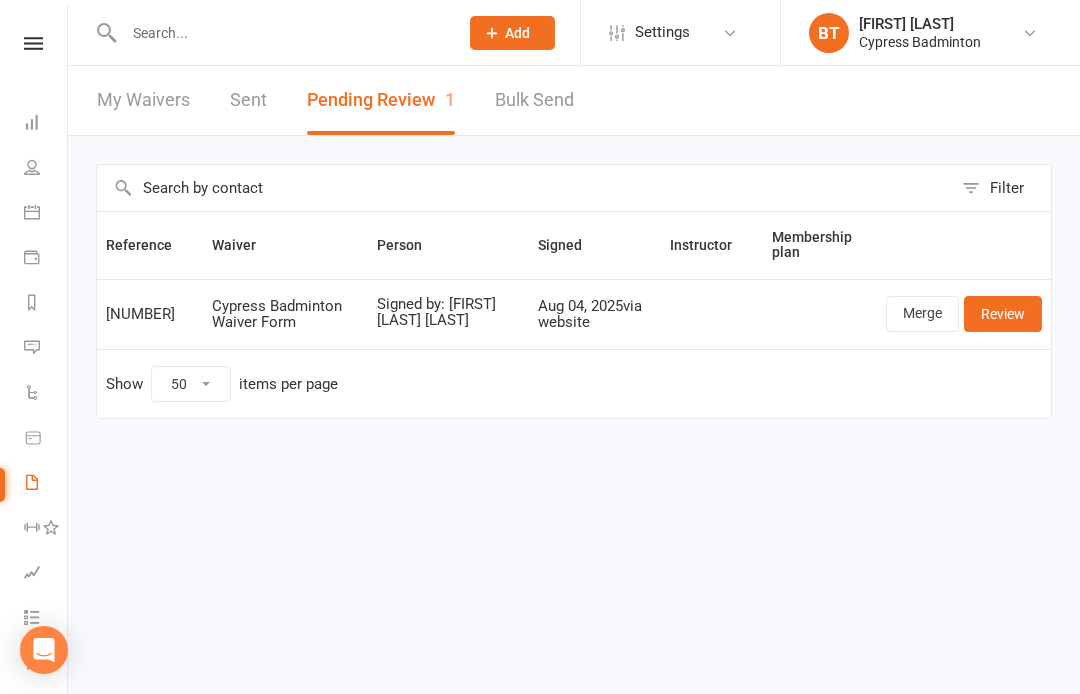 click on "Review" at bounding box center (1003, 314) 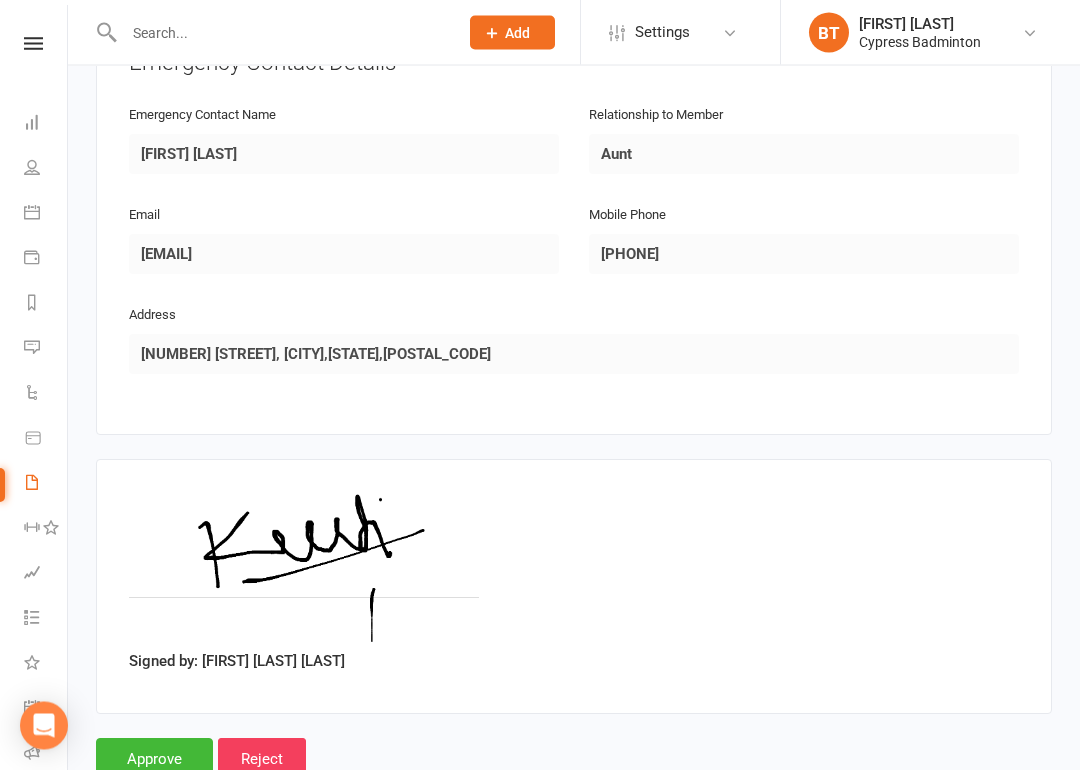 scroll, scrollTop: 1024, scrollLeft: 0, axis: vertical 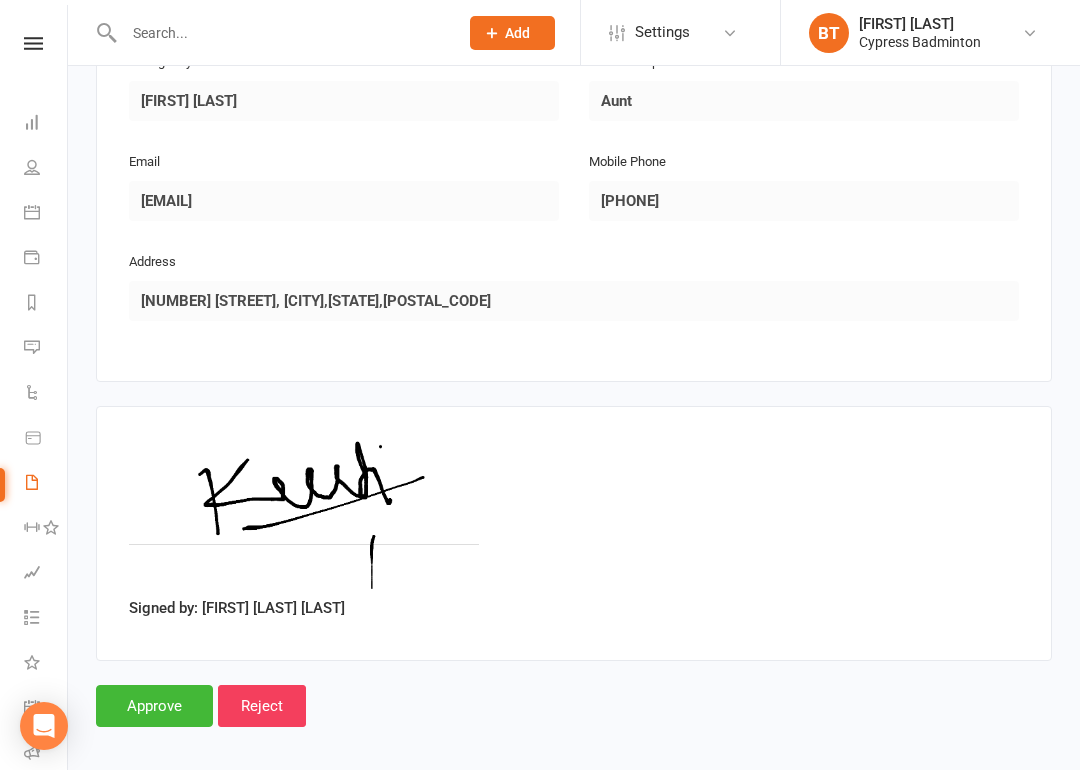 click on "Approve" at bounding box center (154, 706) 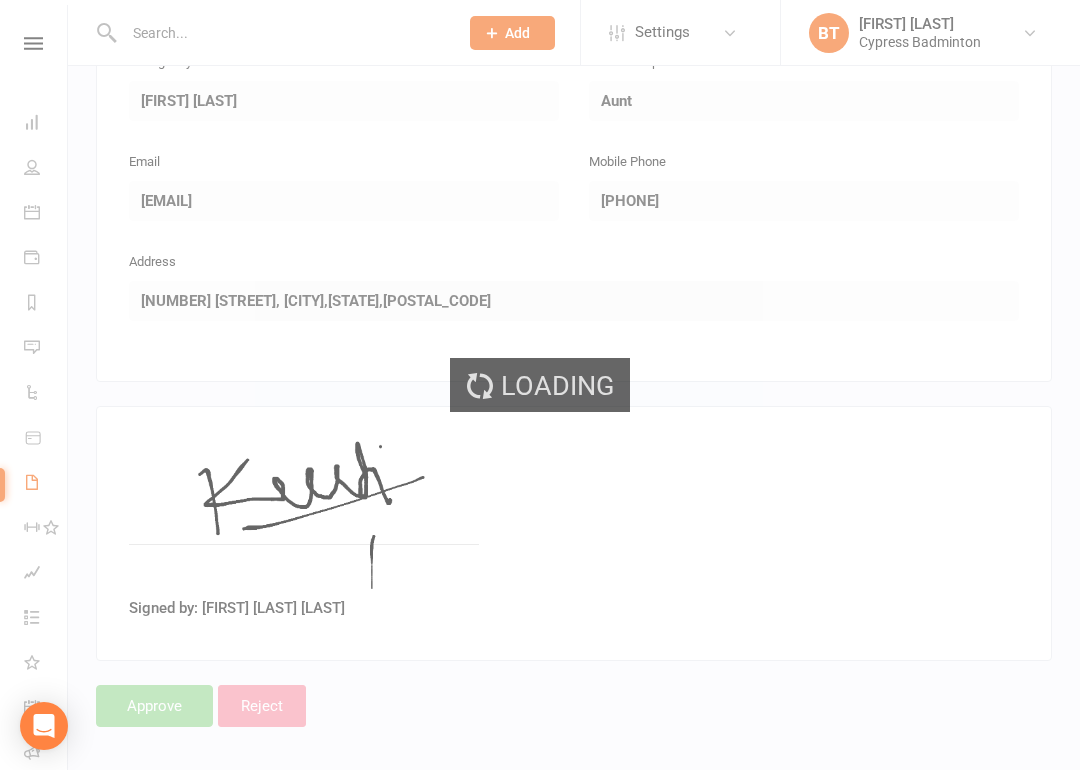 select on "50" 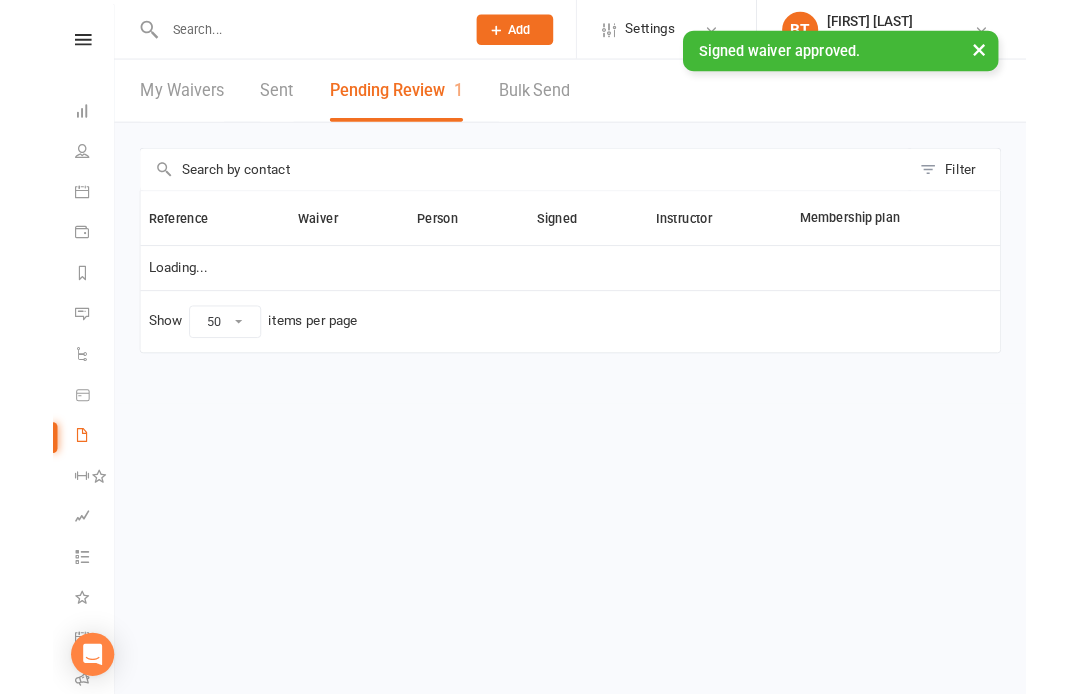 scroll, scrollTop: 0, scrollLeft: 0, axis: both 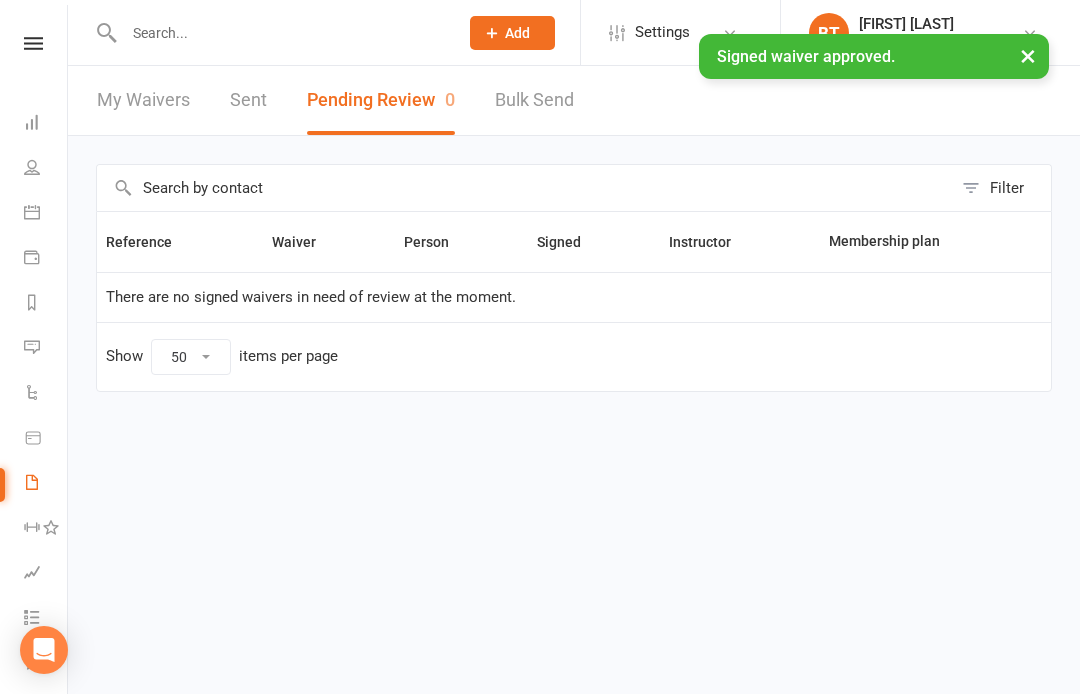 click on "Sent" at bounding box center [248, 100] 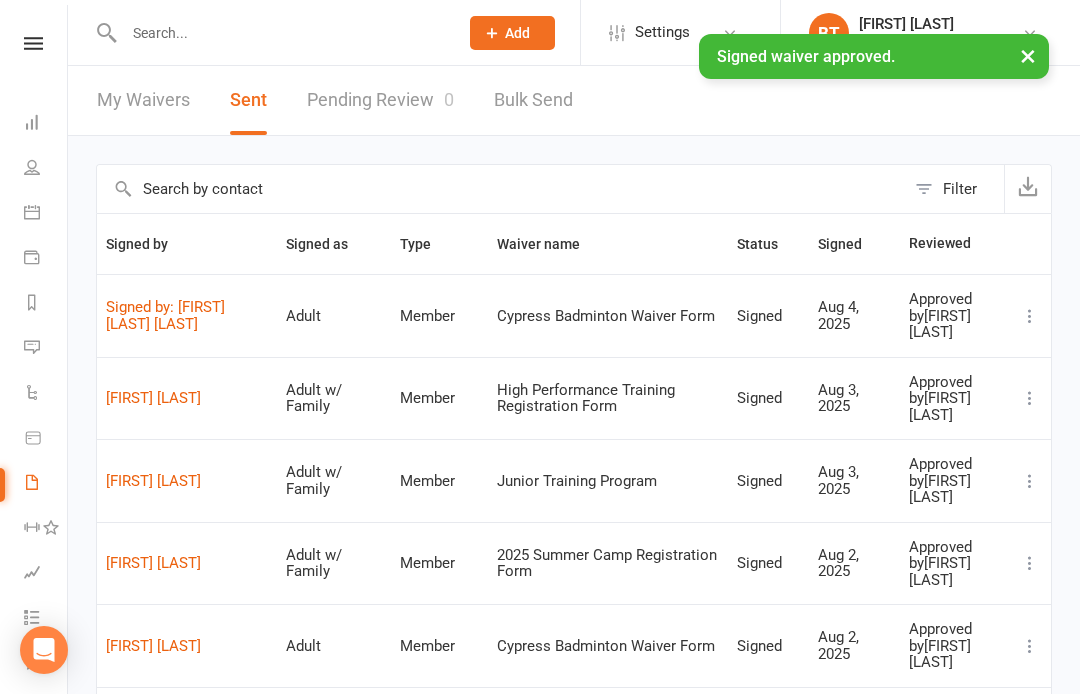 click on "Keerti R Umadi" at bounding box center (187, 315) 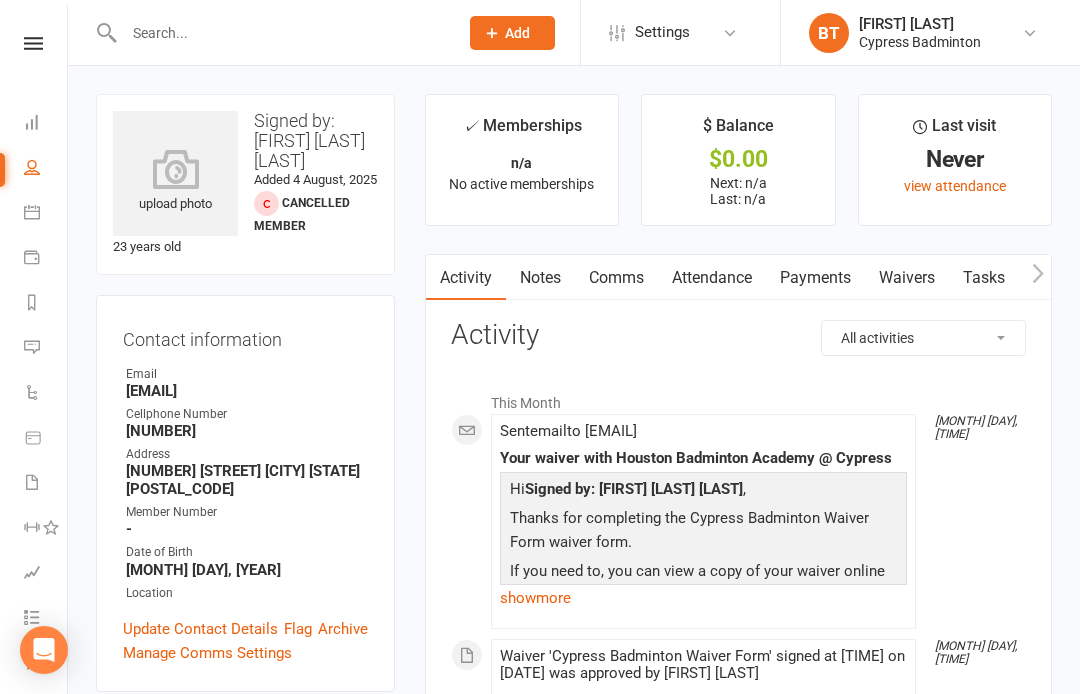 click at bounding box center [175, 169] 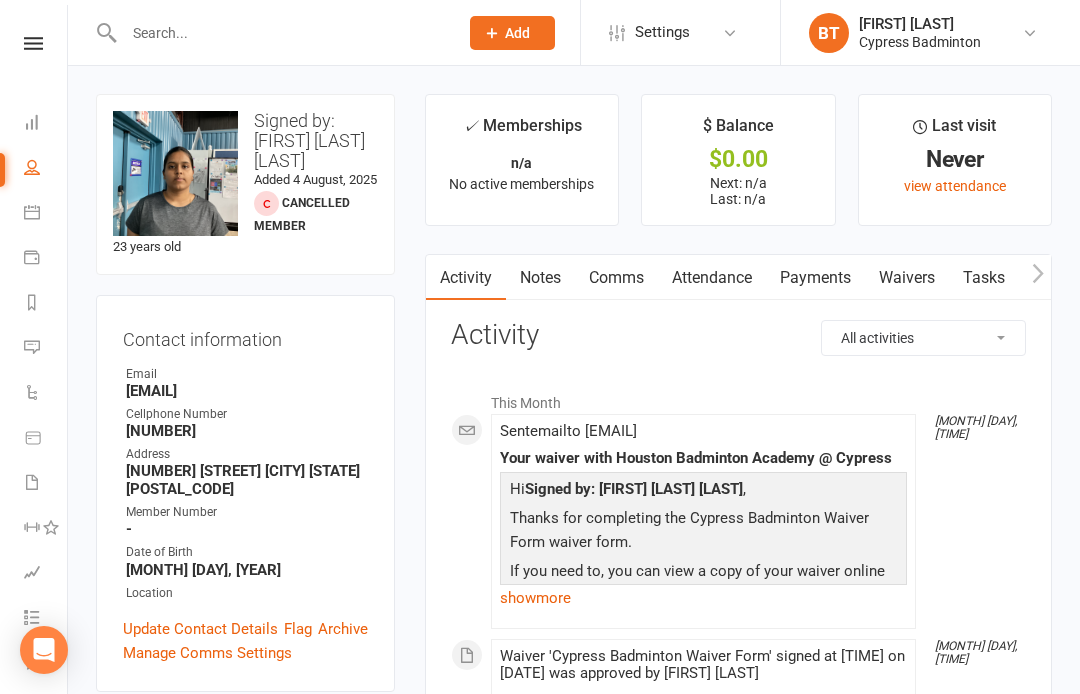 click at bounding box center [33, 43] 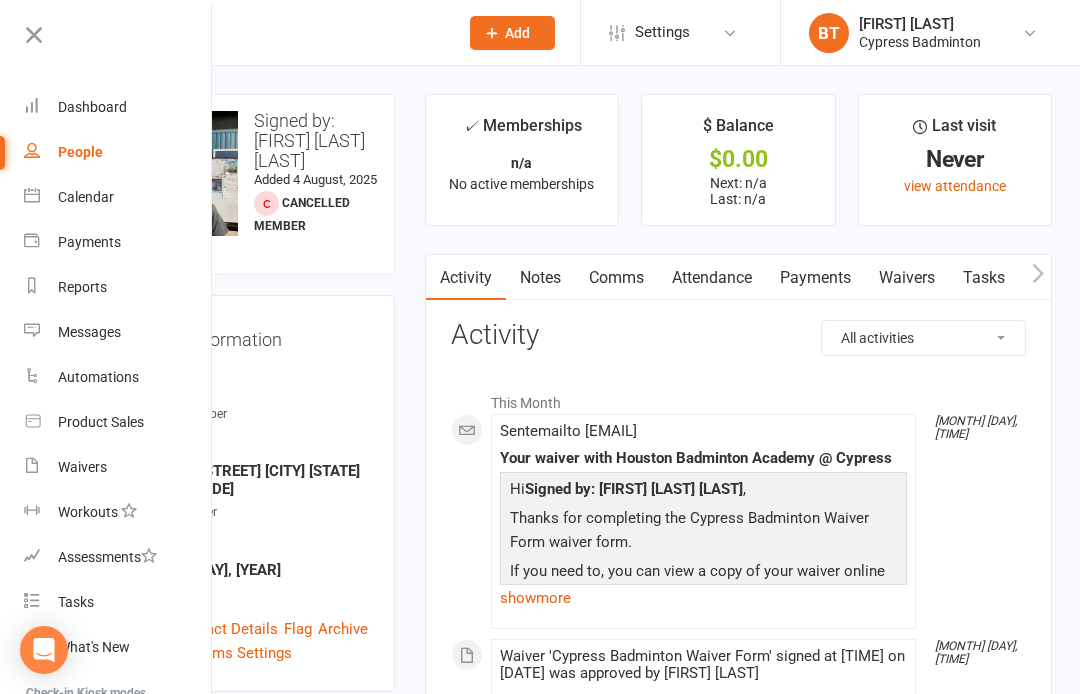 click on "Product Sales" at bounding box center (101, 422) 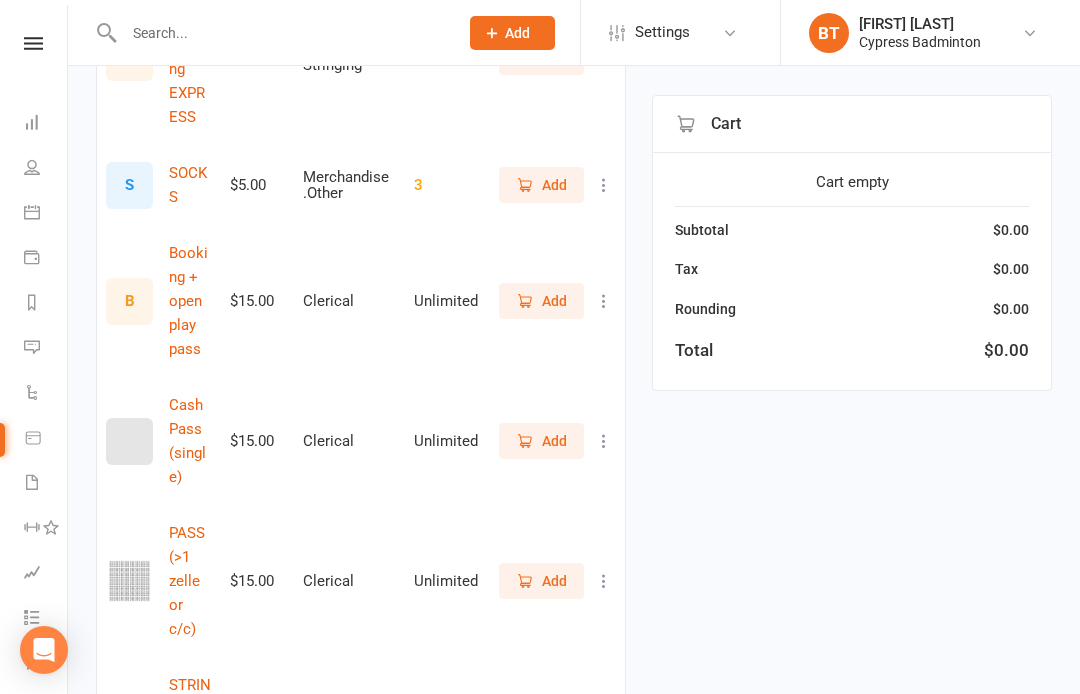 scroll, scrollTop: 1013, scrollLeft: 0, axis: vertical 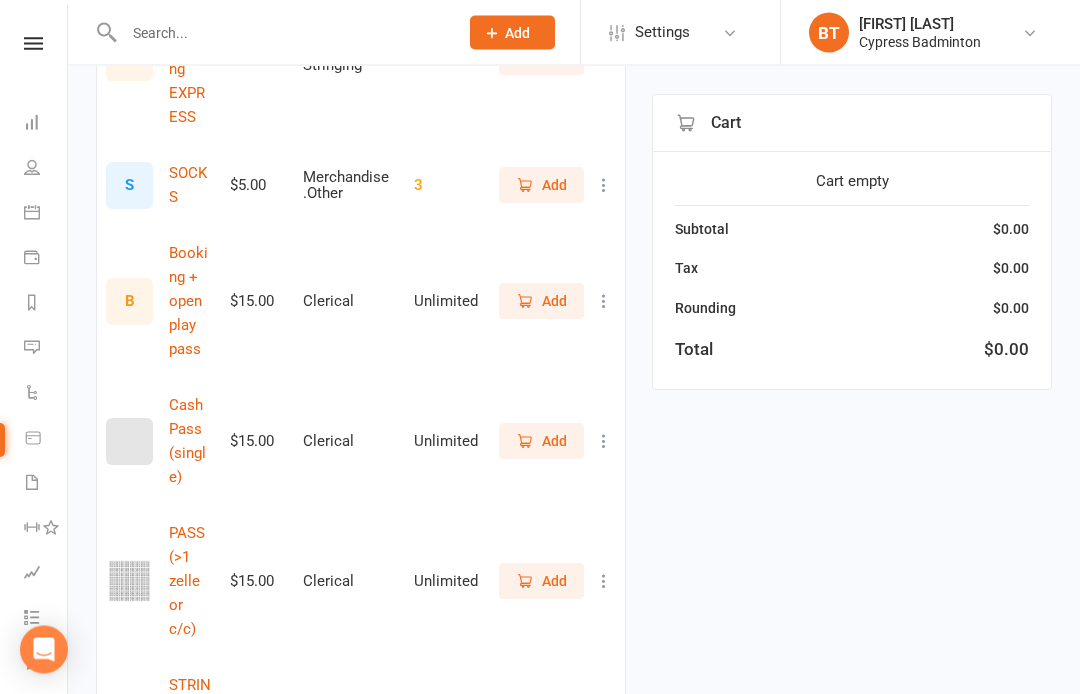 click on "Add" at bounding box center (554, 582) 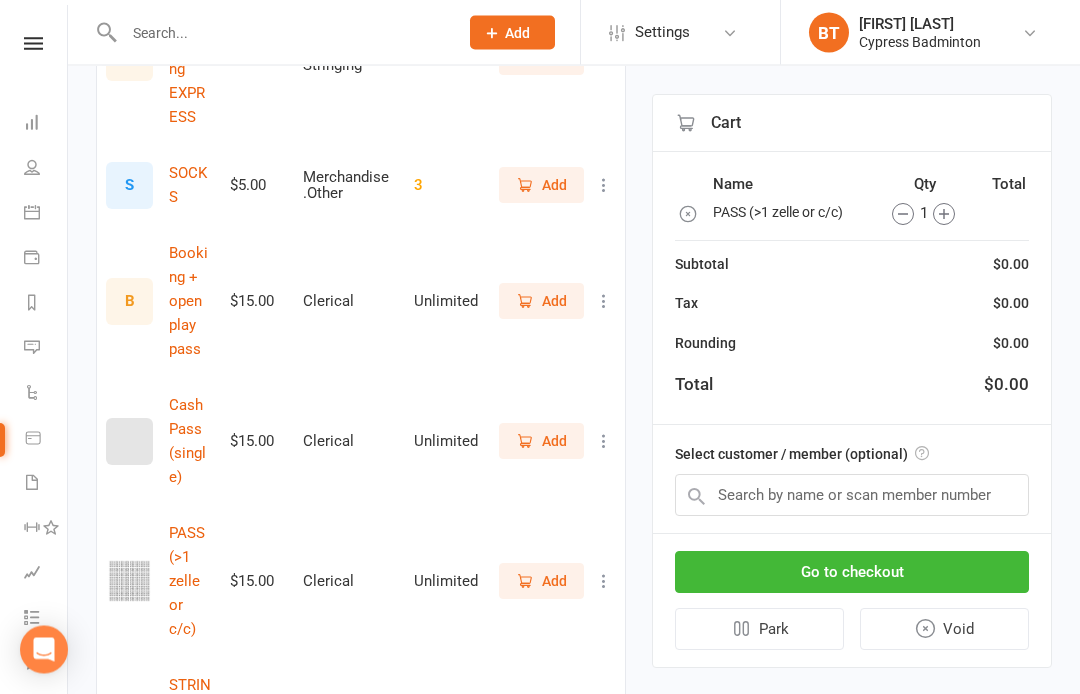 scroll, scrollTop: 1014, scrollLeft: 0, axis: vertical 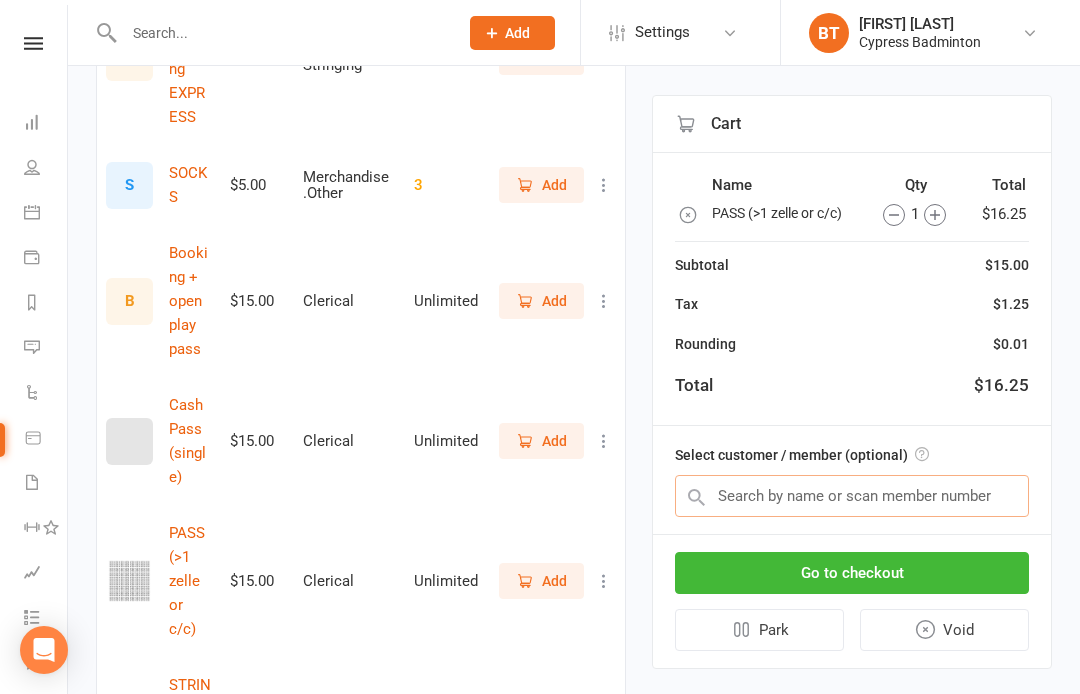 click at bounding box center (852, 496) 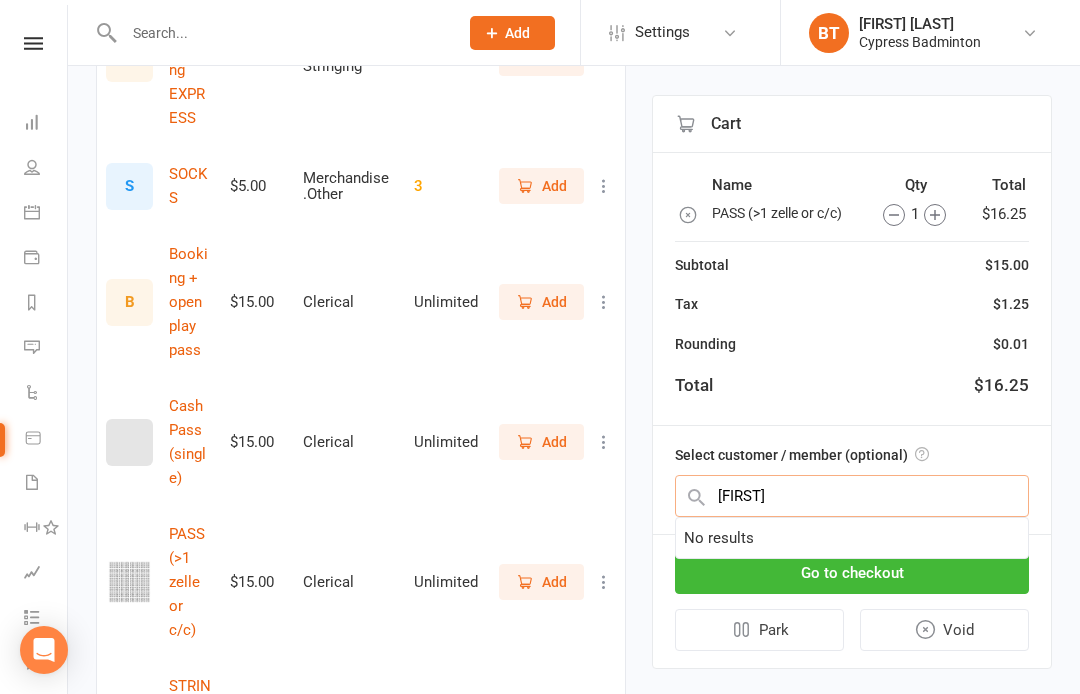 type on "Keerity" 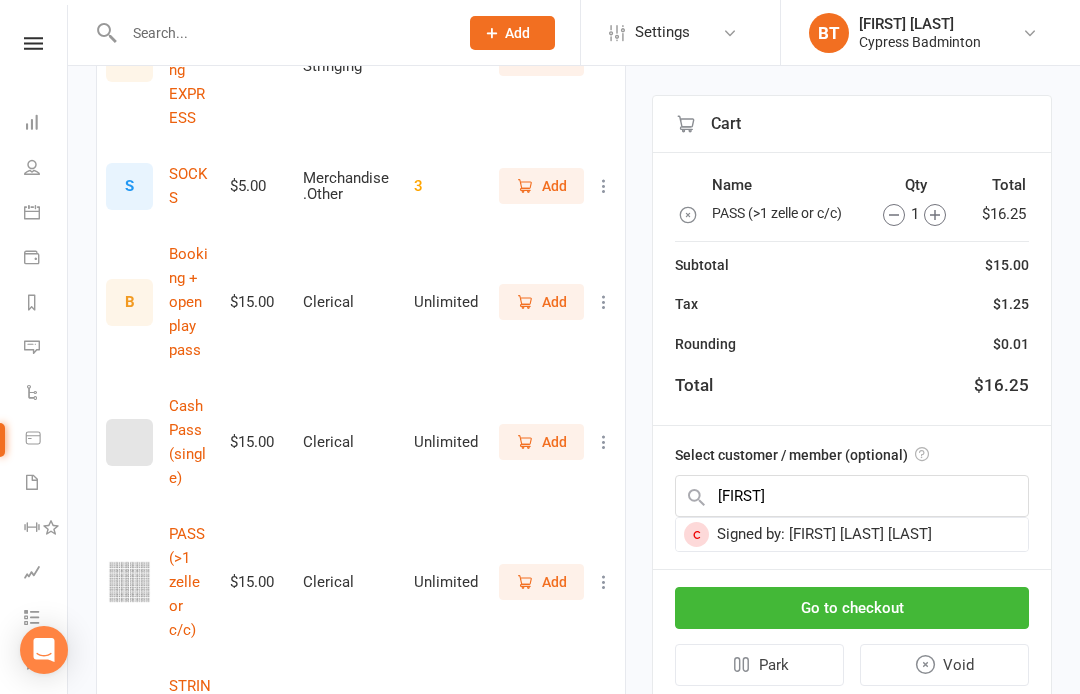 click at bounding box center [281, 33] 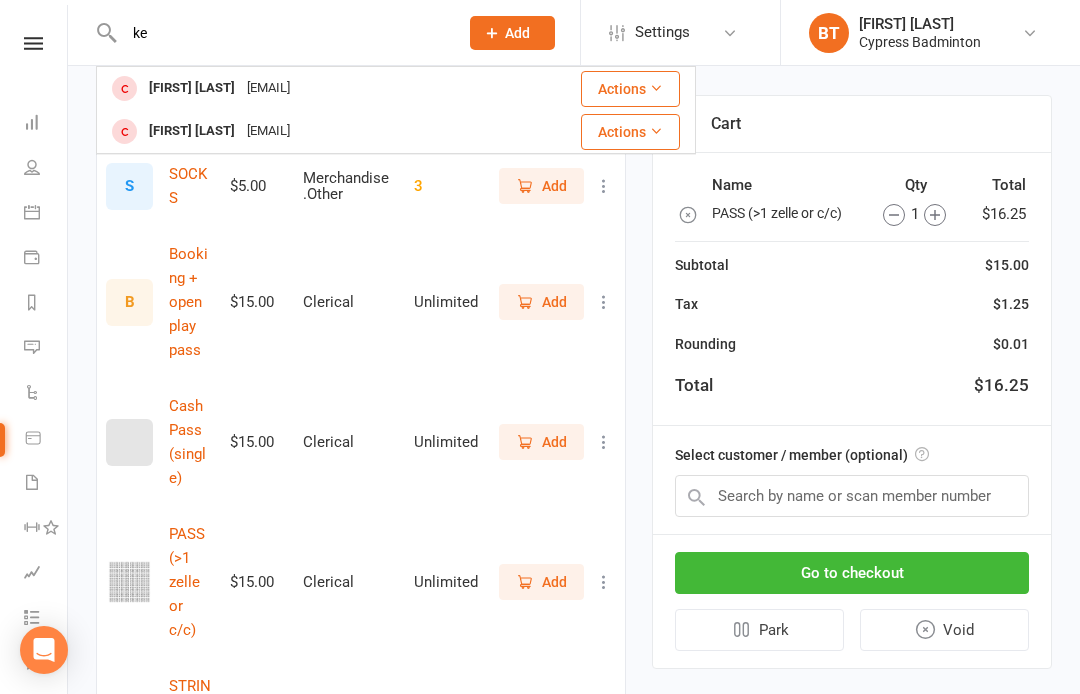 type on "ke" 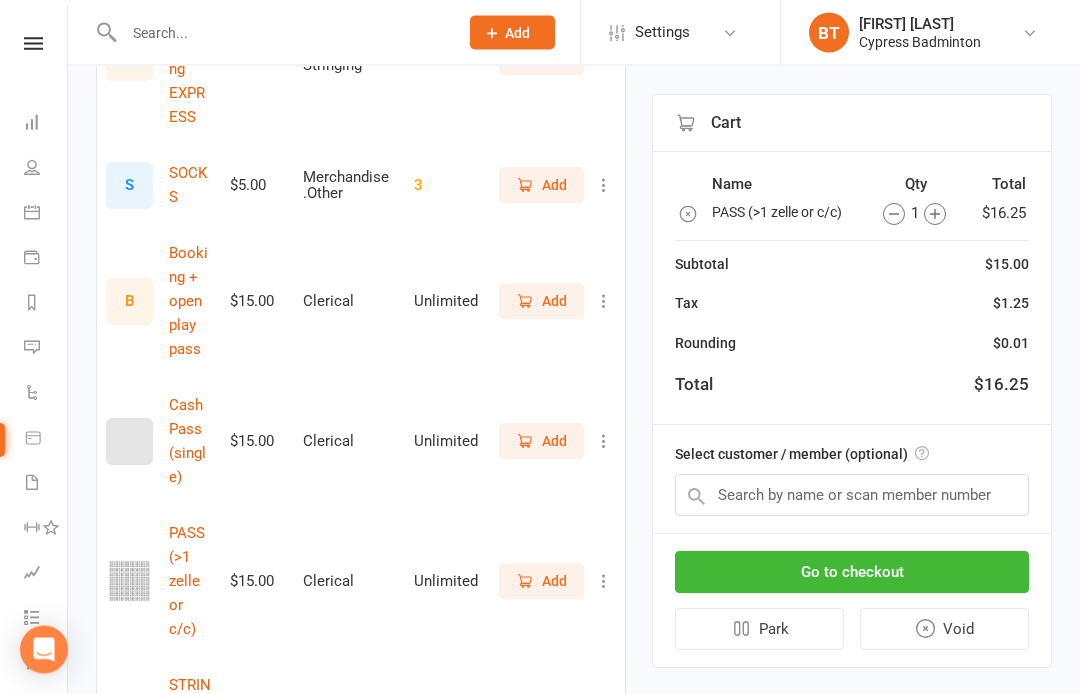 click at bounding box center (33, 43) 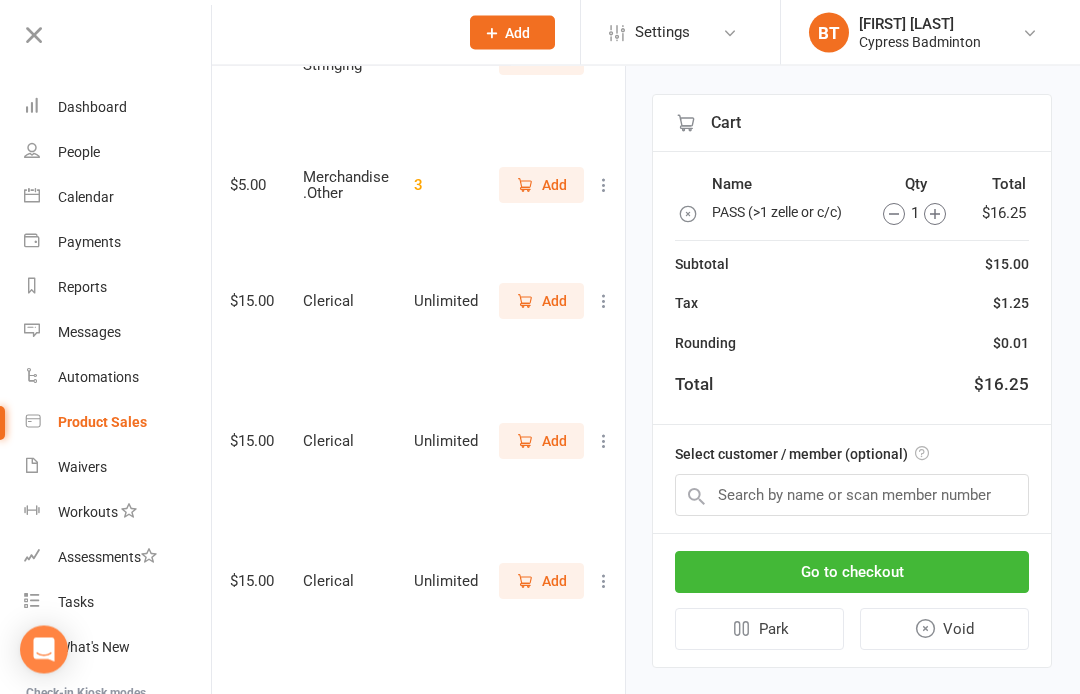 scroll, scrollTop: 1014, scrollLeft: 0, axis: vertical 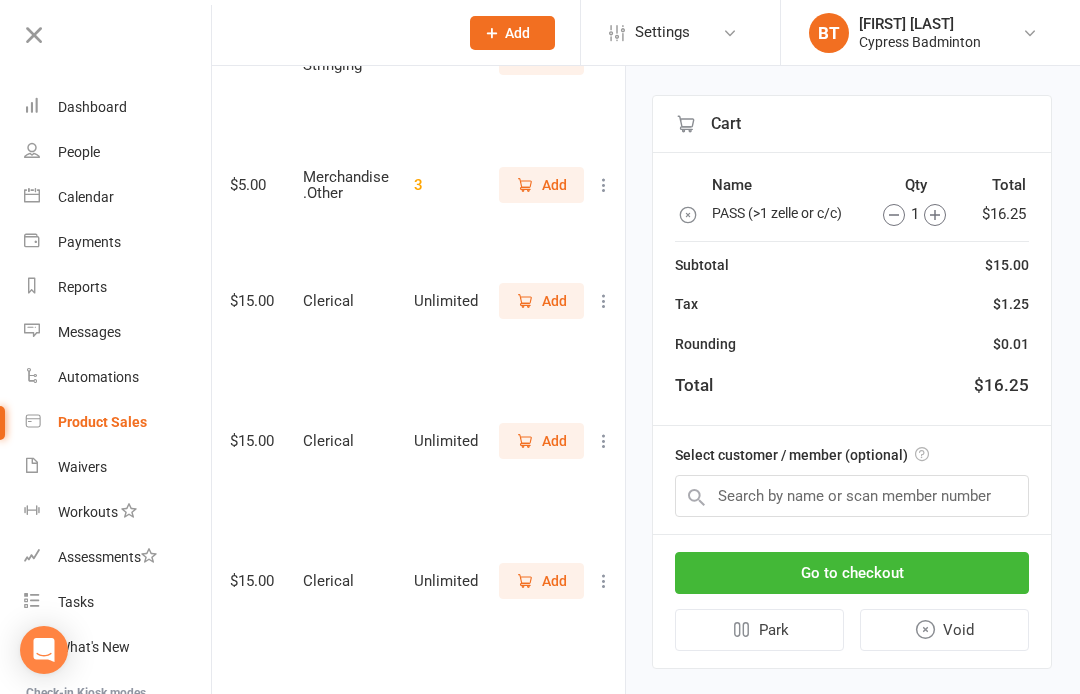click on "Waivers" at bounding box center [118, 467] 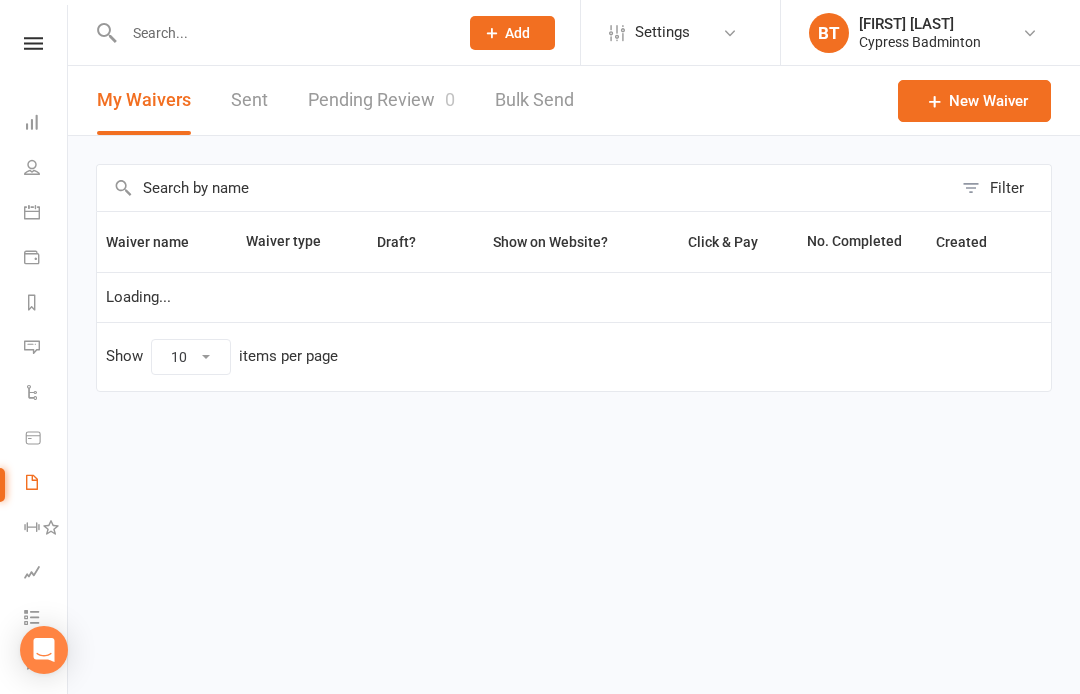 scroll, scrollTop: 0, scrollLeft: 0, axis: both 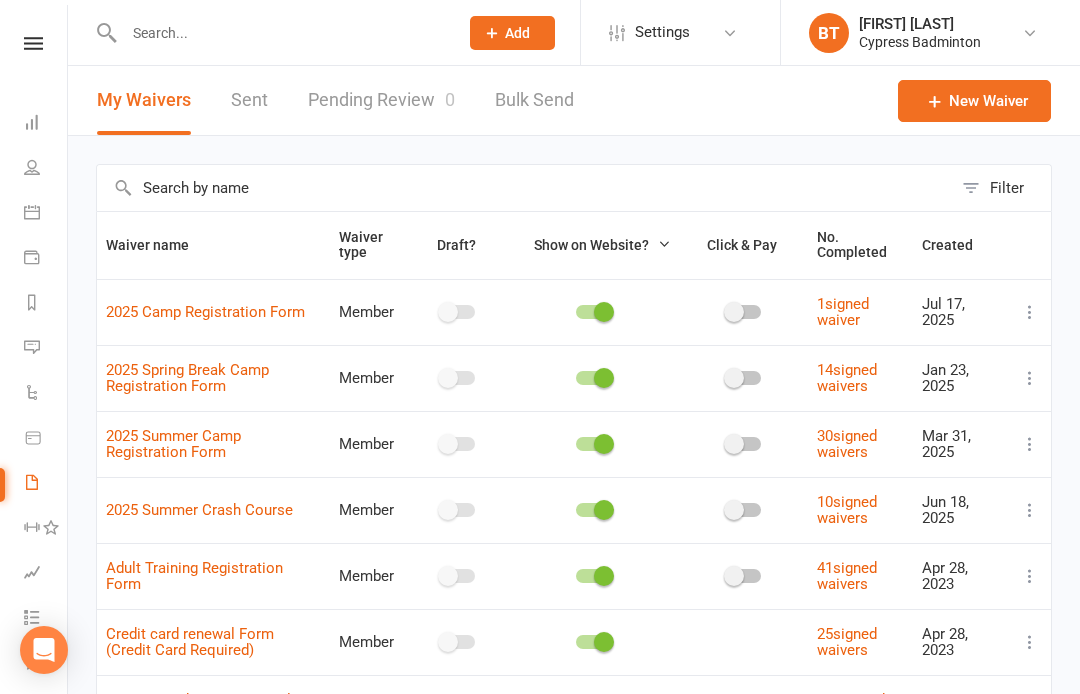 click on "Sent" at bounding box center (249, 100) 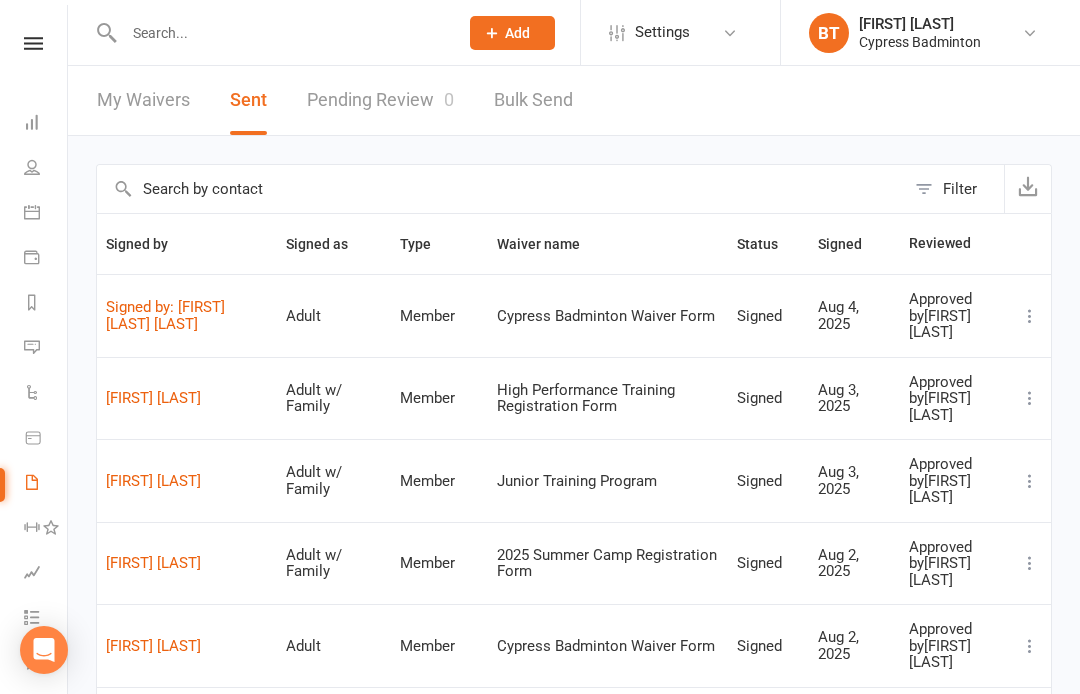 click at bounding box center (33, 43) 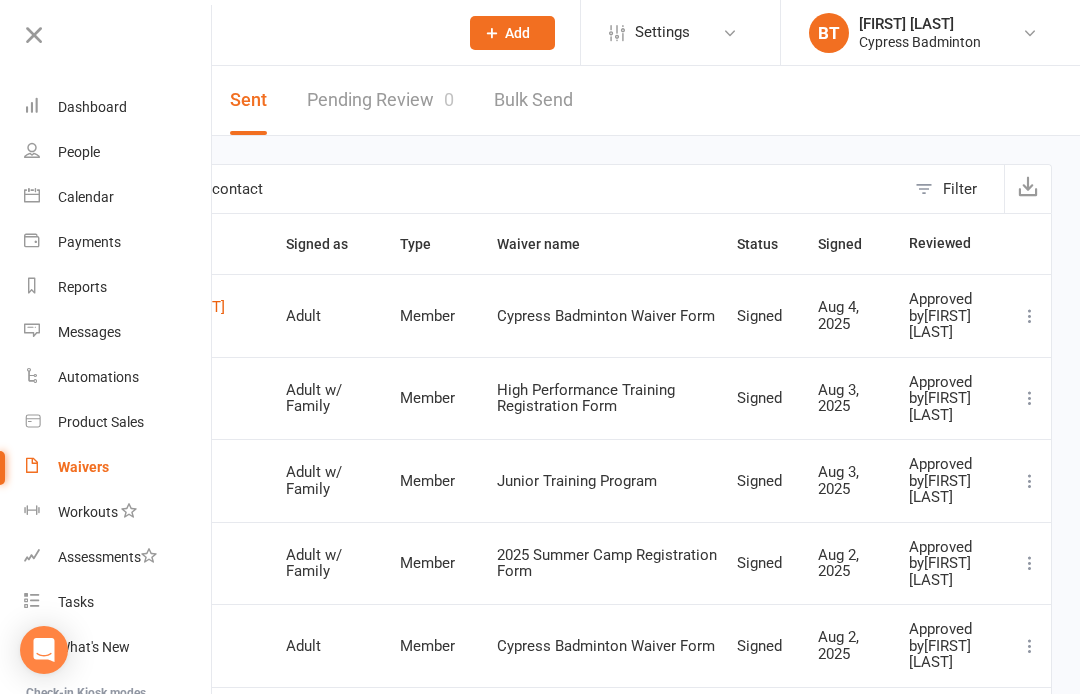 click on "Product Sales" at bounding box center (101, 422) 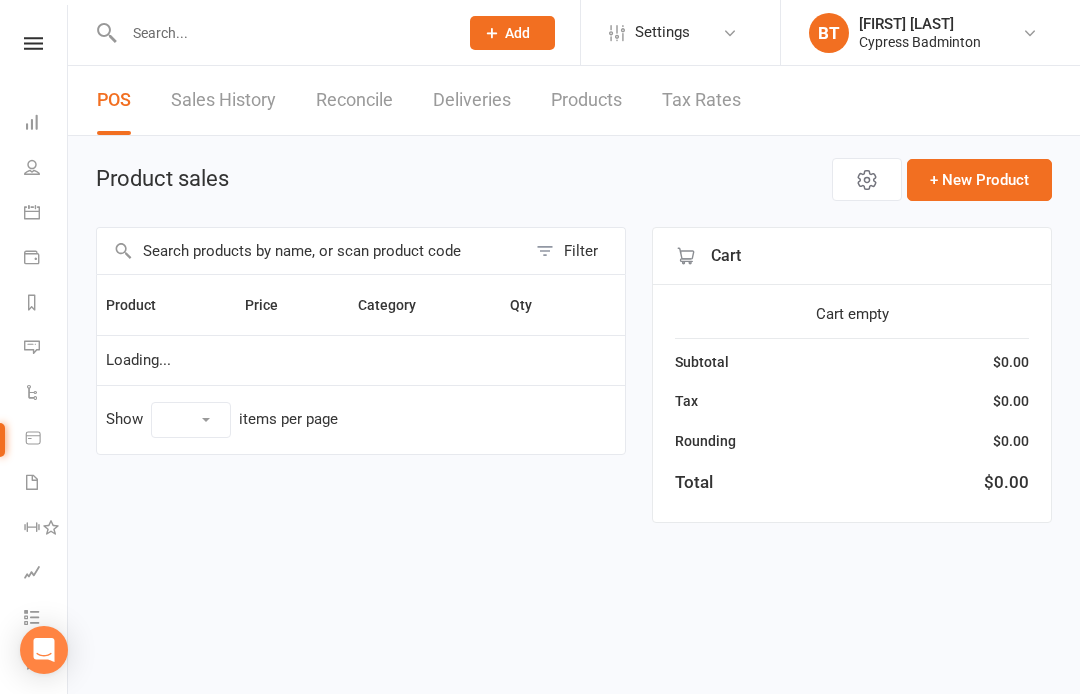 select on "100" 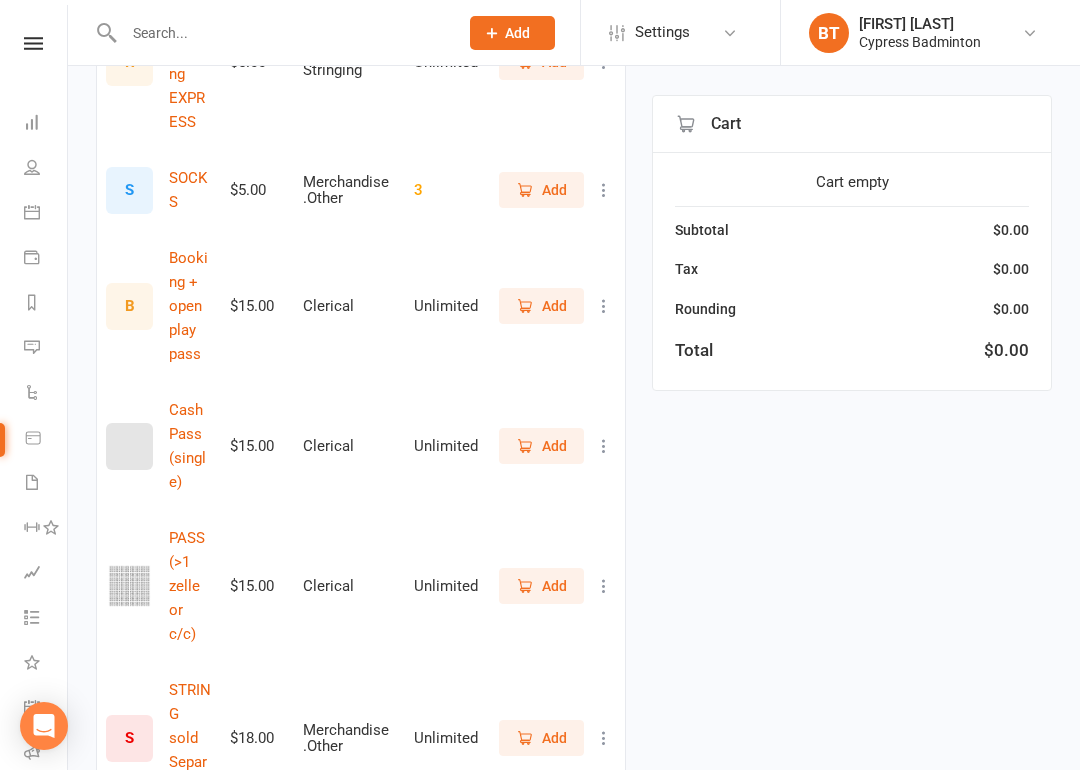 scroll, scrollTop: 1010, scrollLeft: 0, axis: vertical 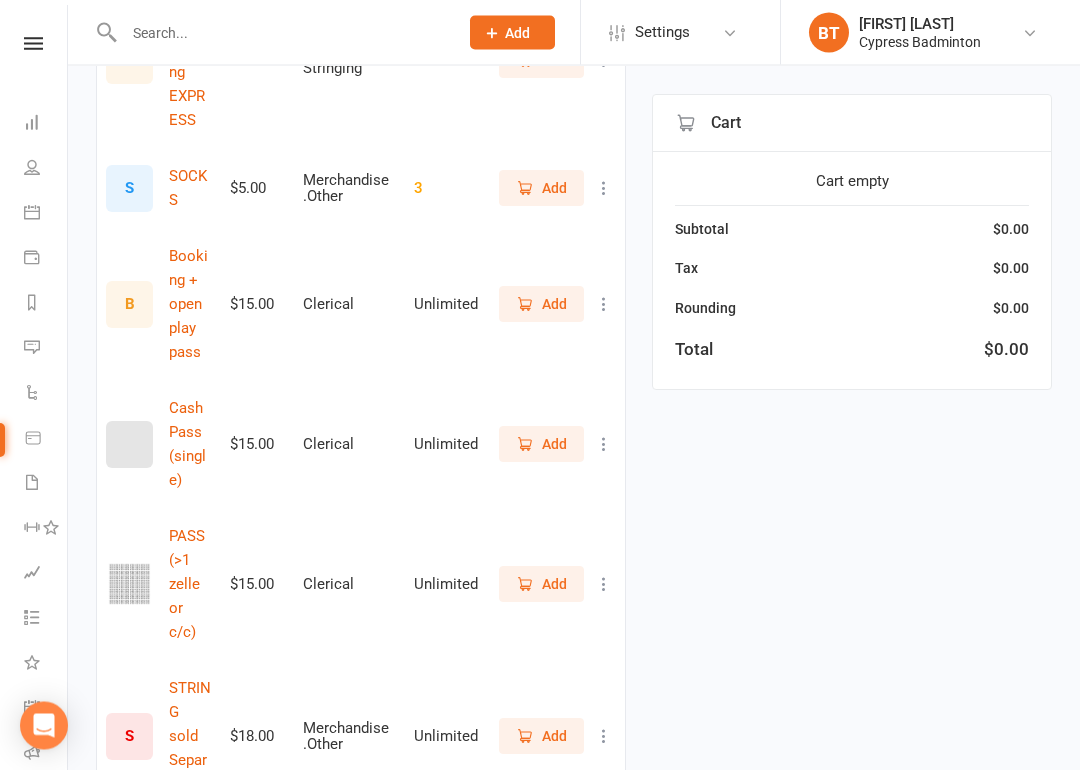 click on "Add" at bounding box center [554, 585] 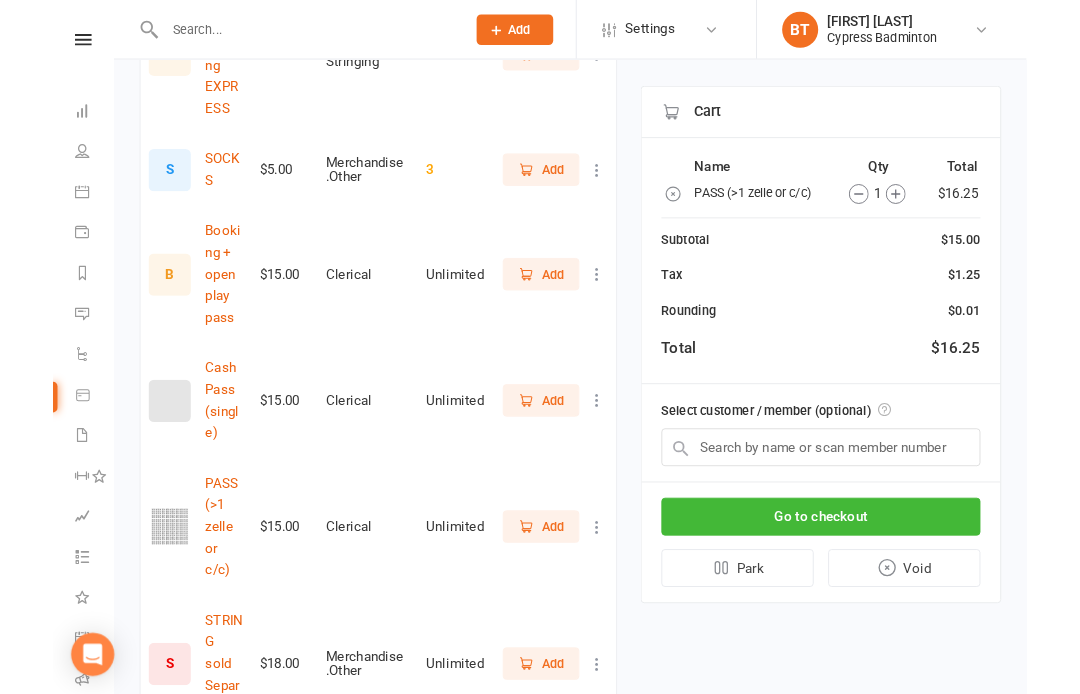 scroll, scrollTop: 1087, scrollLeft: 0, axis: vertical 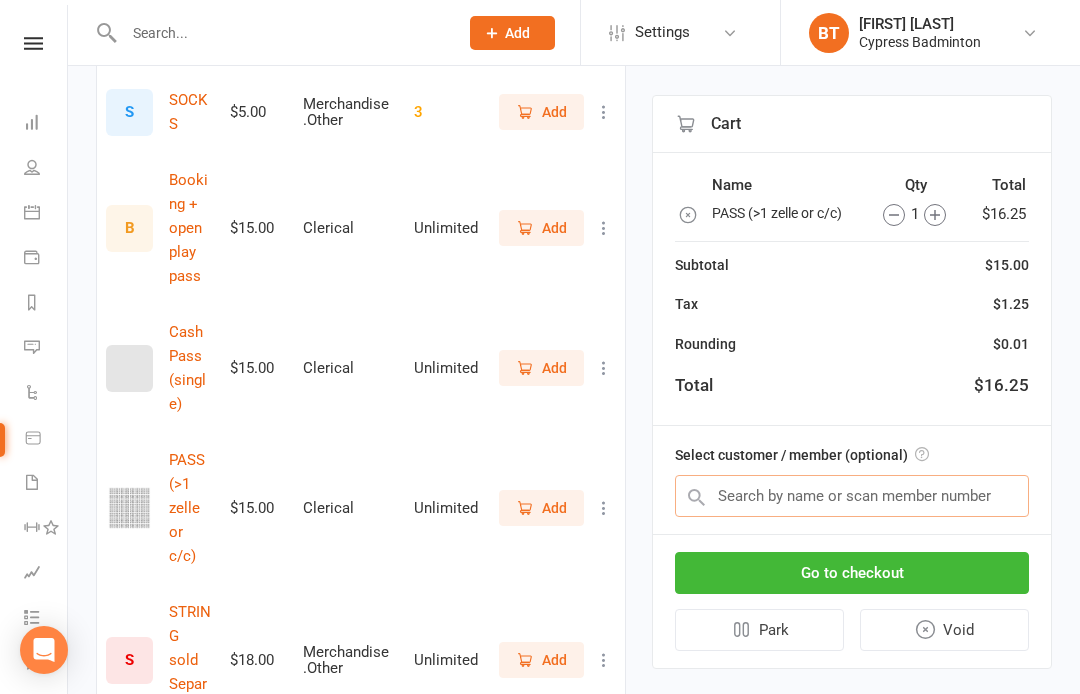click at bounding box center (852, 496) 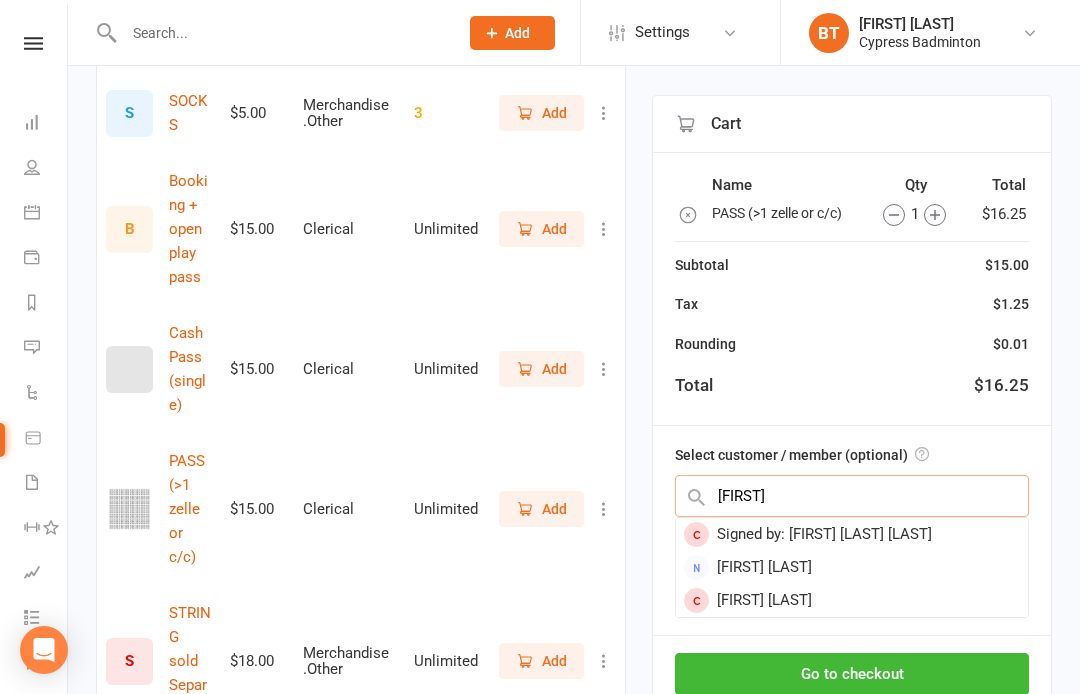 type on "Keerty" 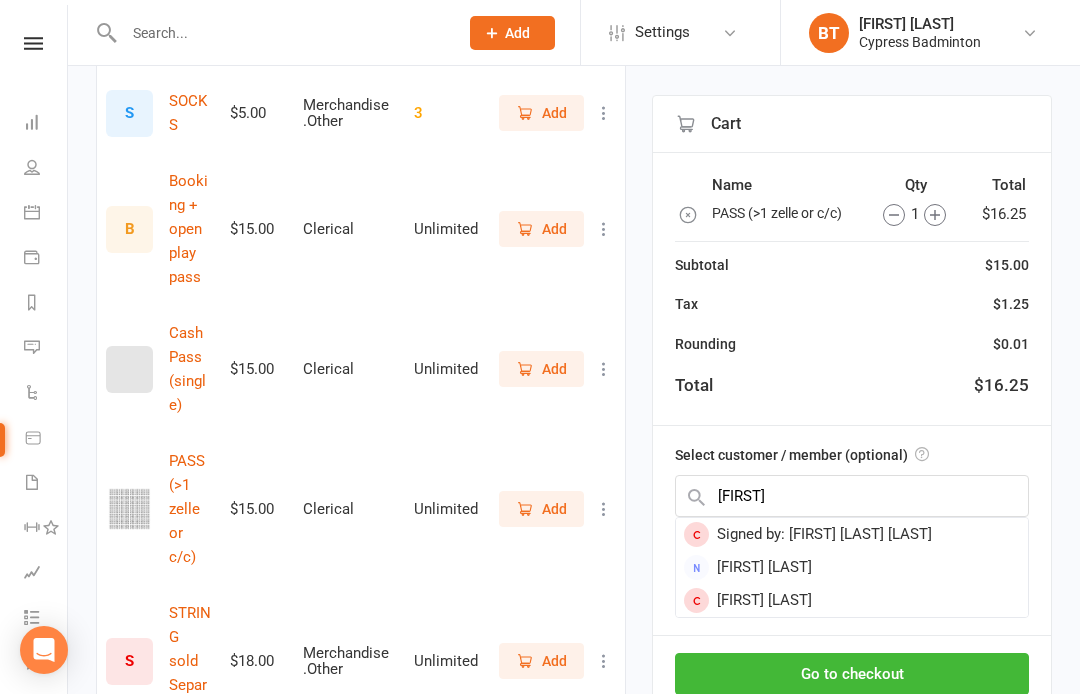 click on "Keerti R Umadi" at bounding box center (852, 534) 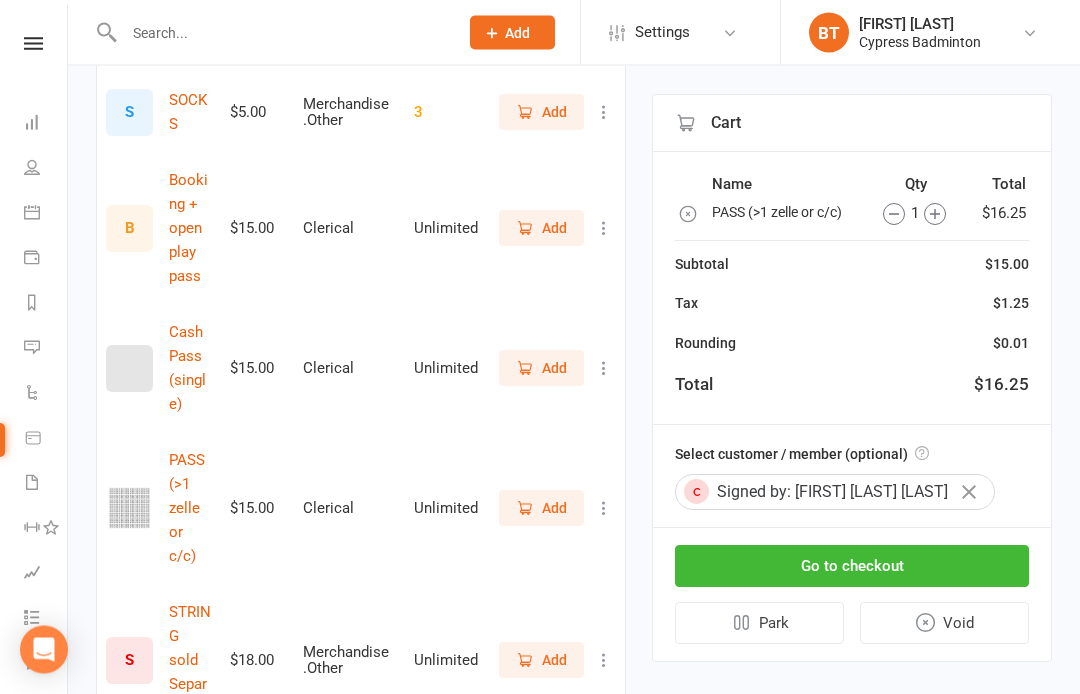 click on "Go to checkout" at bounding box center (852, 567) 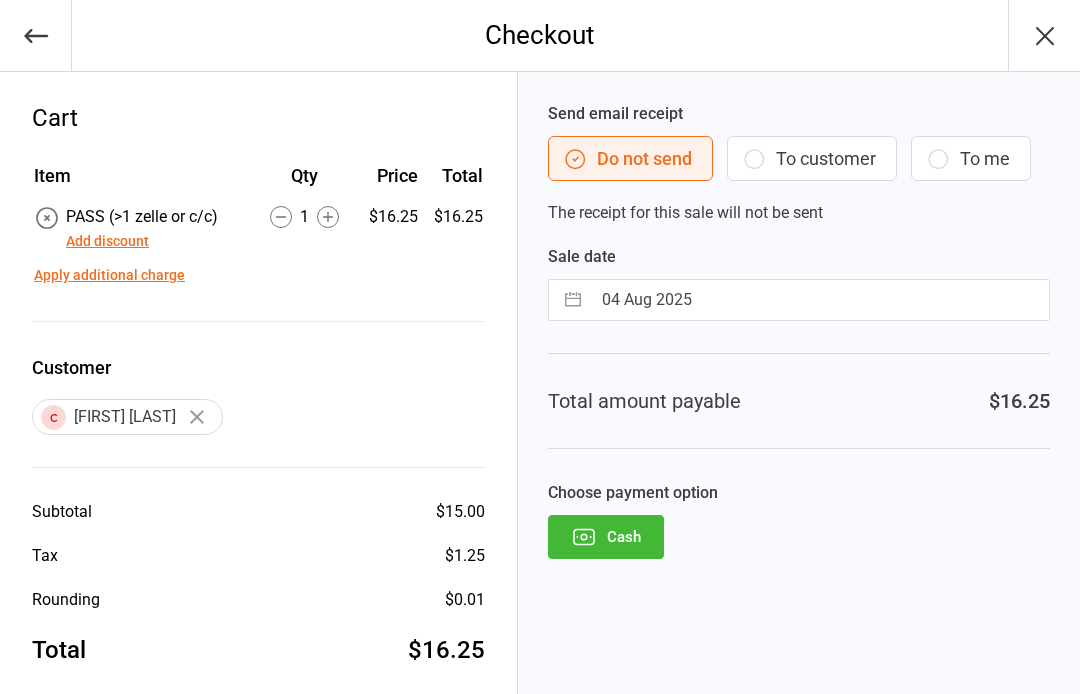 scroll, scrollTop: 0, scrollLeft: 0, axis: both 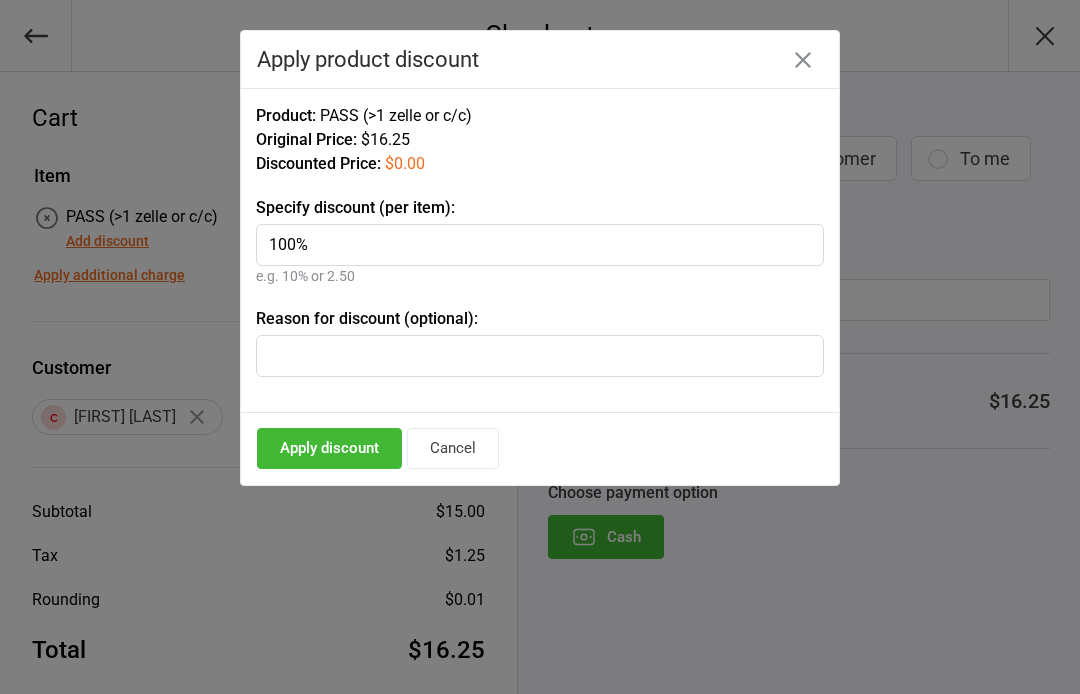 type on "100%" 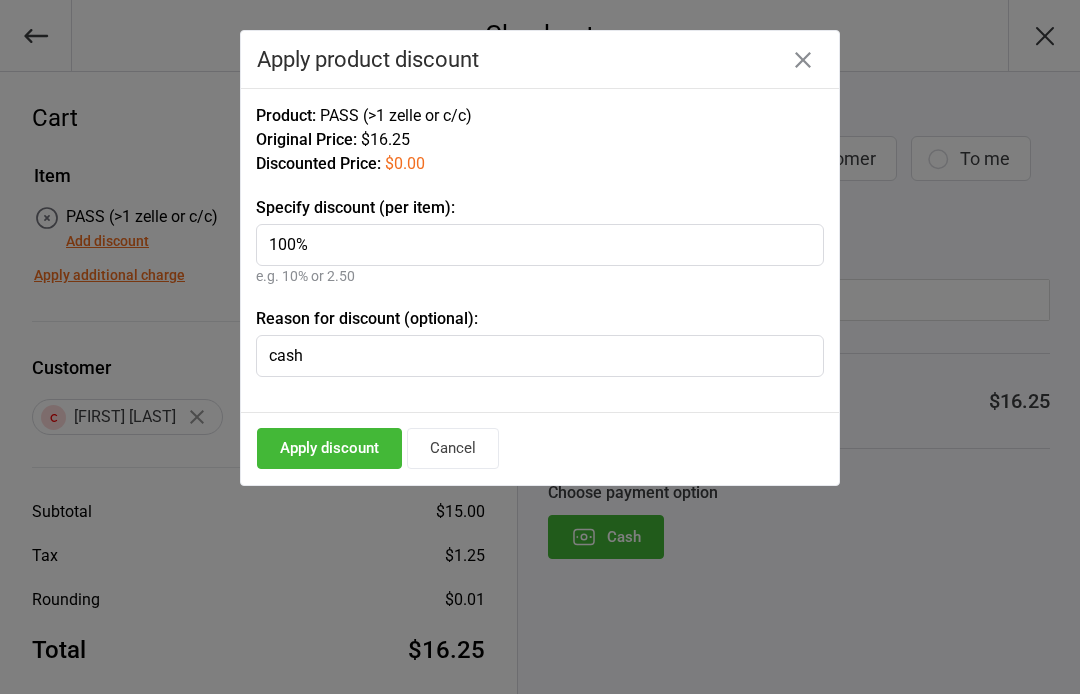 type on "cash" 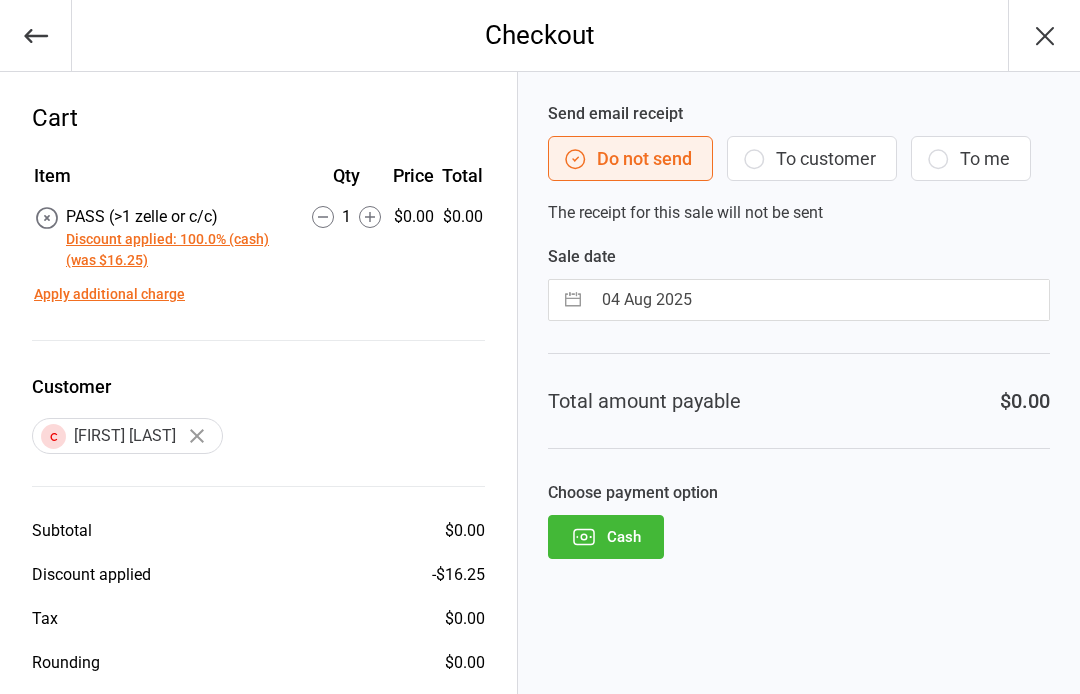 click on "Cash" at bounding box center [606, 537] 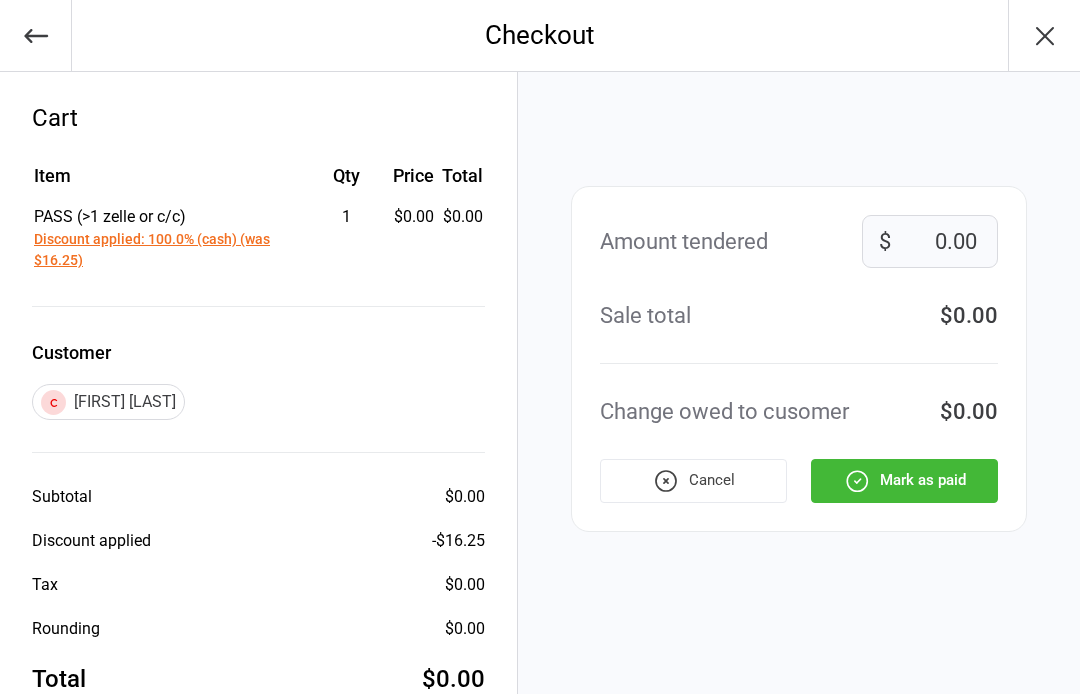 click on "Mark as paid" at bounding box center [904, 481] 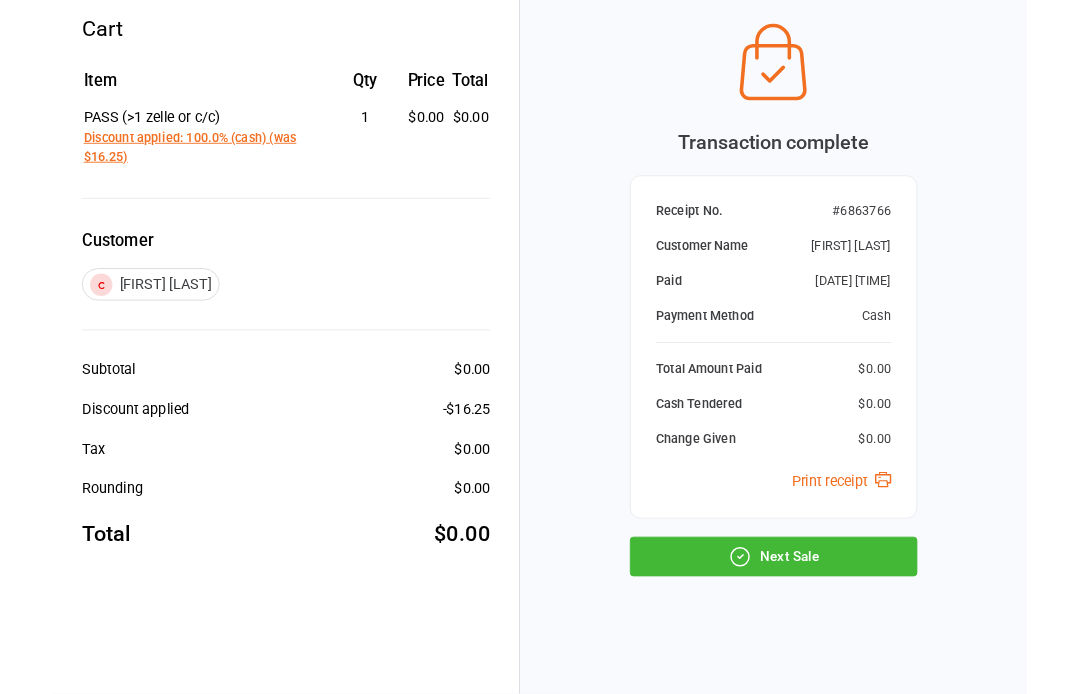 scroll, scrollTop: 162, scrollLeft: 0, axis: vertical 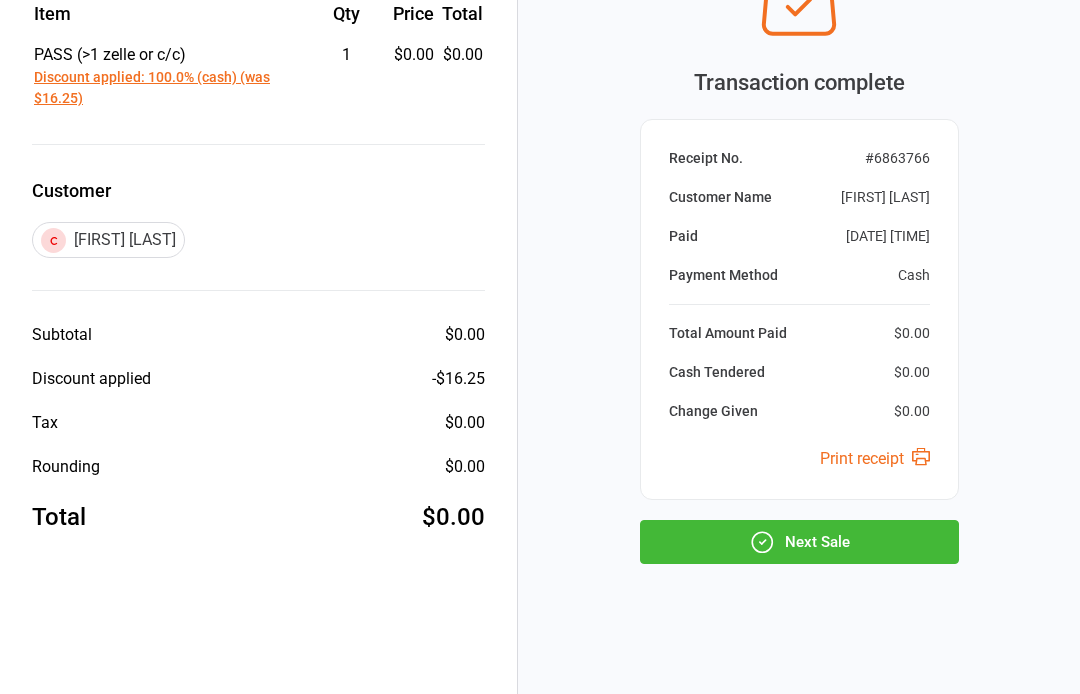 click on "Next Sale" at bounding box center [799, 542] 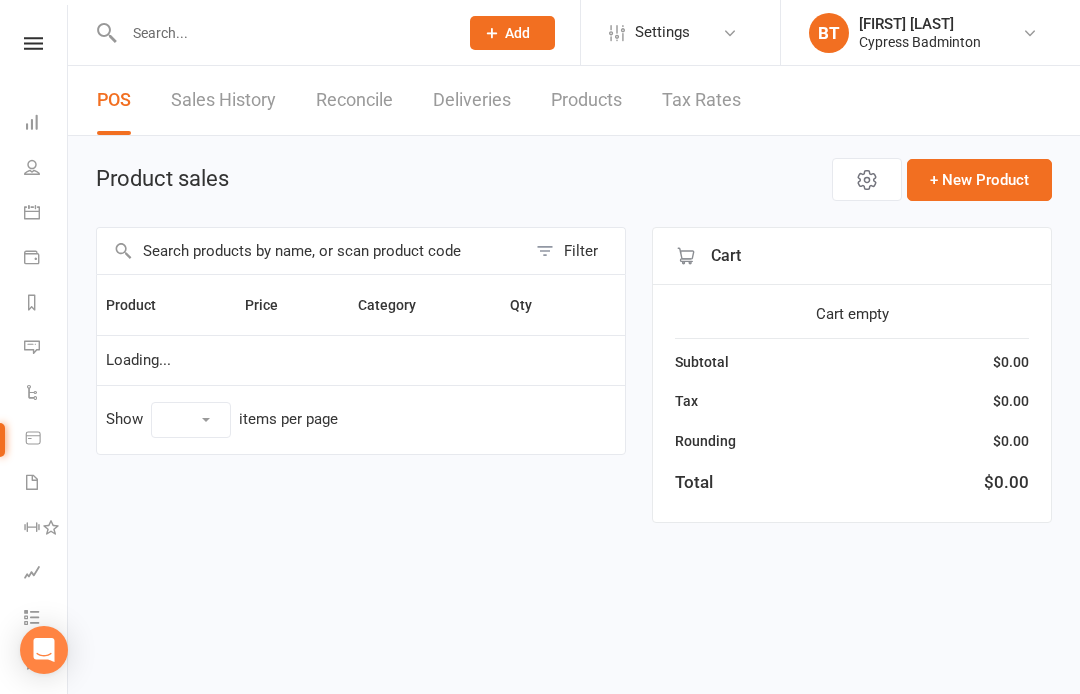 select on "100" 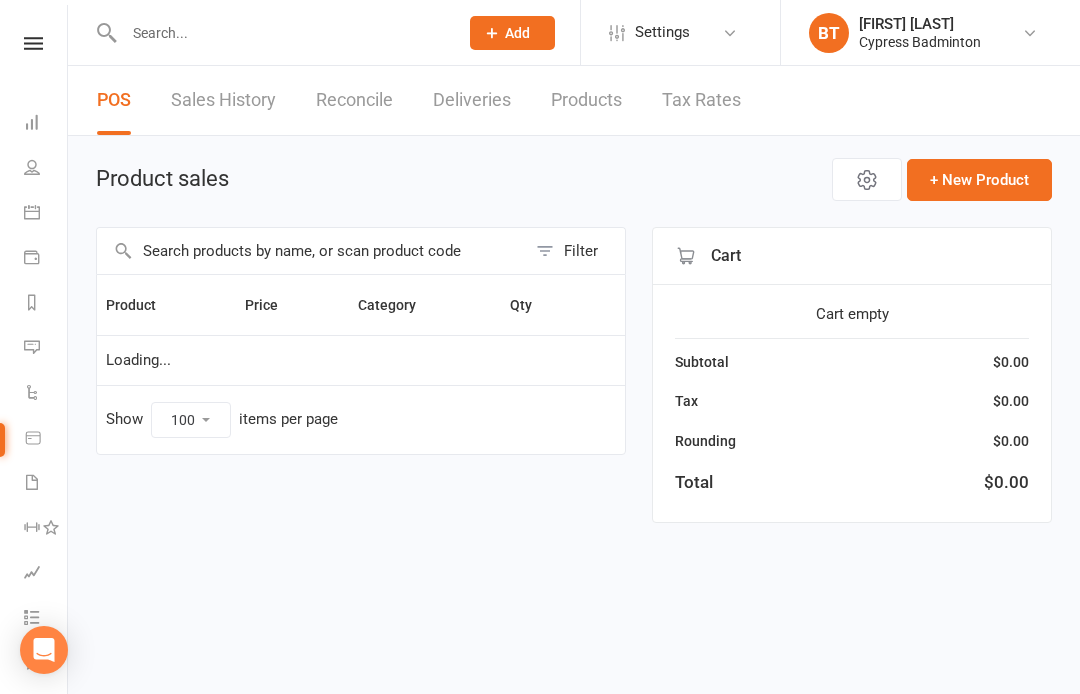 scroll, scrollTop: 0, scrollLeft: 0, axis: both 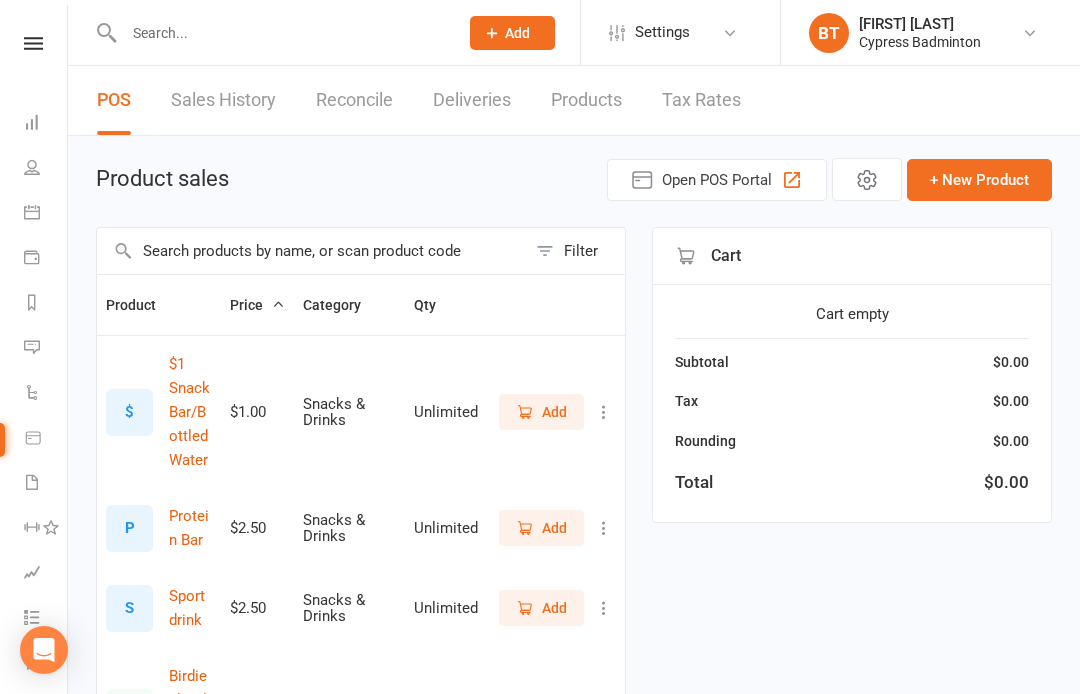 click at bounding box center [33, 43] 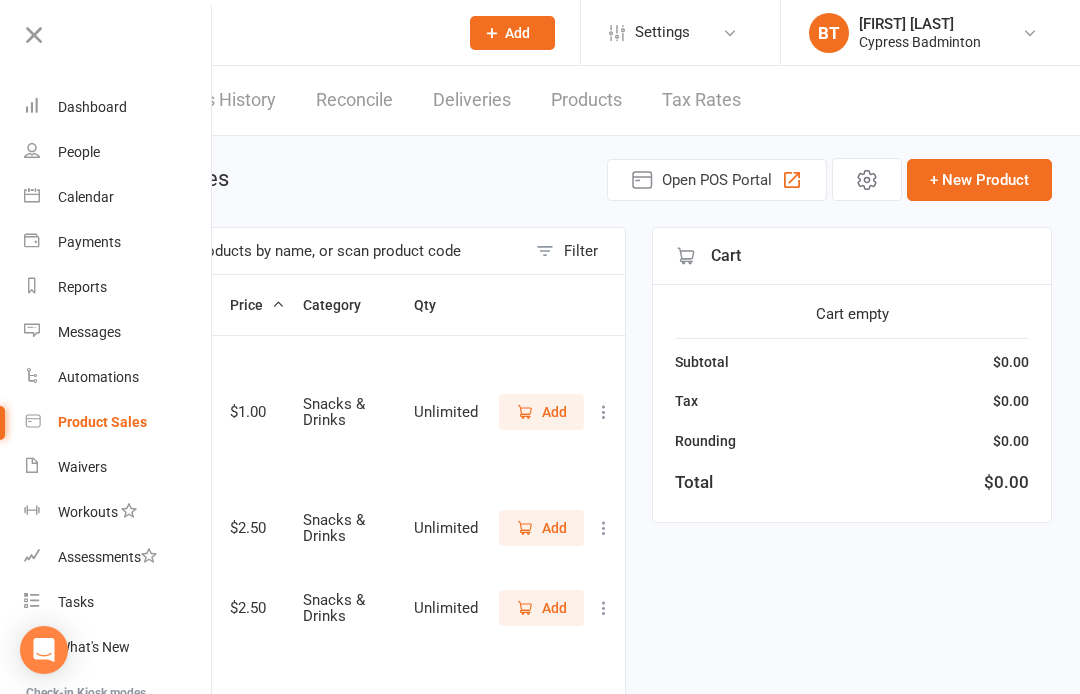click on "Calendar" at bounding box center [86, 197] 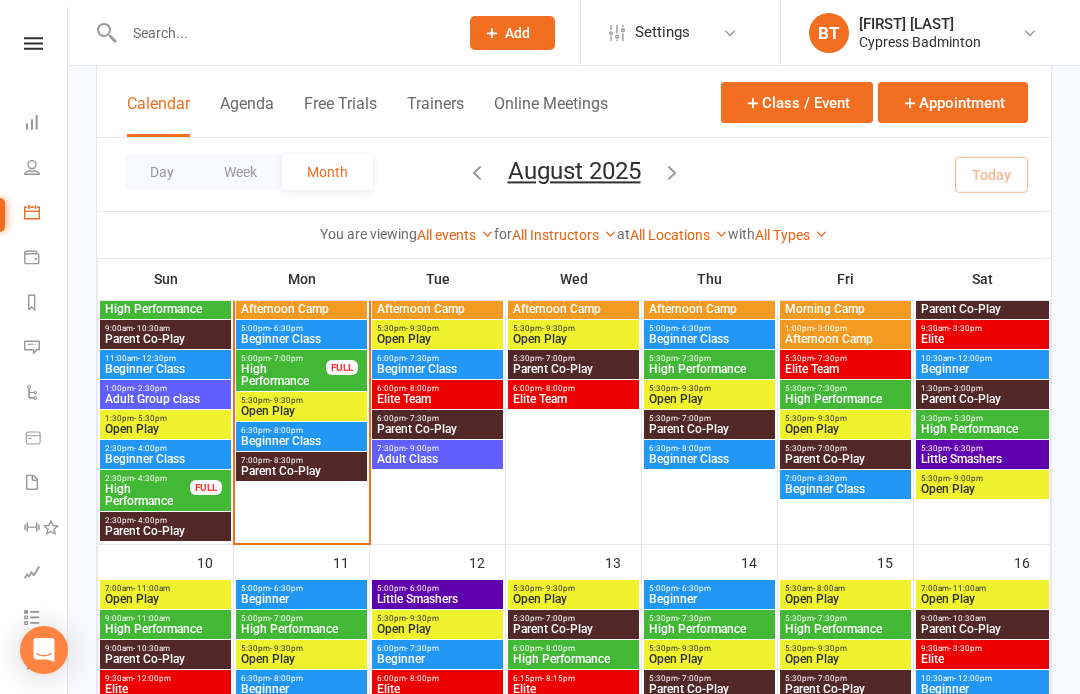 scroll, scrollTop: 509, scrollLeft: 0, axis: vertical 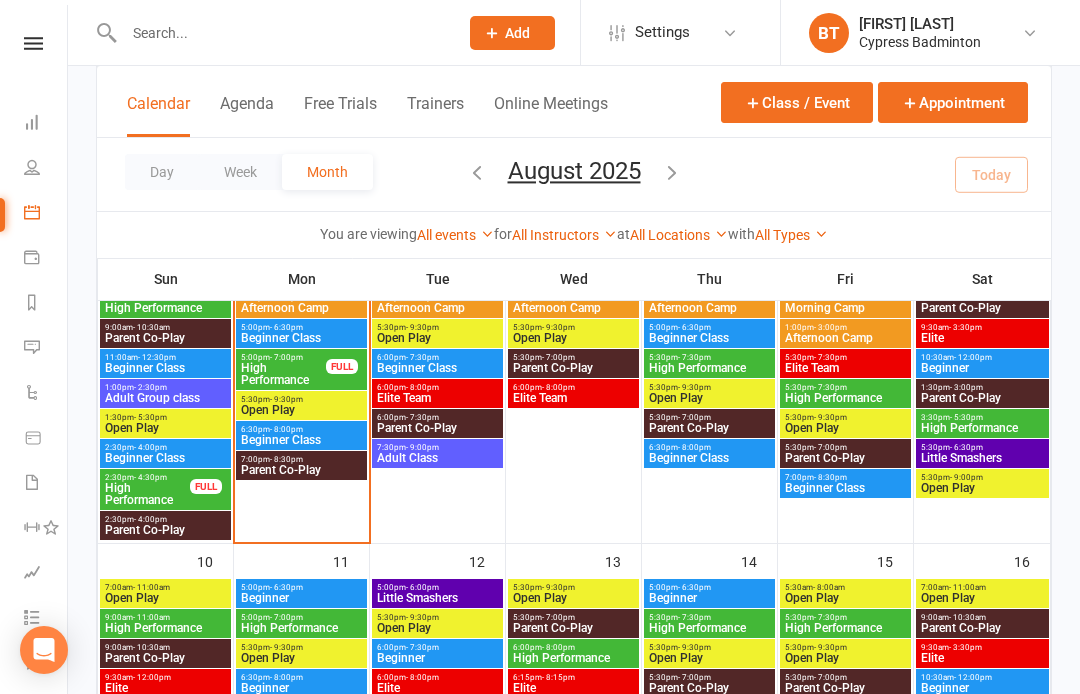 click on "- 9:30pm" at bounding box center (286, 399) 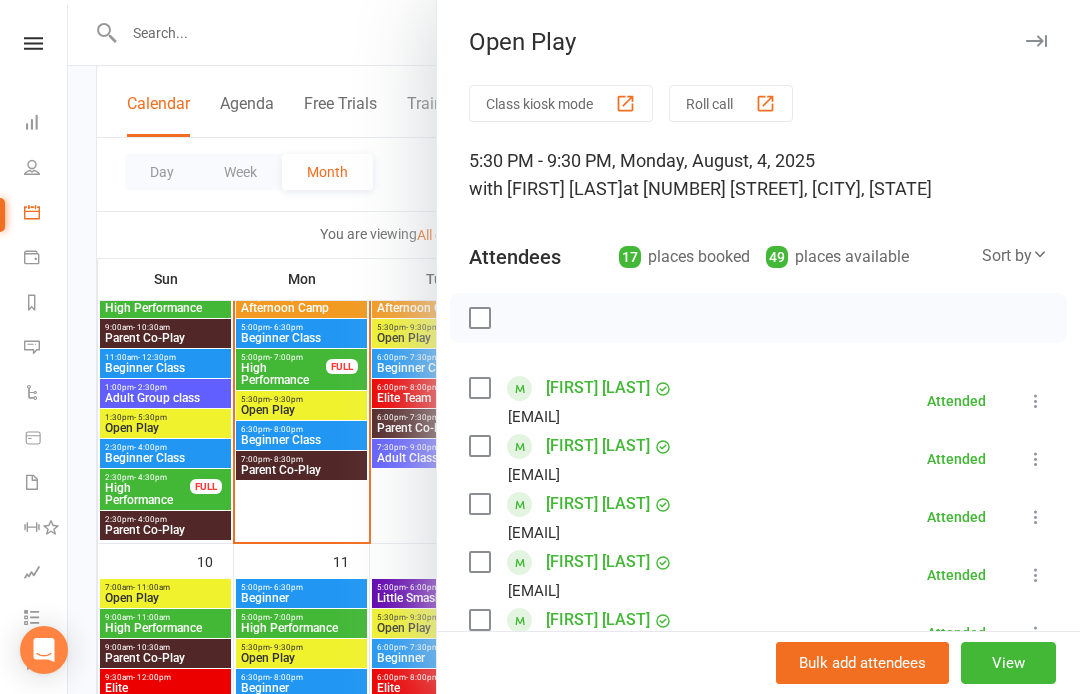 click on "Class kiosk mode  Roll call  5:30 PM - 9:30 PM, Monday, August, 4, 2025 with Calvin Kristanto  at  17518 South Dr, Cypress, TX 77433  Attendees  17  places booked 49  places available Sort by  Last name  First name  Booking created    Alekya bahunutula  alekya.pyata@gmail.com Attended More info  Remove  Mark absent  Undo check-in  Send message  Enable recurring bookings  All bookings for series    Manogna Chalamala  mgmanogna@gmail.com Attended More info  Remove  Mark absent  Undo check-in  Send message  Enable recurring bookings  All bookings for series    Chris Cherian  thomacherian@gmail.com Attended More info  Remove  Mark absent  Undo check-in  Send message  Enable recurring bookings  All bookings for series    Ragini Deore  rags1709@gmail.com Attended More info  Remove  Mark absent  Undo check-in  Send message  Enable recurring bookings  All bookings for series    Sonali Doshi  doshi.sonali@gmail.com Attended More info  Remove  Mark absent  Undo check-in  Send message  Enable recurring bookings" at bounding box center [758, 901] 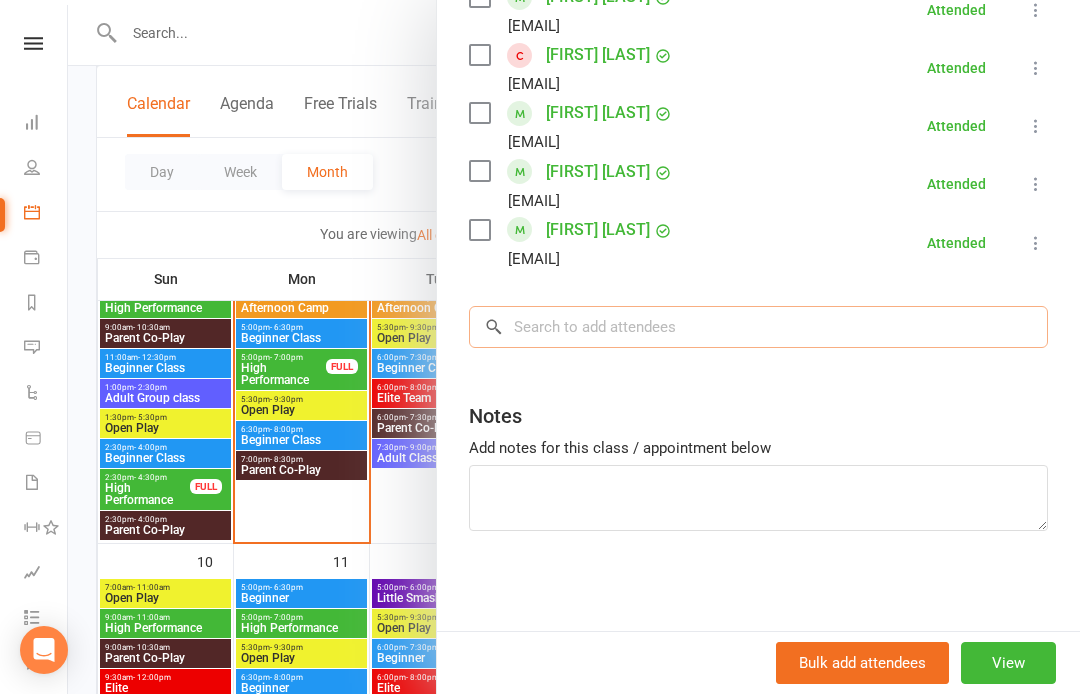 click at bounding box center [758, 327] 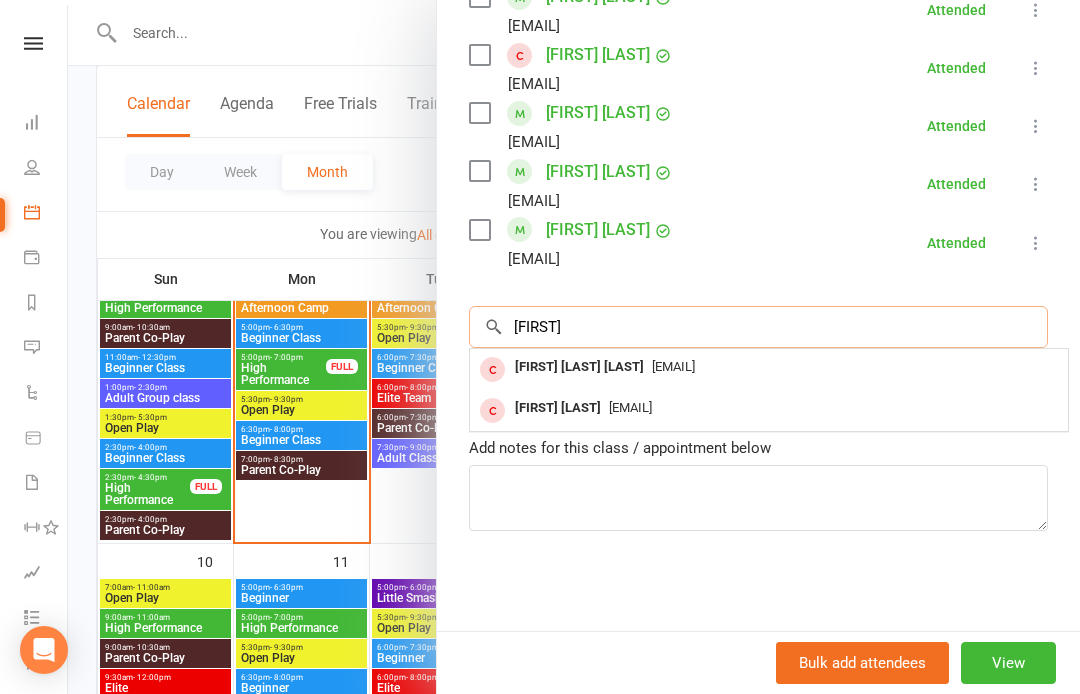 type on "Keerty" 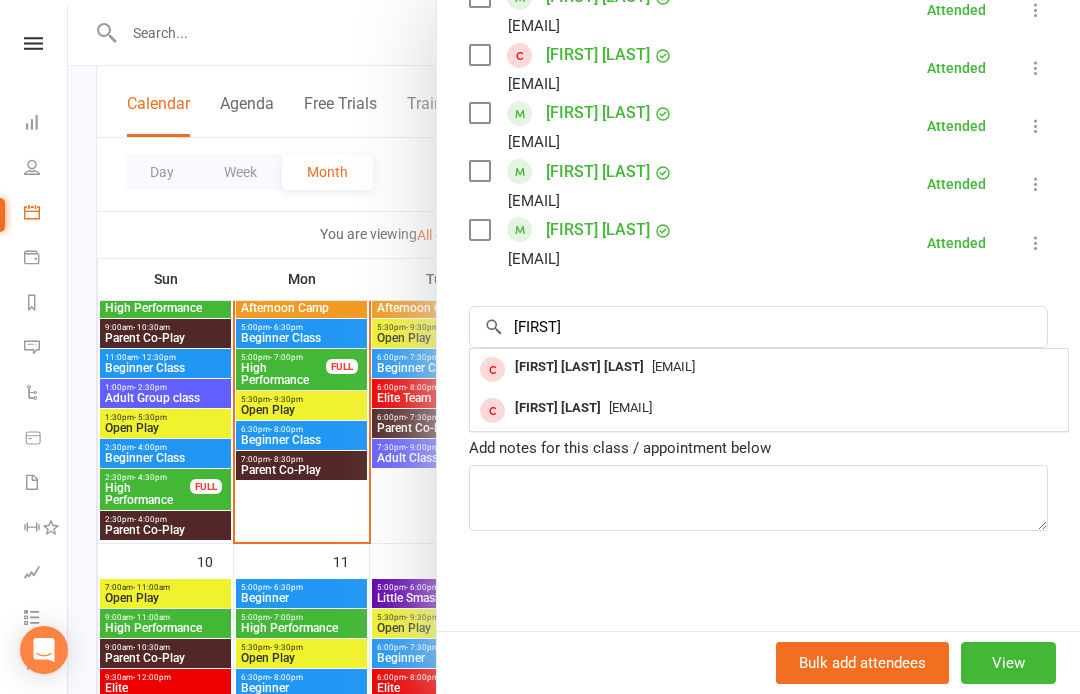 click on "keertiumadi@gmail.com" at bounding box center (673, 366) 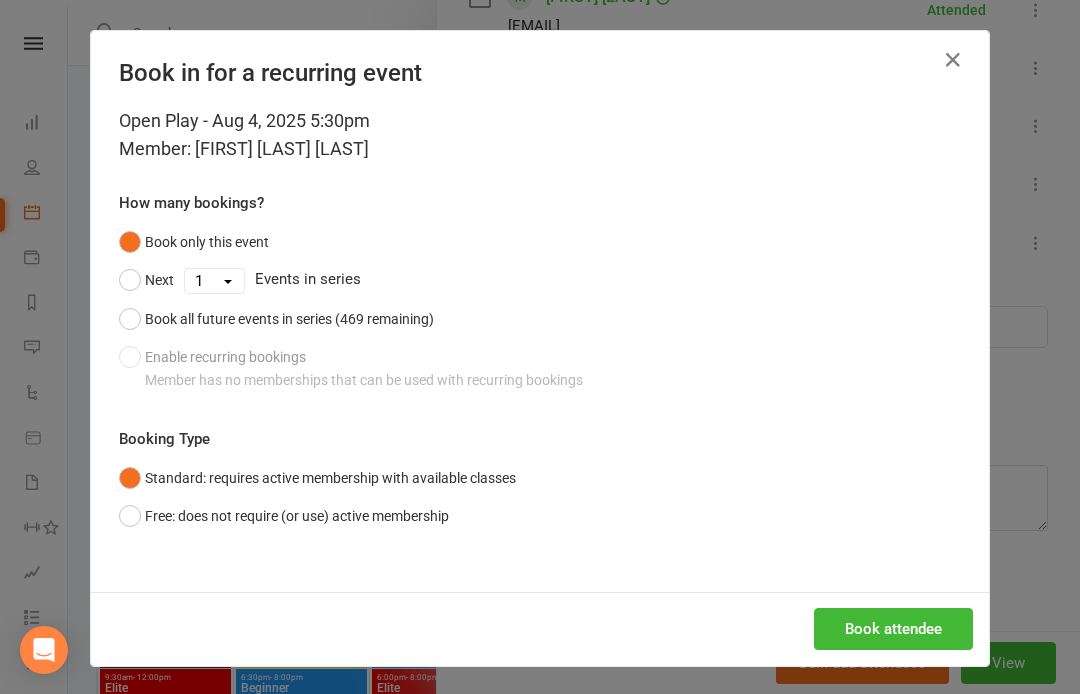 click on "Free: does not require (or use) active membership" at bounding box center (284, 516) 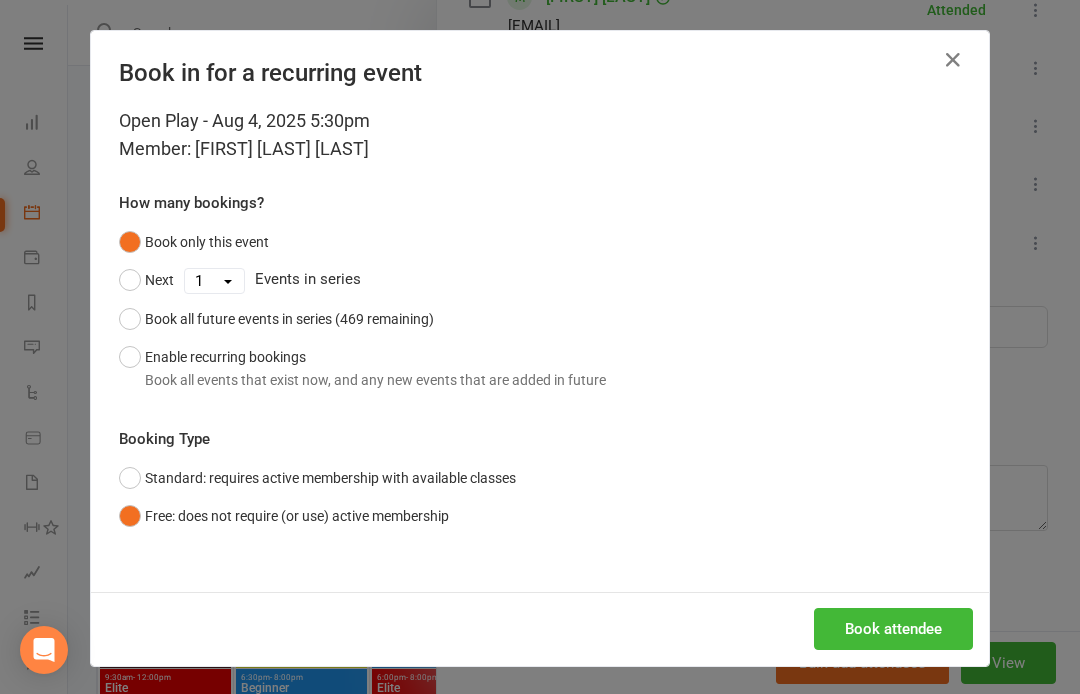 click on "Book attendee" at bounding box center (893, 629) 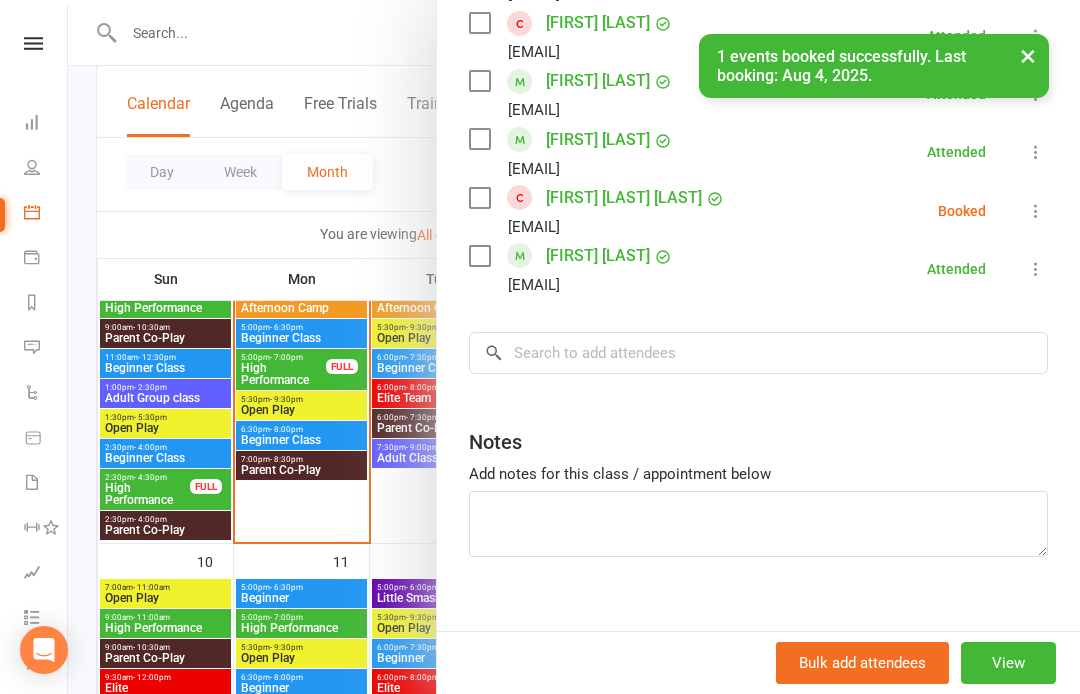 click on "× 1 events booked successfully. Last booking: Aug 4, 2025." at bounding box center (527, 34) 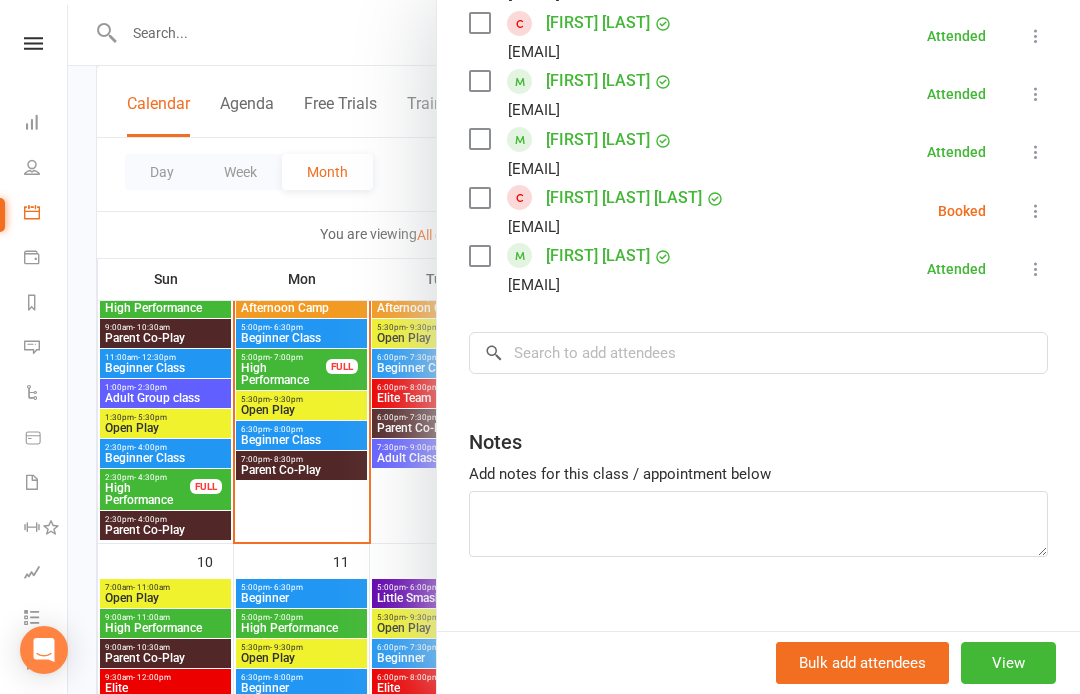click at bounding box center (33, 43) 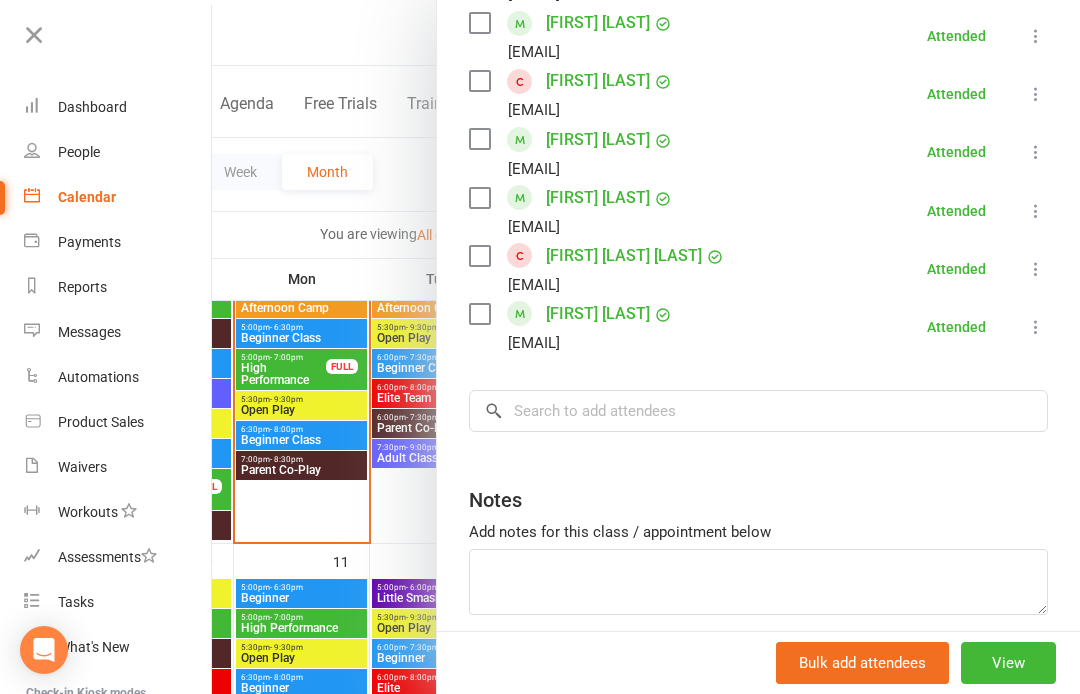 click on "Product Sales" at bounding box center [101, 422] 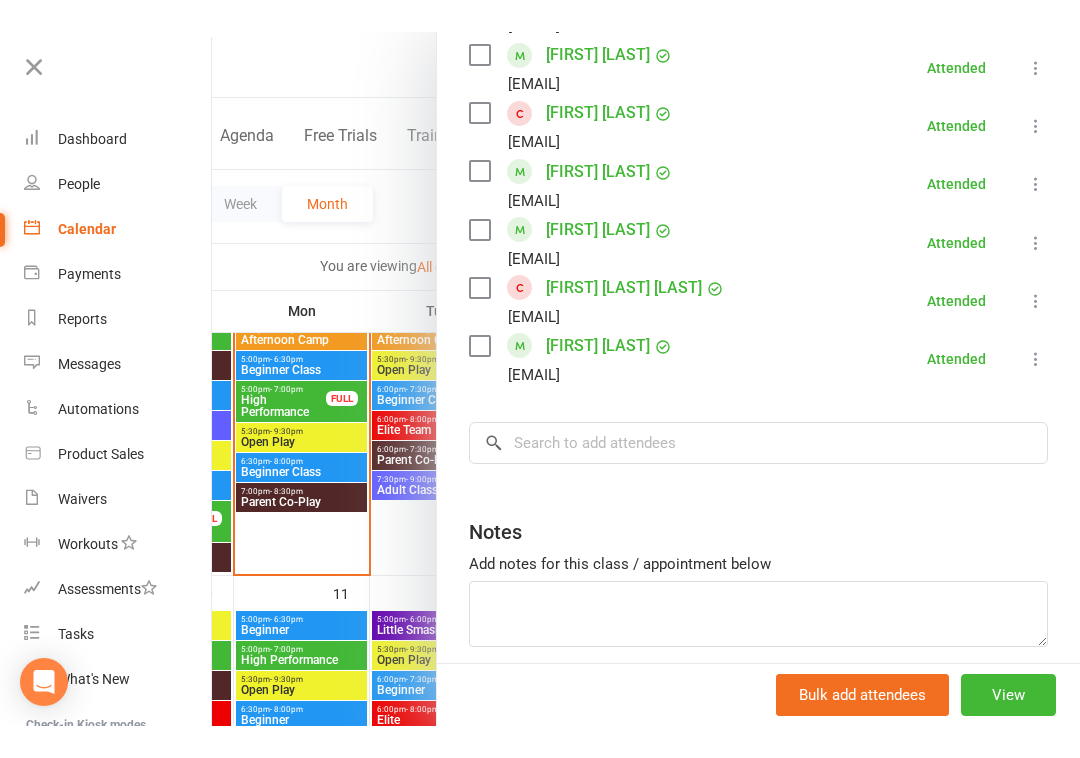 scroll, scrollTop: 0, scrollLeft: 0, axis: both 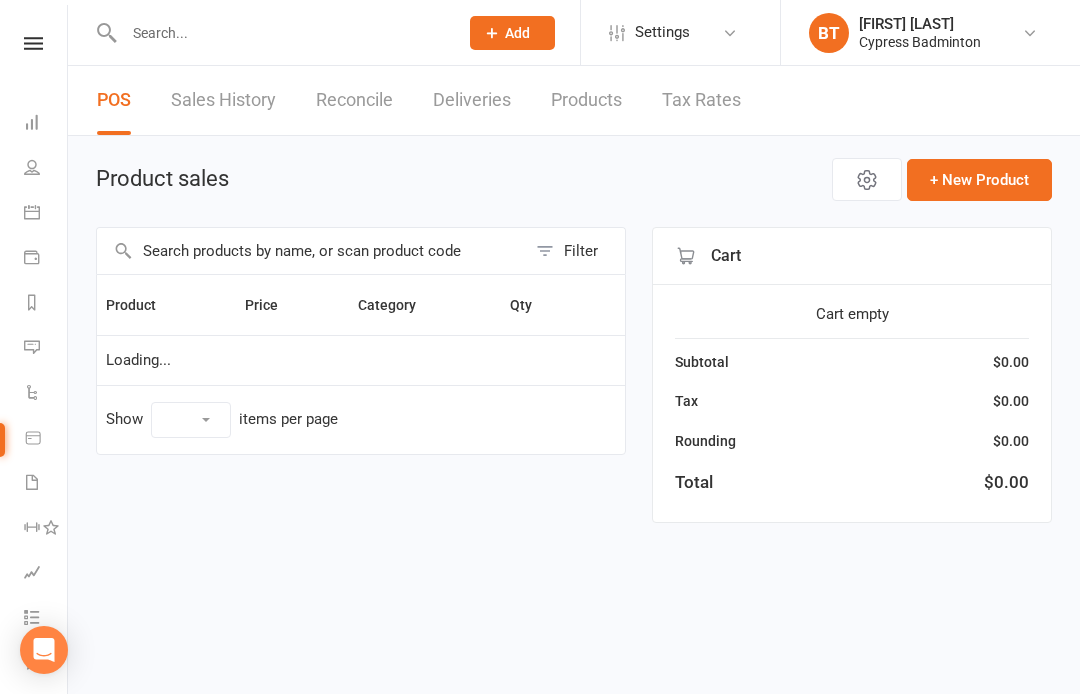 select on "100" 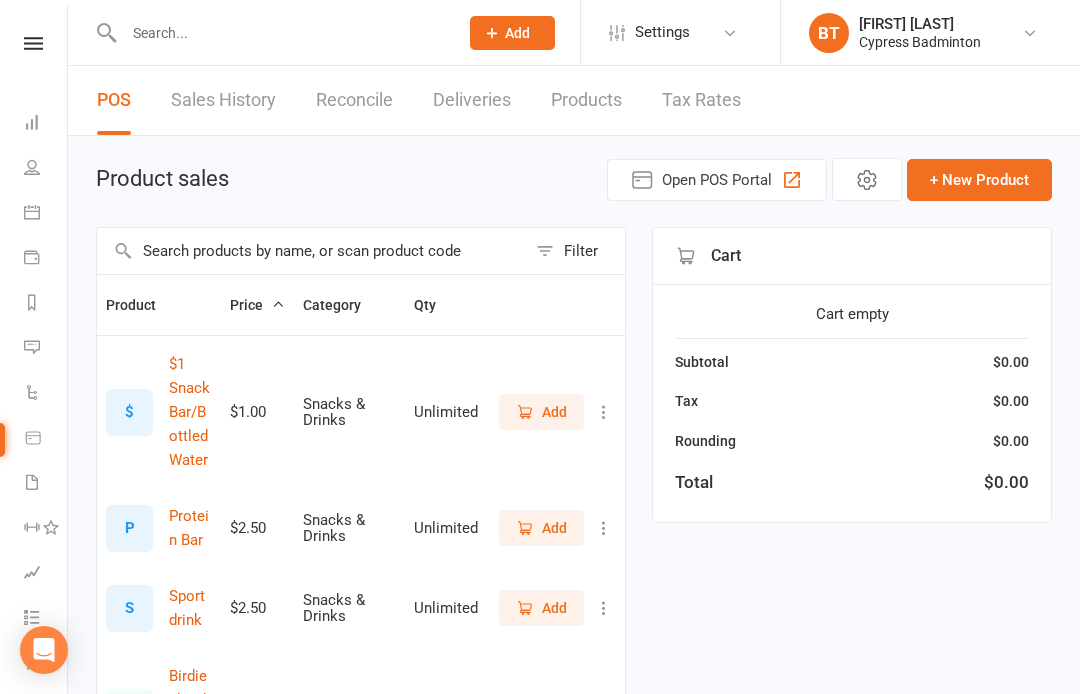 click at bounding box center (33, 43) 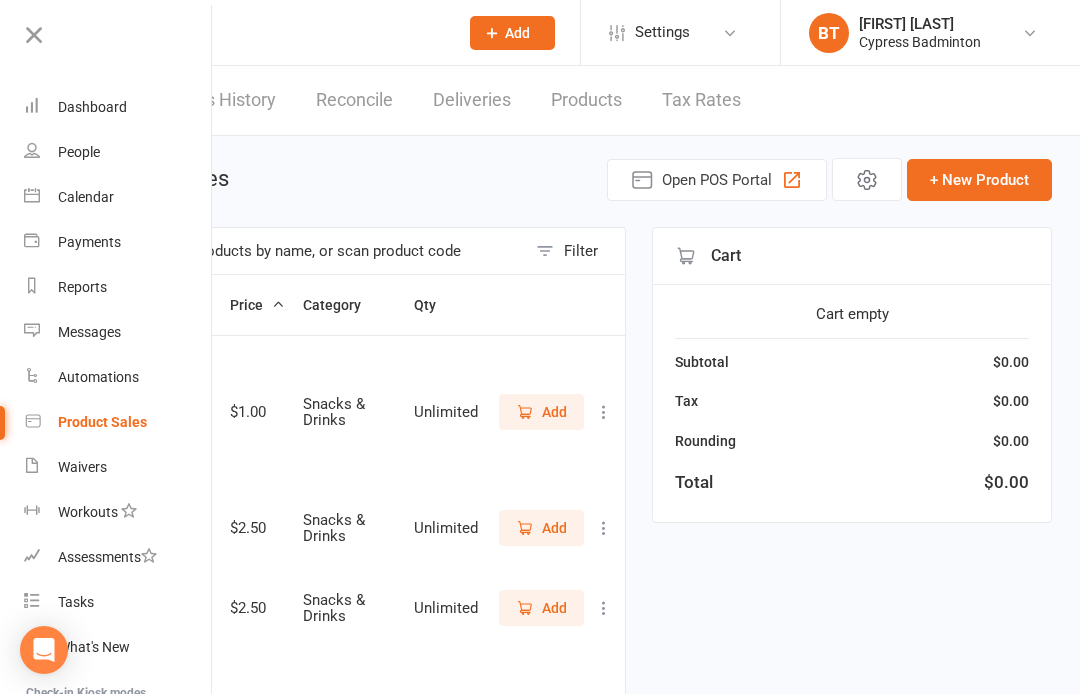 click on "Product Sales" at bounding box center (102, 422) 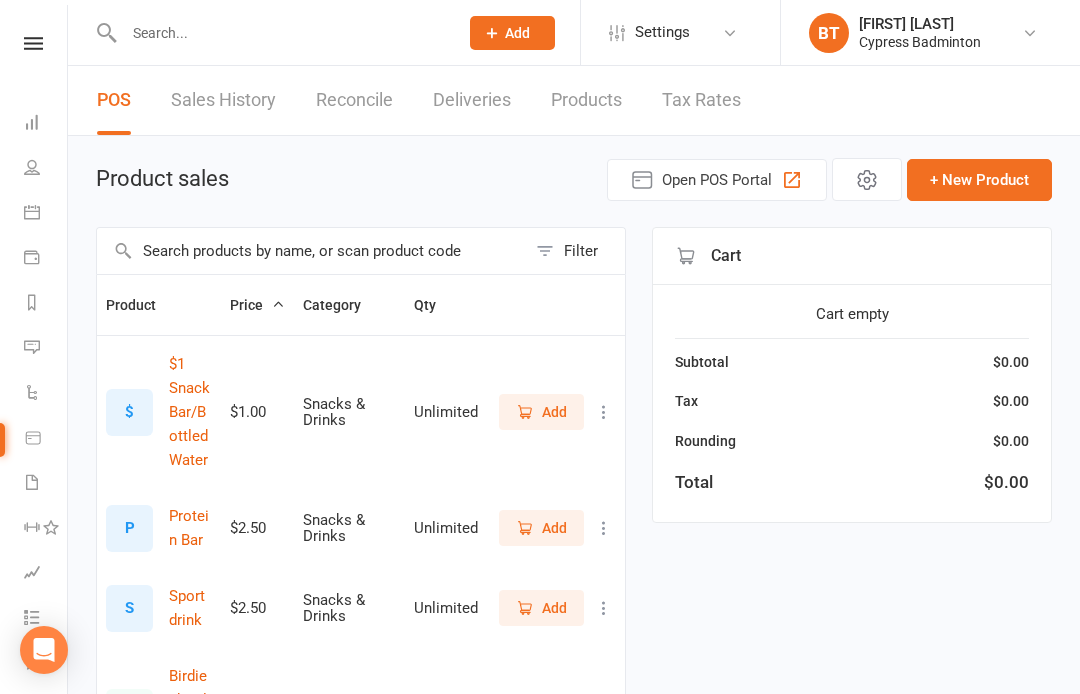 click at bounding box center [311, 251] 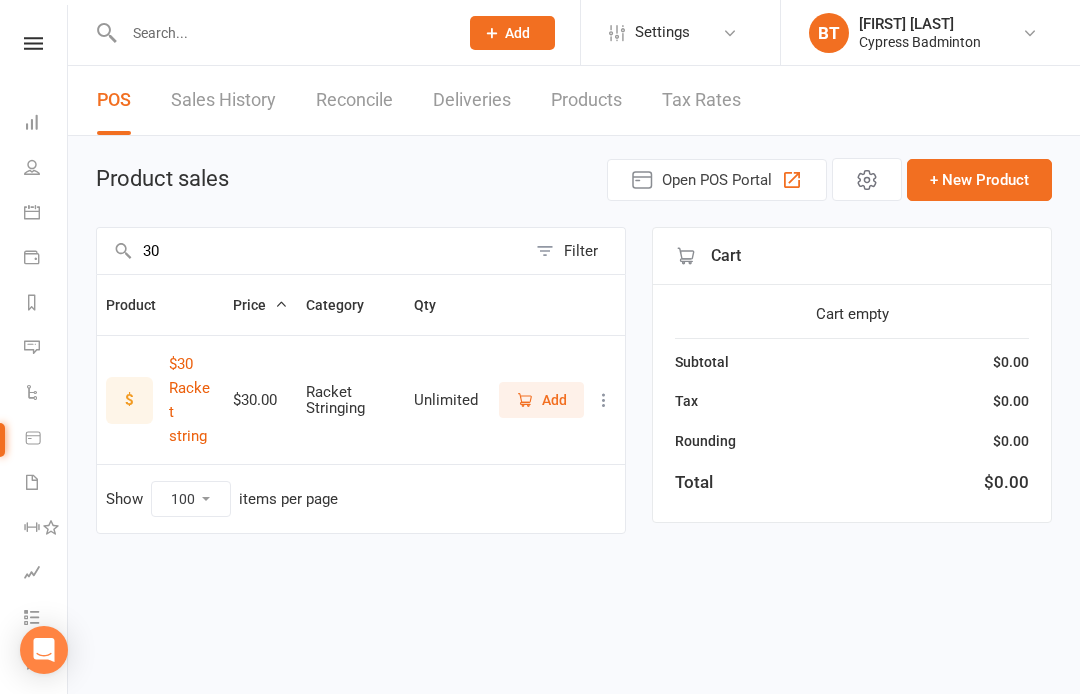 type on "30" 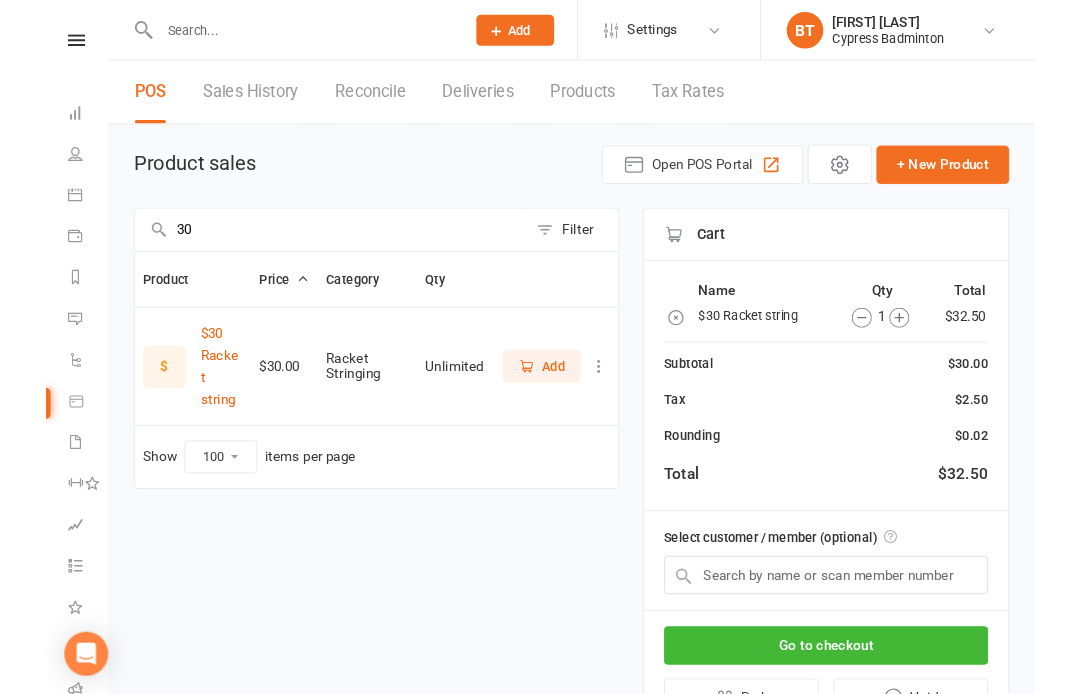scroll, scrollTop: 104, scrollLeft: 0, axis: vertical 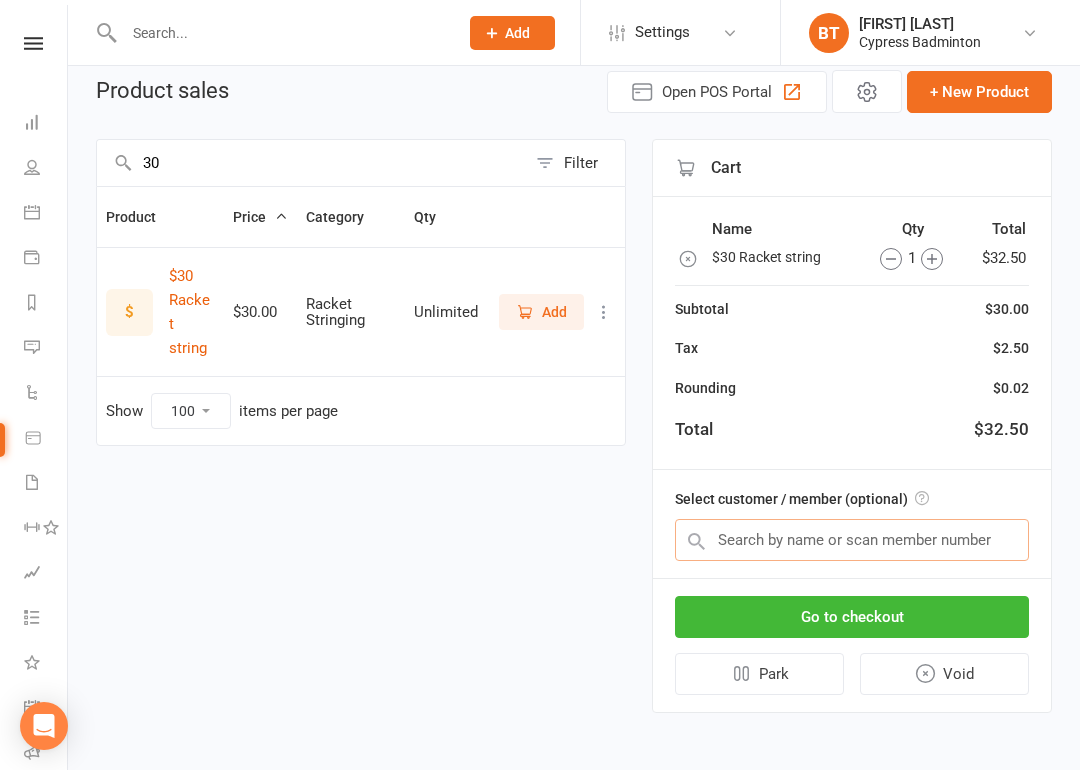 click at bounding box center [852, 540] 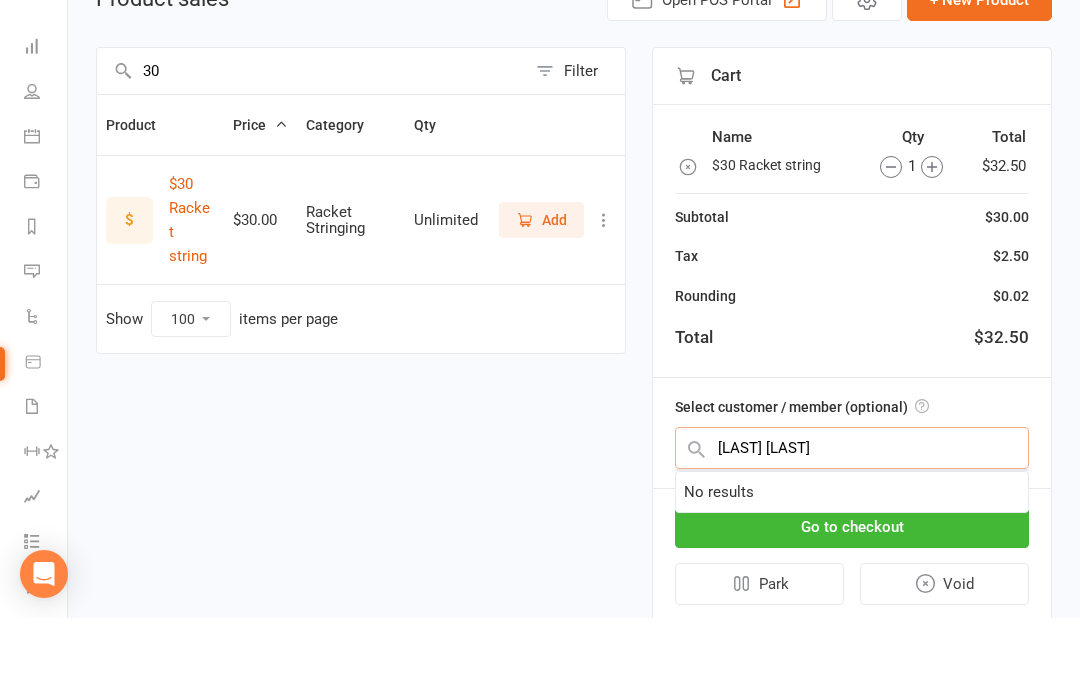 type on "Kutta wang" 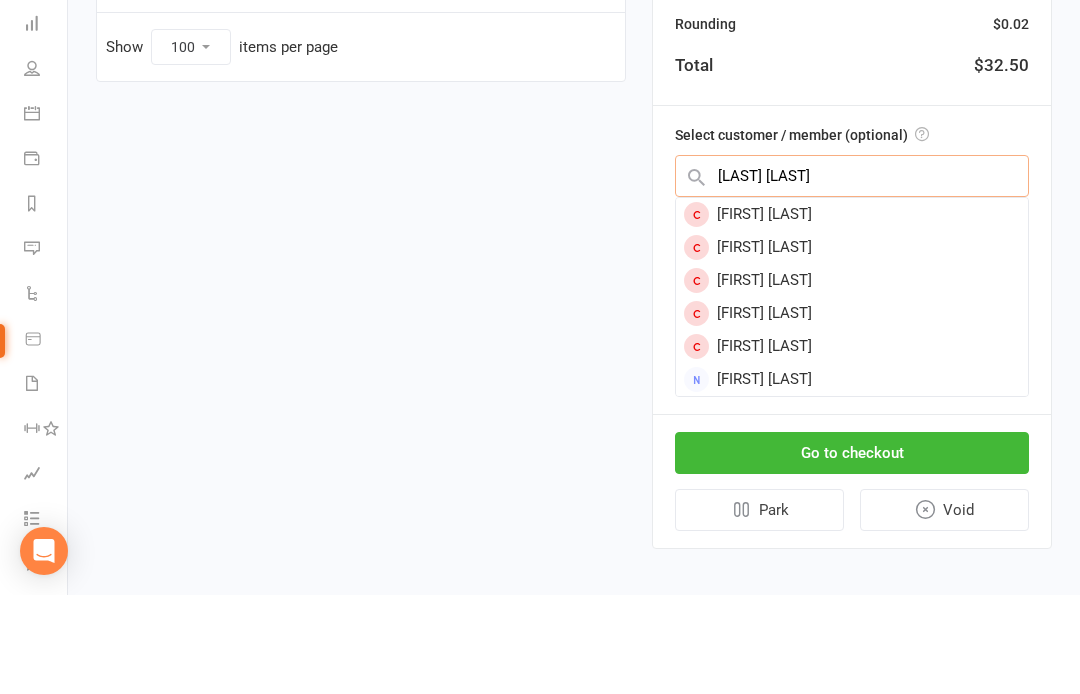 scroll, scrollTop: 380, scrollLeft: 0, axis: vertical 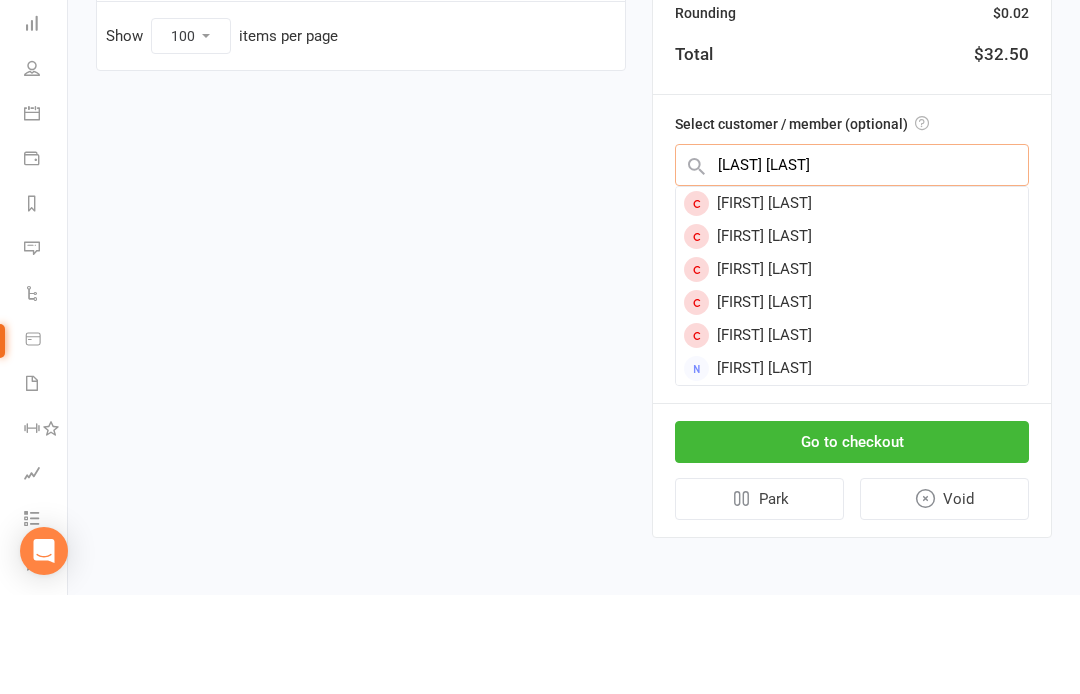 click on "Kutta wang" at bounding box center [852, 264] 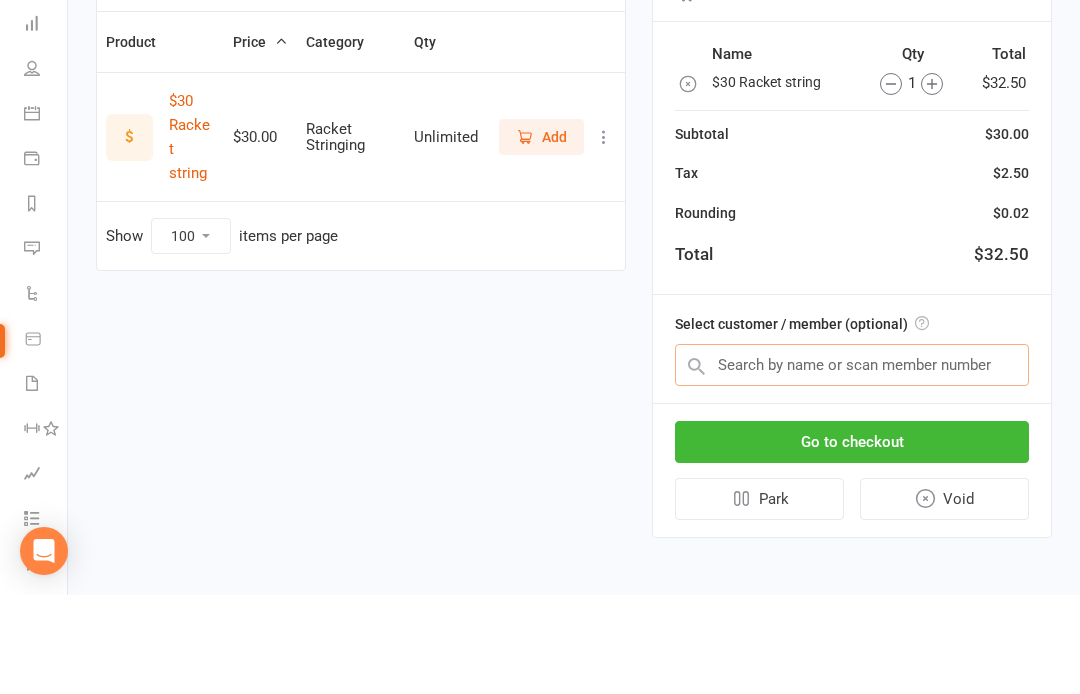 scroll, scrollTop: 180, scrollLeft: 0, axis: vertical 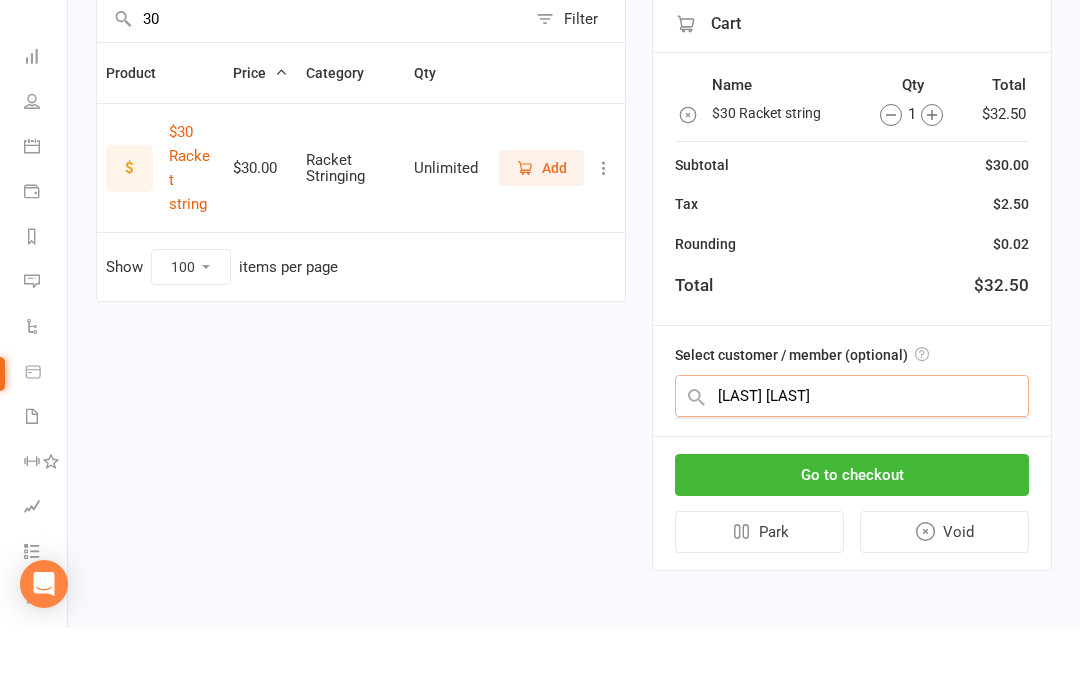 type on "Kutta wang" 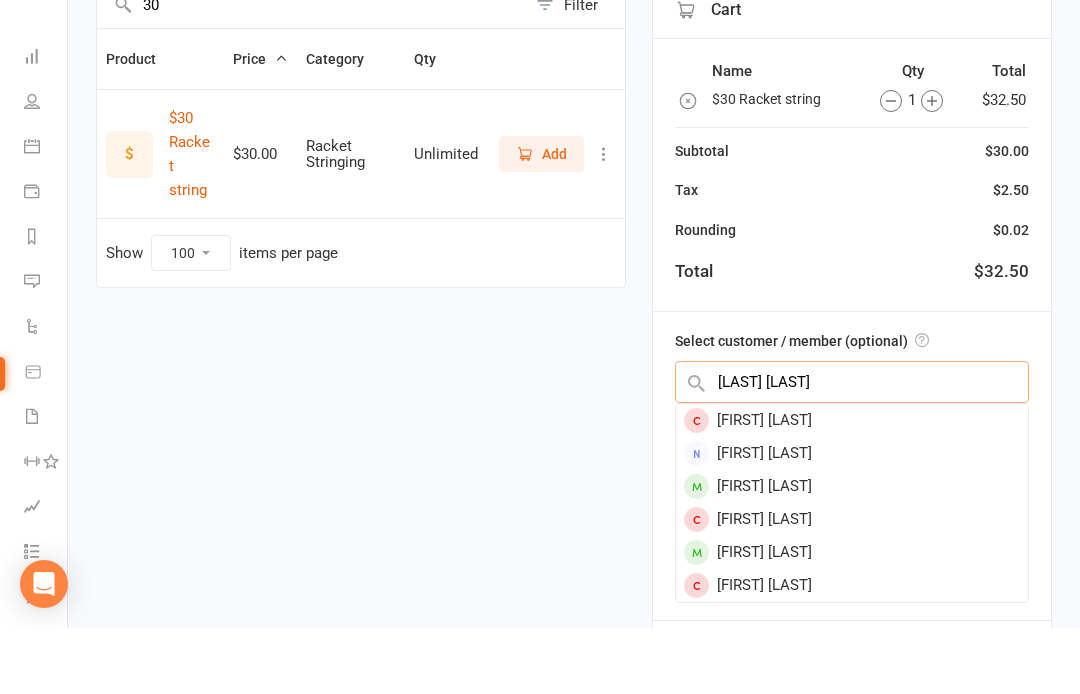 scroll, scrollTop: 132, scrollLeft: 0, axis: vertical 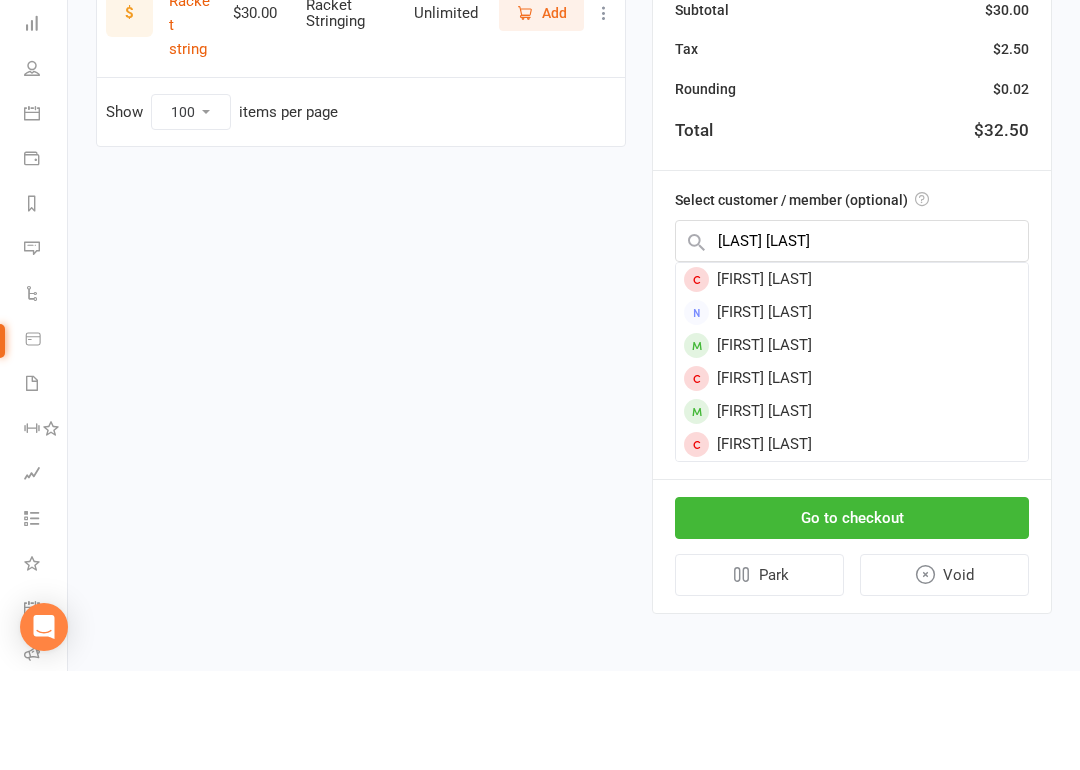 click on "Prospect
Member
Non-attending contact
Class / event
Appointment
Task
Membership plan
Bulk message
Add
Settings Membership Plans Event Templates Appointment Types Website Image Library Customize Contacts Bulk Imports Access Control Users Account Profile Clubworx API BT Boyd Tahtat Cypress Badminton My profile My subscription Help Terms & conditions  Privacy policy  Sign out Clubworx Dashboard People Calendar Payments Reports Messages   Automations   Product Sales Waivers   Workouts   Assessments  Tasks   What's New Check-in Kiosk modes General attendance Roll call Class check-in × 1 events booked successfully. Last booking: Aug 4, 2025. × × POS Sales History Reconcile Deliveries Products Tax Rates Product sales Open POS Portal + New Product 30 Filter Product Price $" at bounding box center (540, 240) 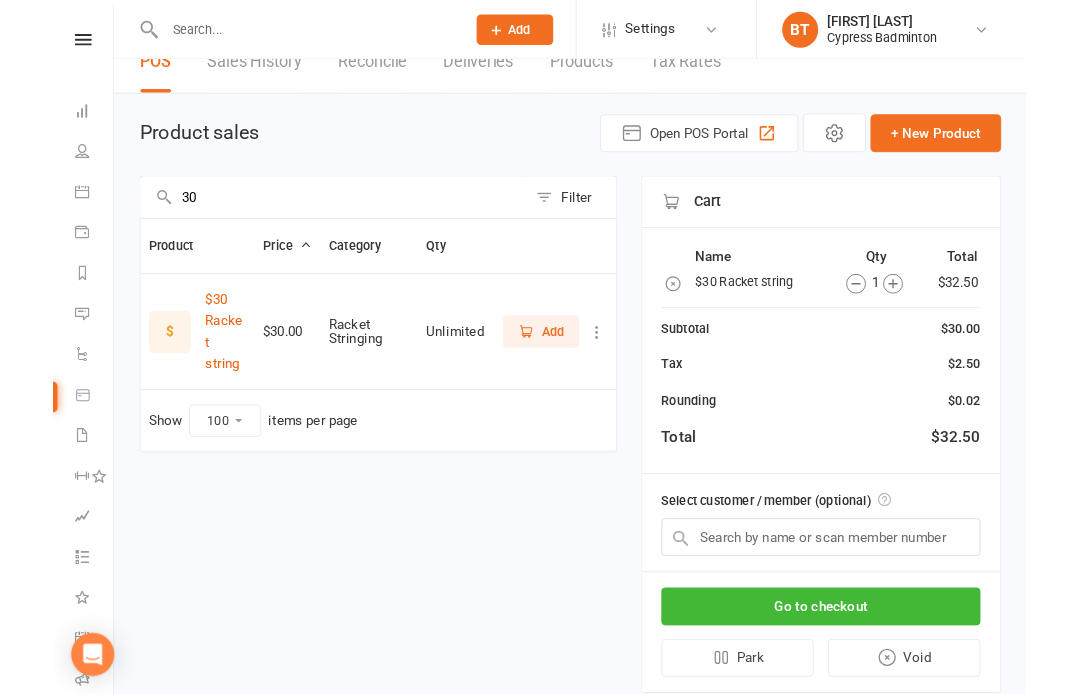 scroll, scrollTop: 0, scrollLeft: 0, axis: both 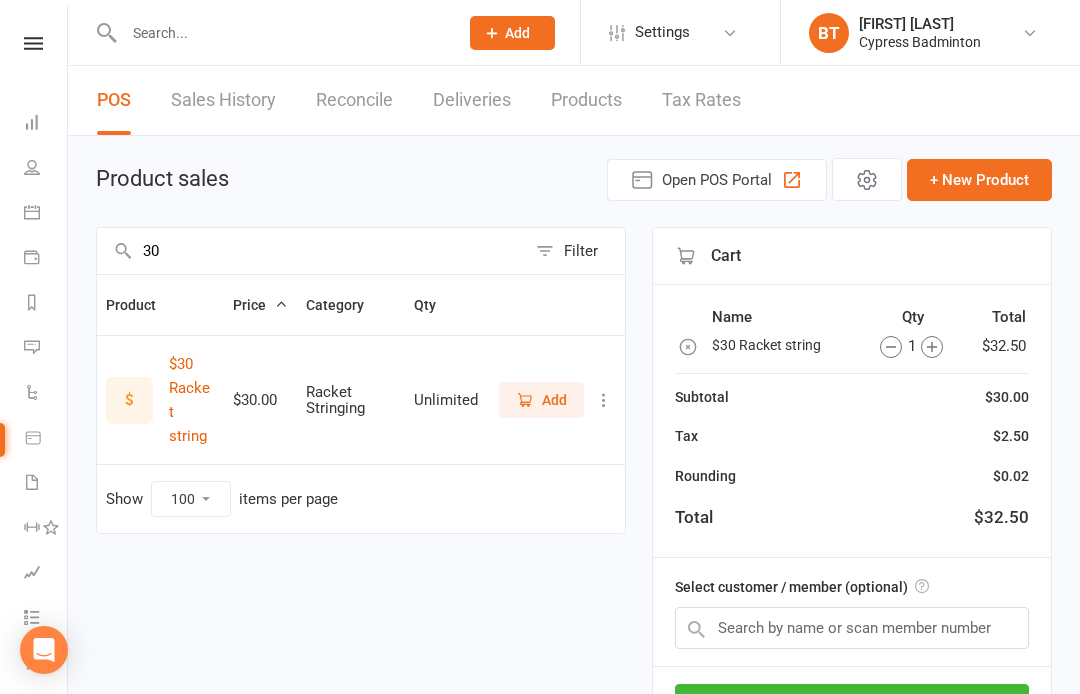 click 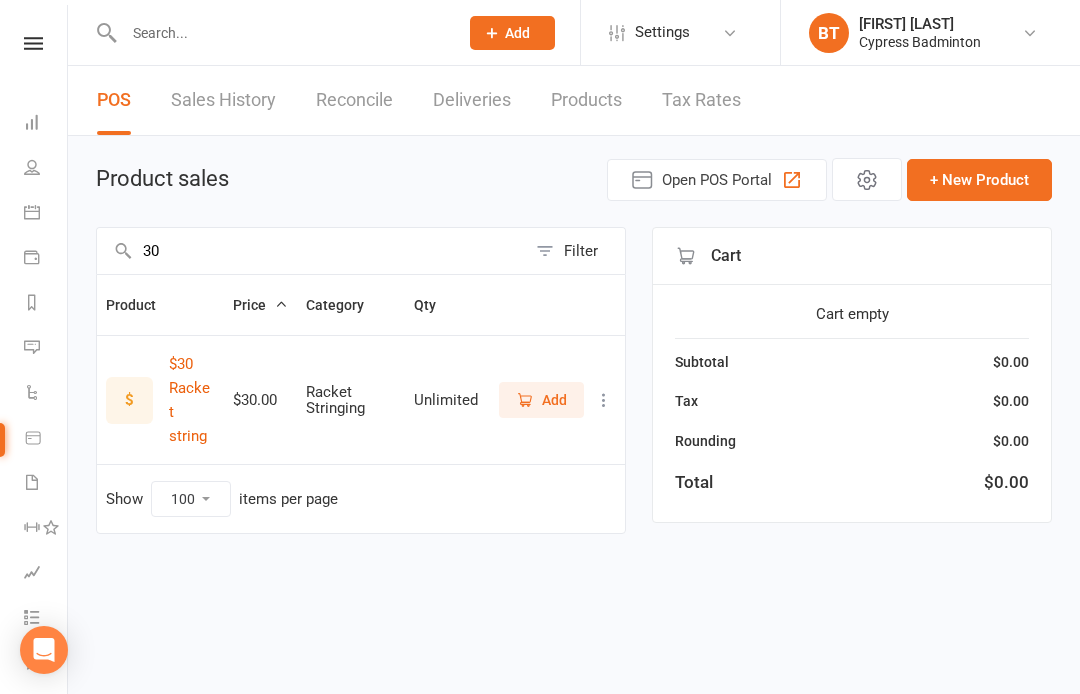 click at bounding box center (33, 43) 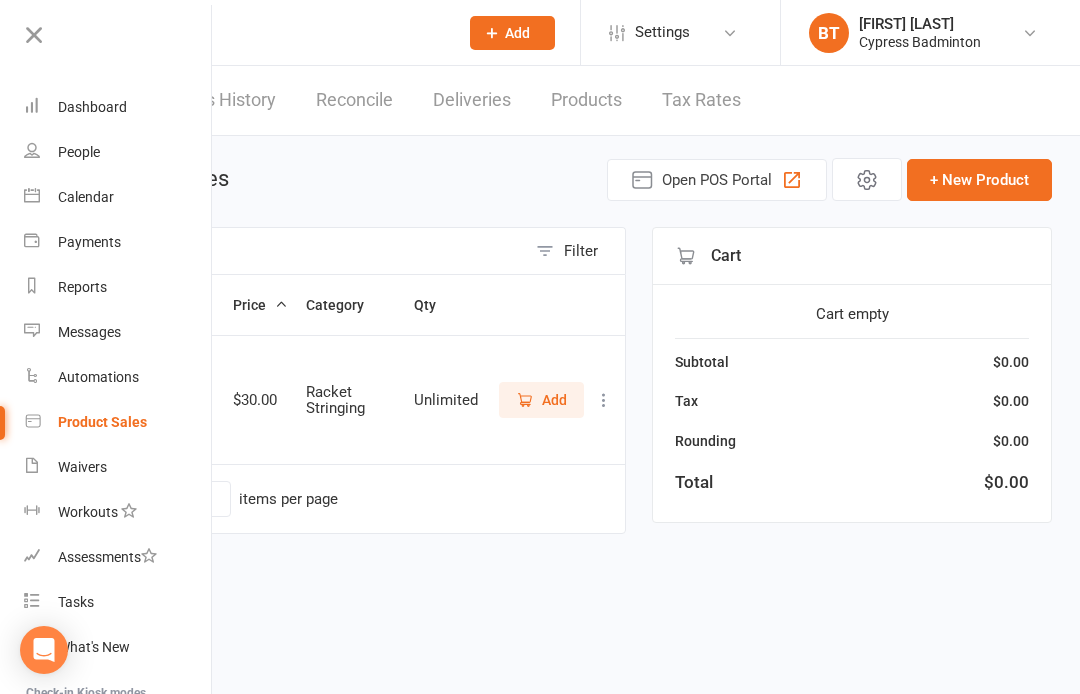 click at bounding box center (116, 42) 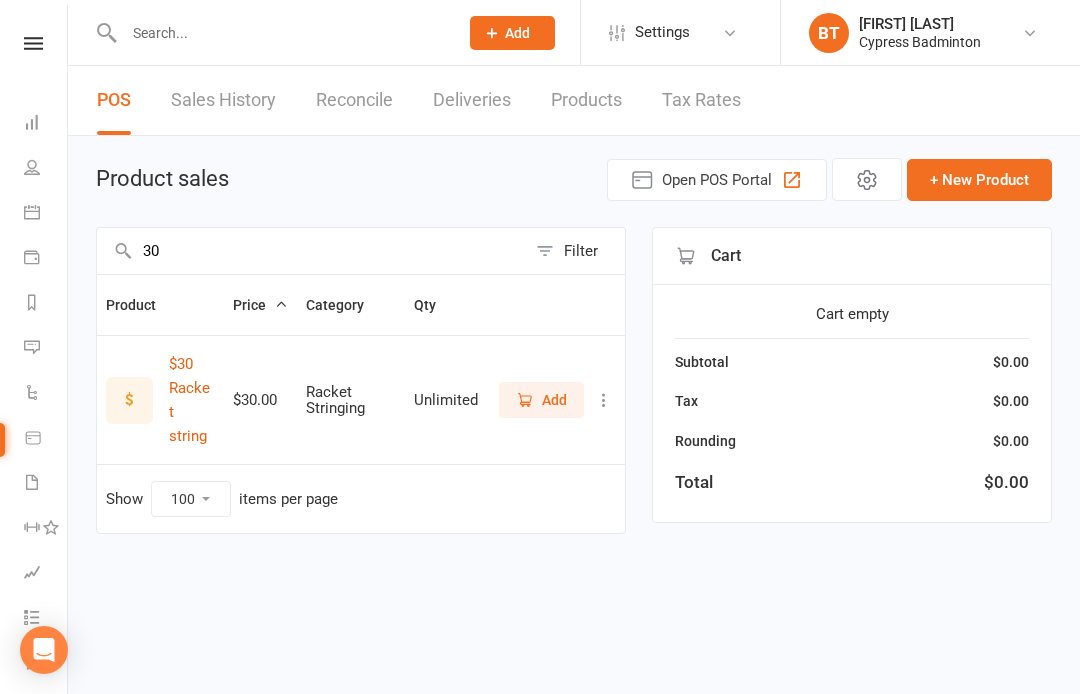 click at bounding box center [281, 33] 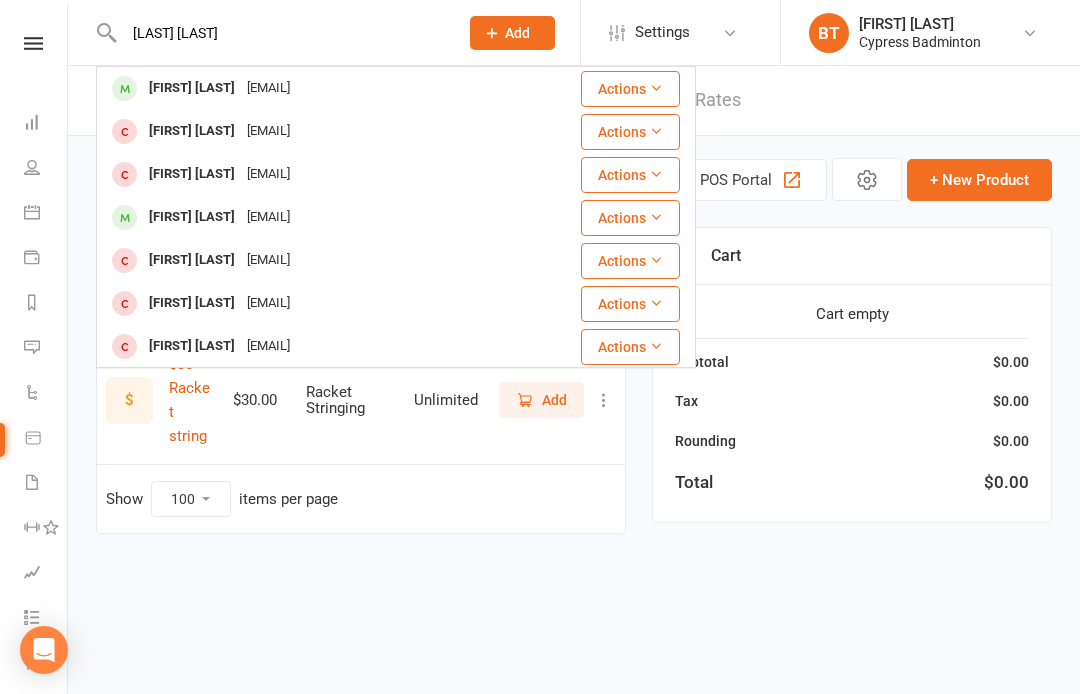 type on "Kutta wang" 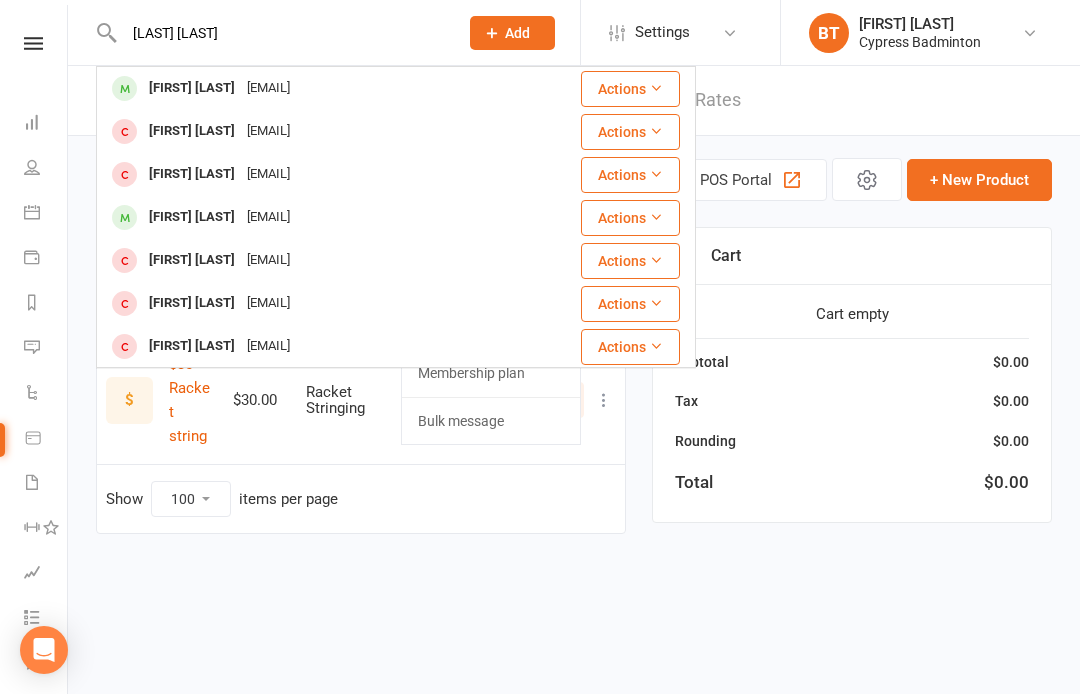 type 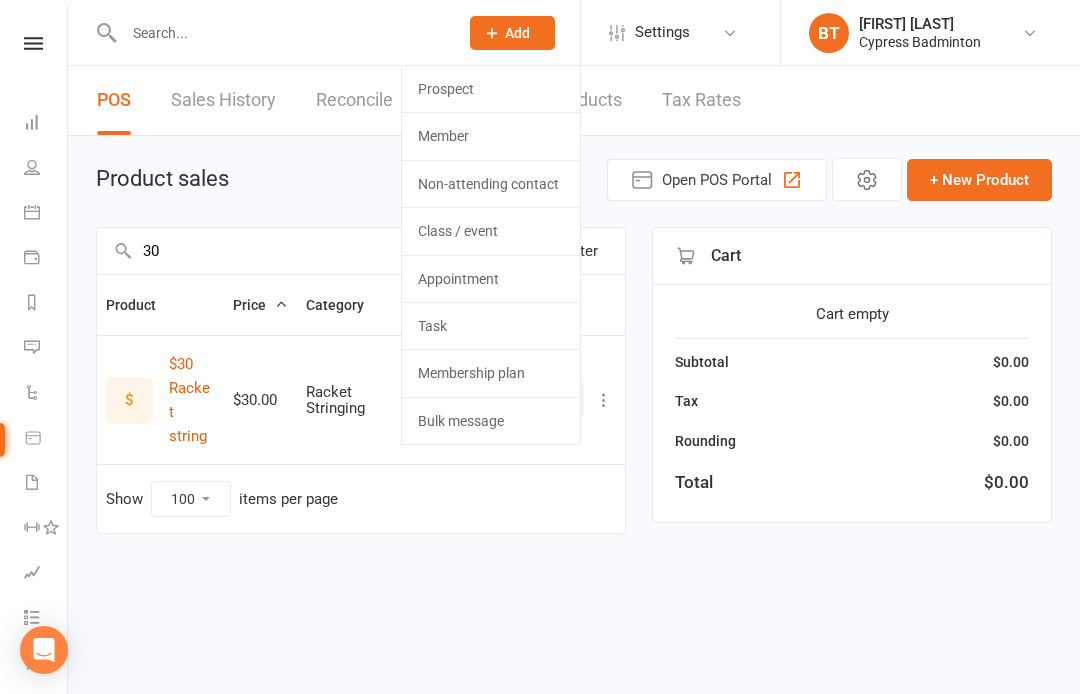 click on "Member" 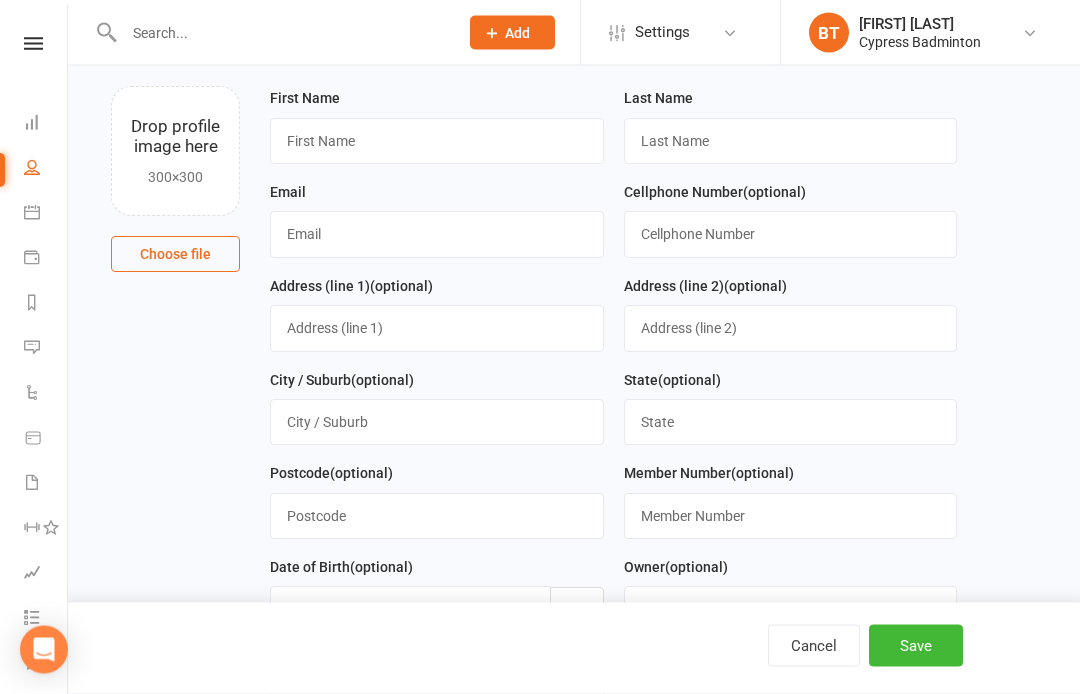 scroll, scrollTop: 0, scrollLeft: 0, axis: both 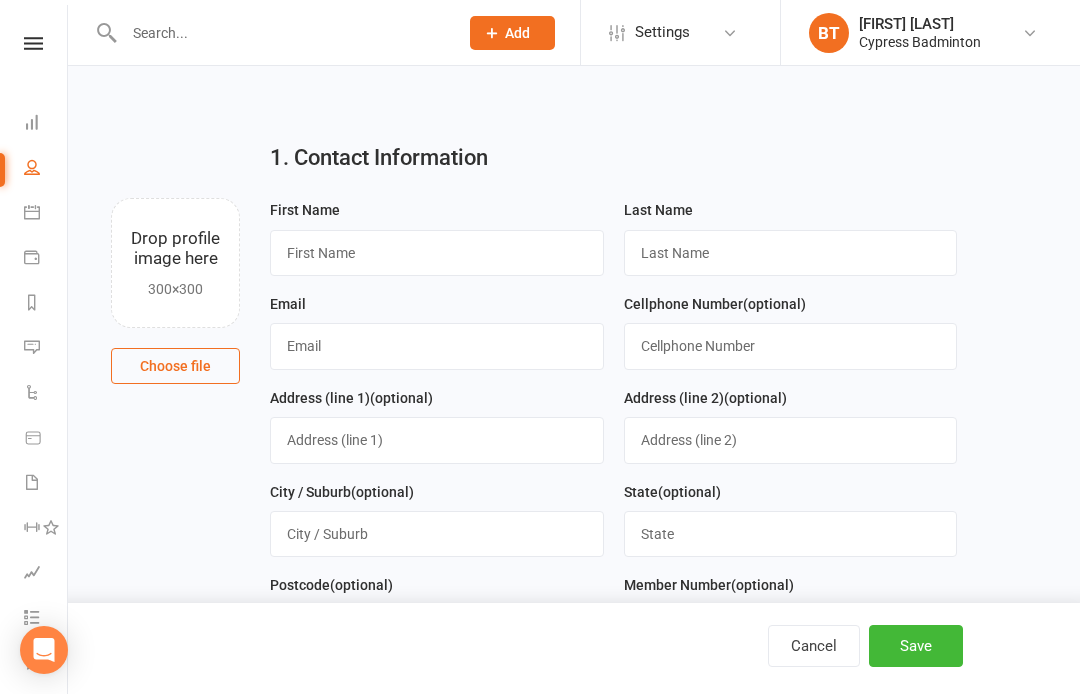 select on "100" 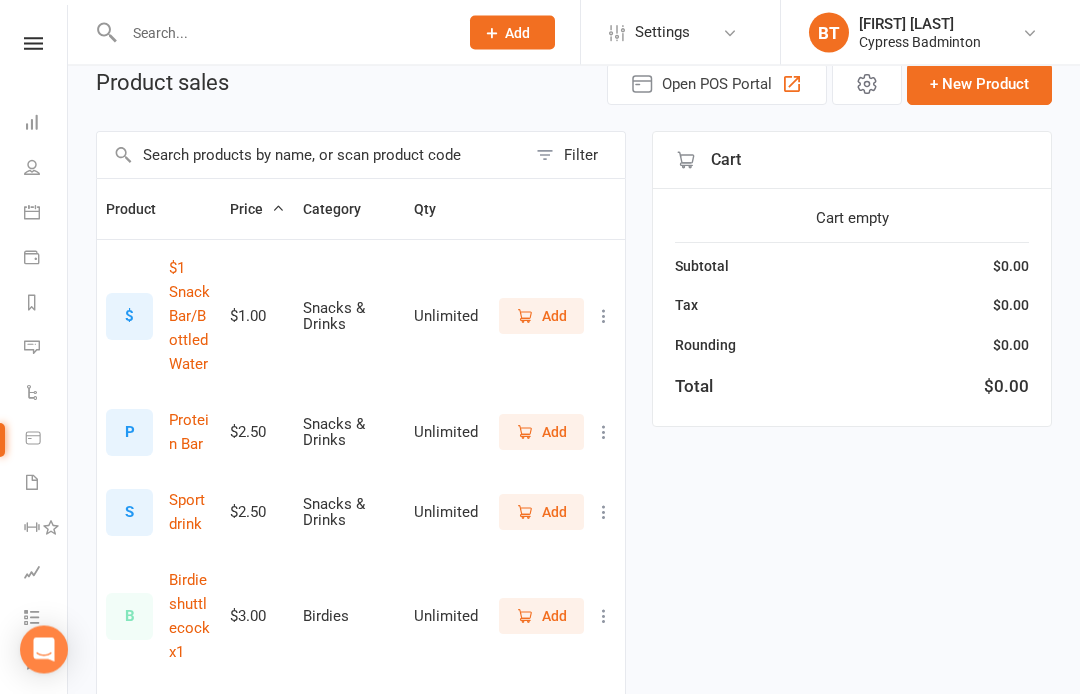 scroll, scrollTop: 0, scrollLeft: 0, axis: both 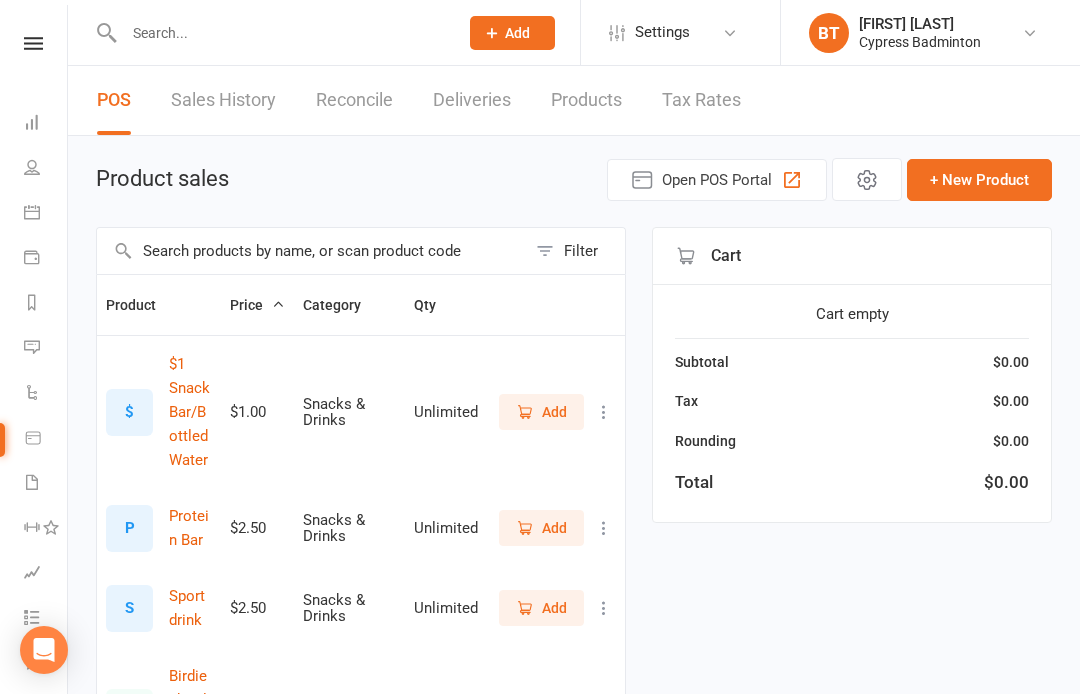 click on "Dashboard" at bounding box center [46, 124] 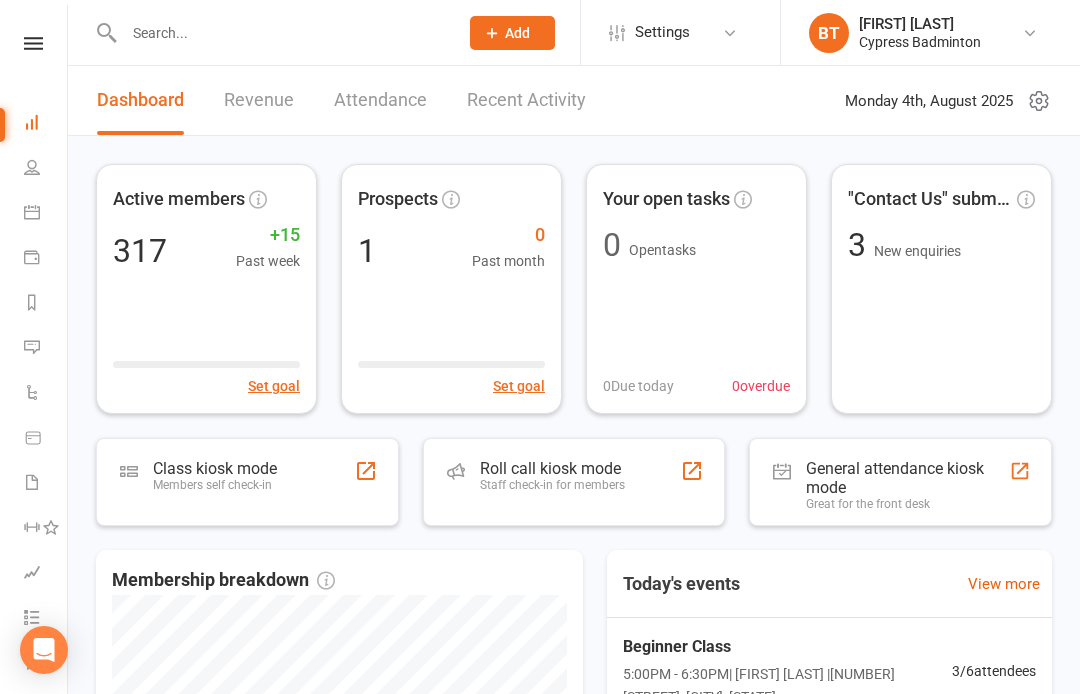 click at bounding box center [33, 43] 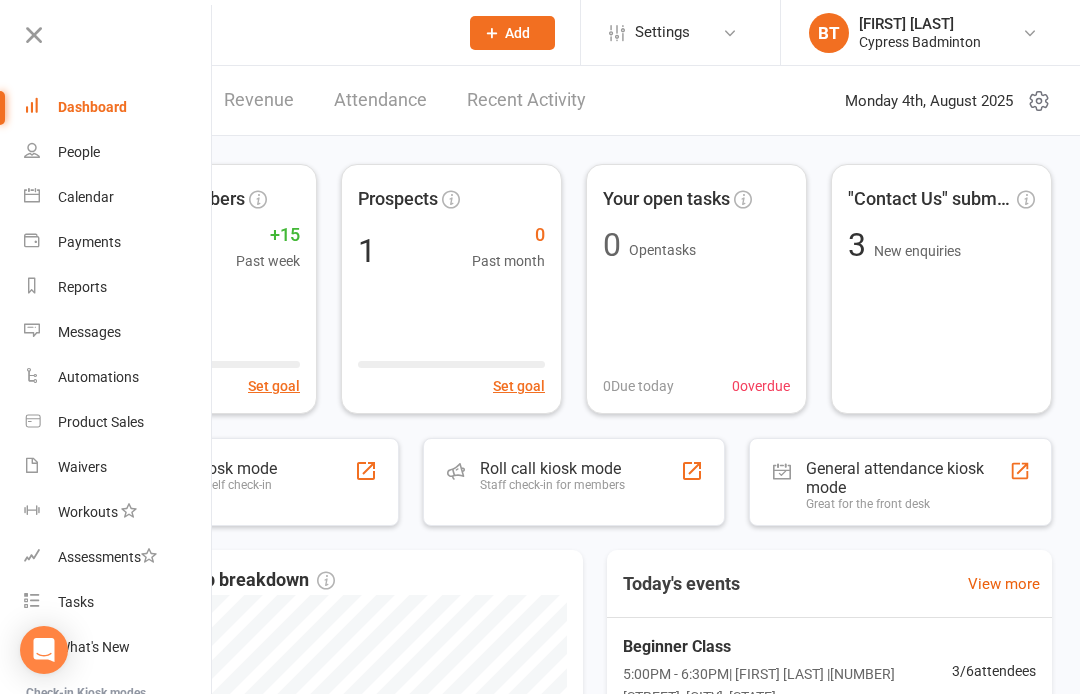 click on "Product Sales" at bounding box center (118, 422) 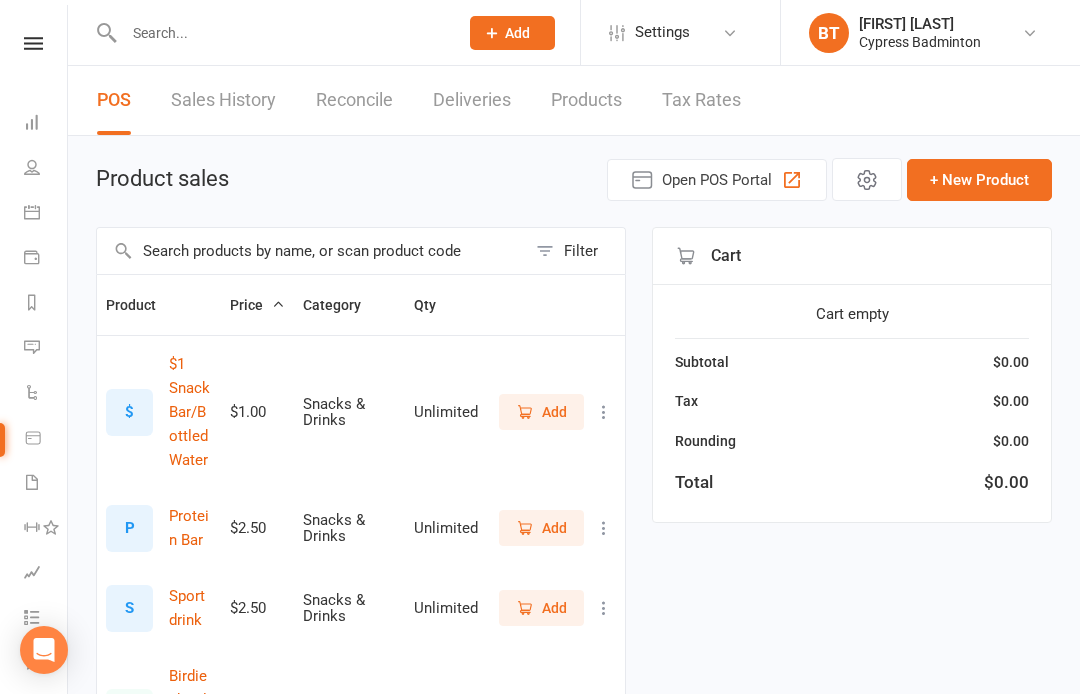 click on "Add" 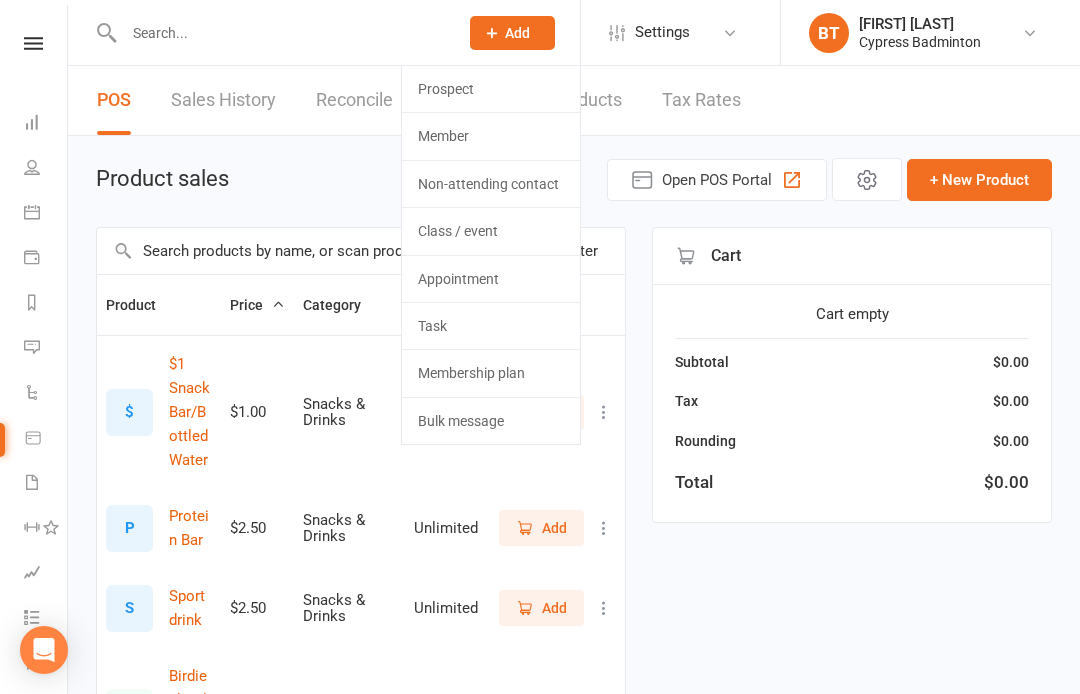 click on "Non-attending contact" 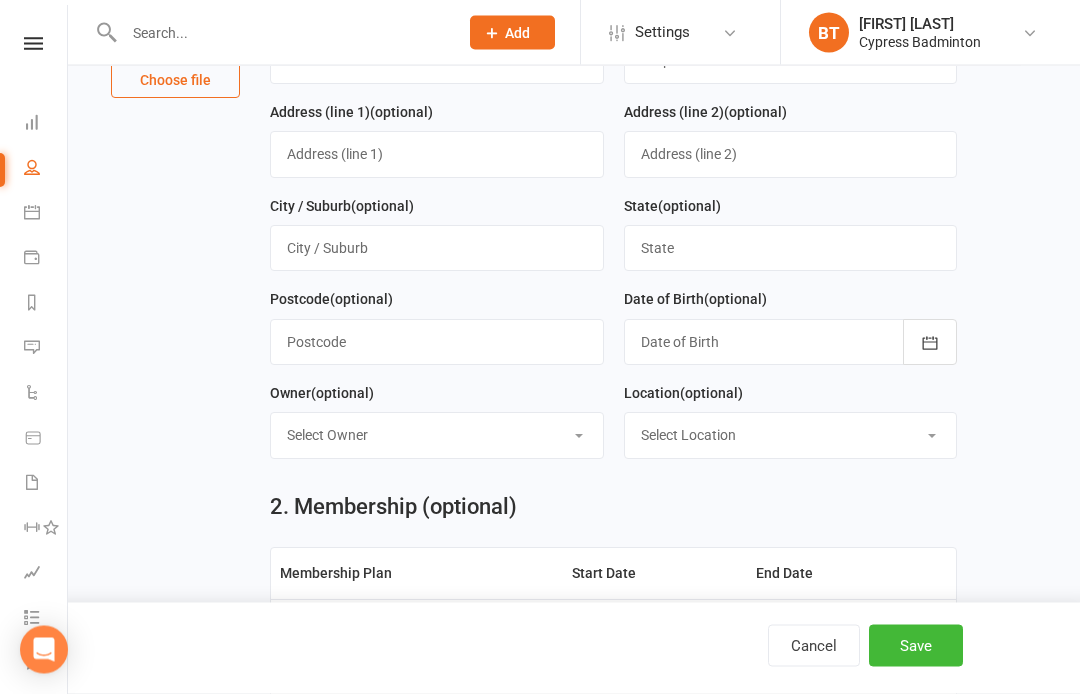 scroll, scrollTop: 0, scrollLeft: 0, axis: both 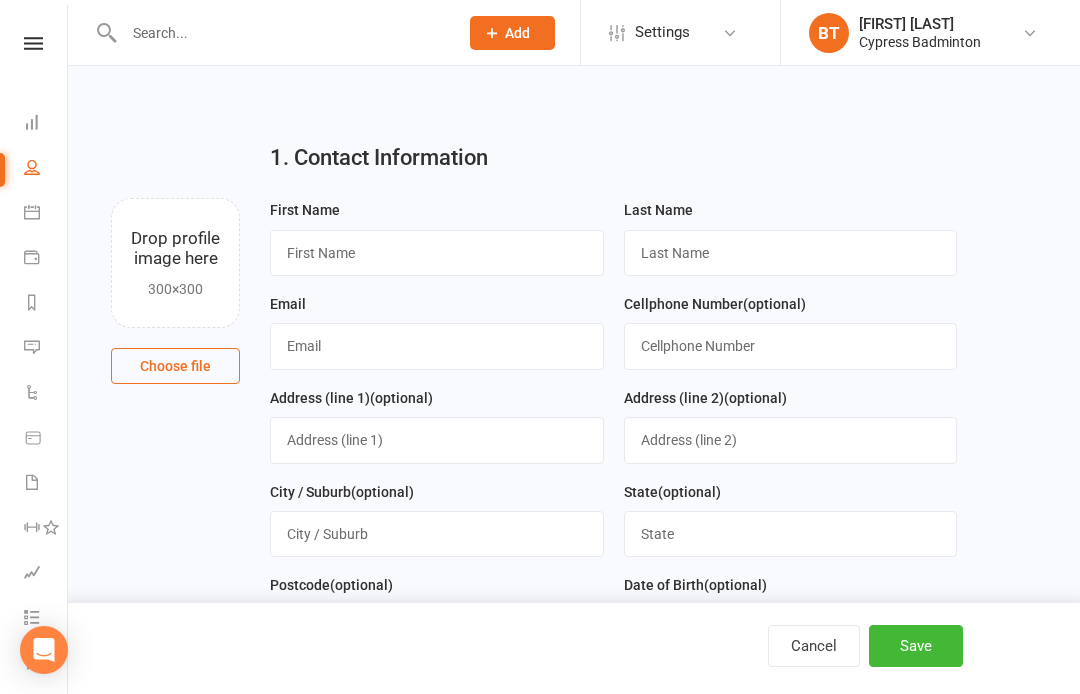 click at bounding box center (33, 43) 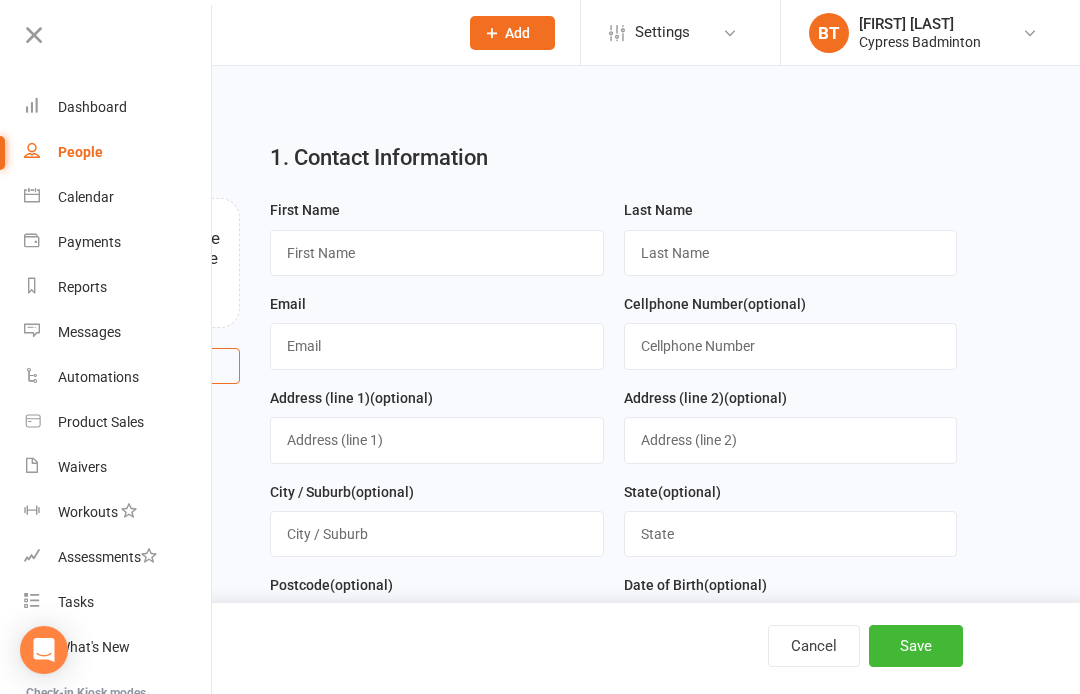 click on "Product Sales" at bounding box center [101, 422] 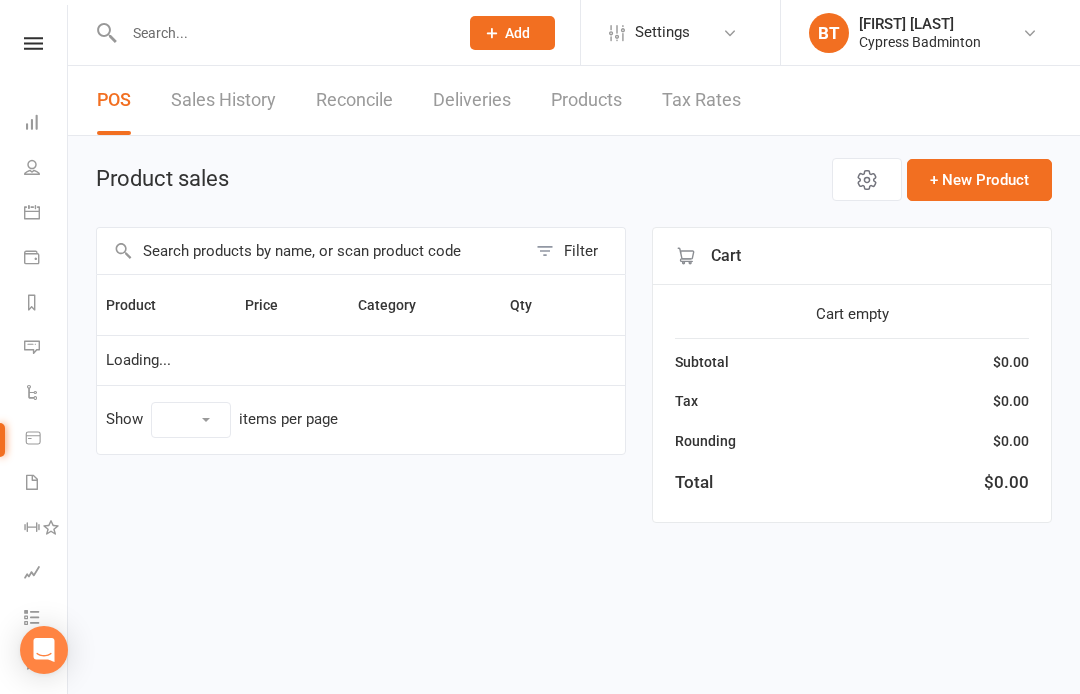 select on "100" 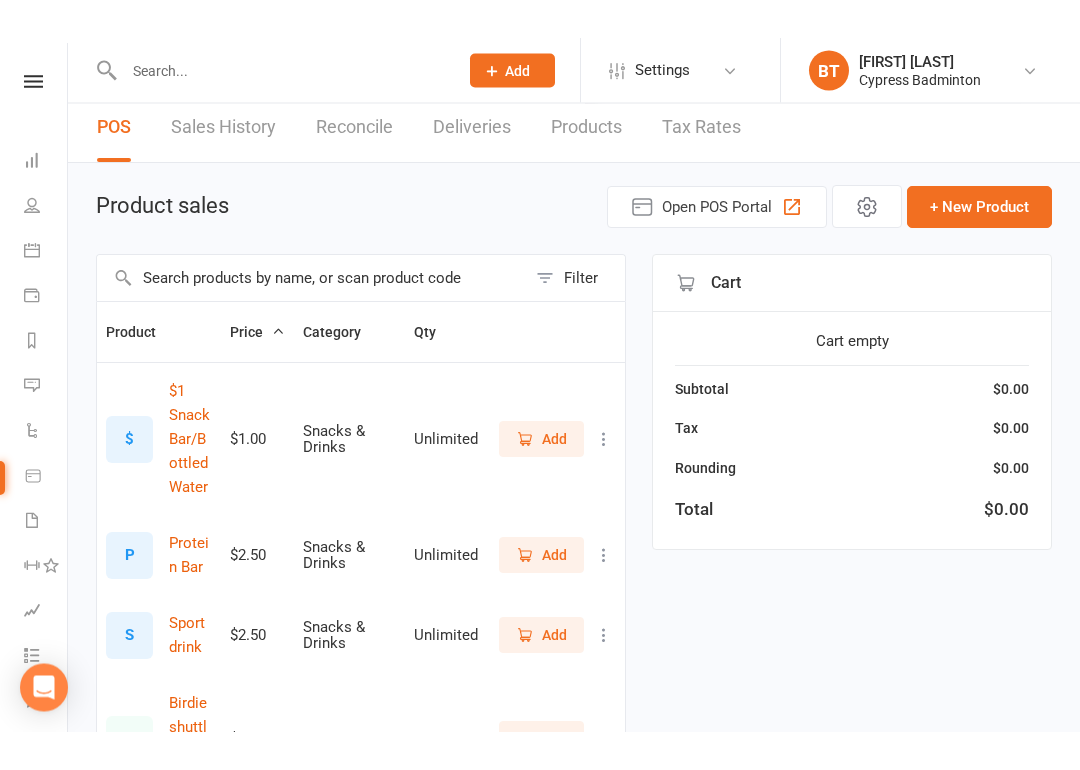 scroll, scrollTop: 0, scrollLeft: 0, axis: both 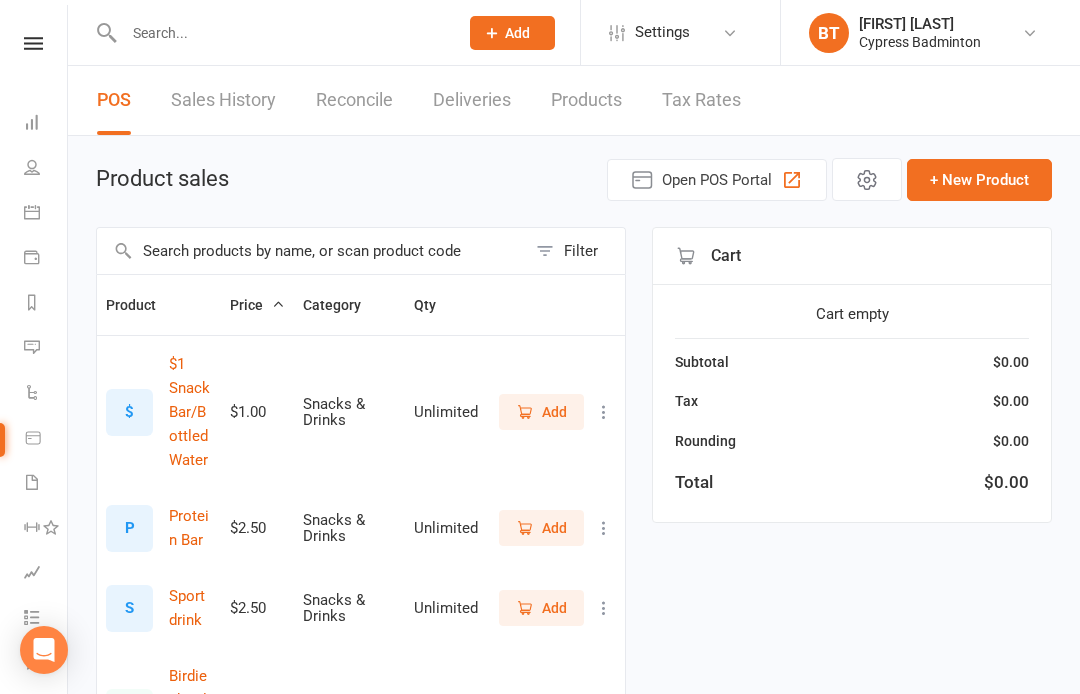 click at bounding box center (311, 251) 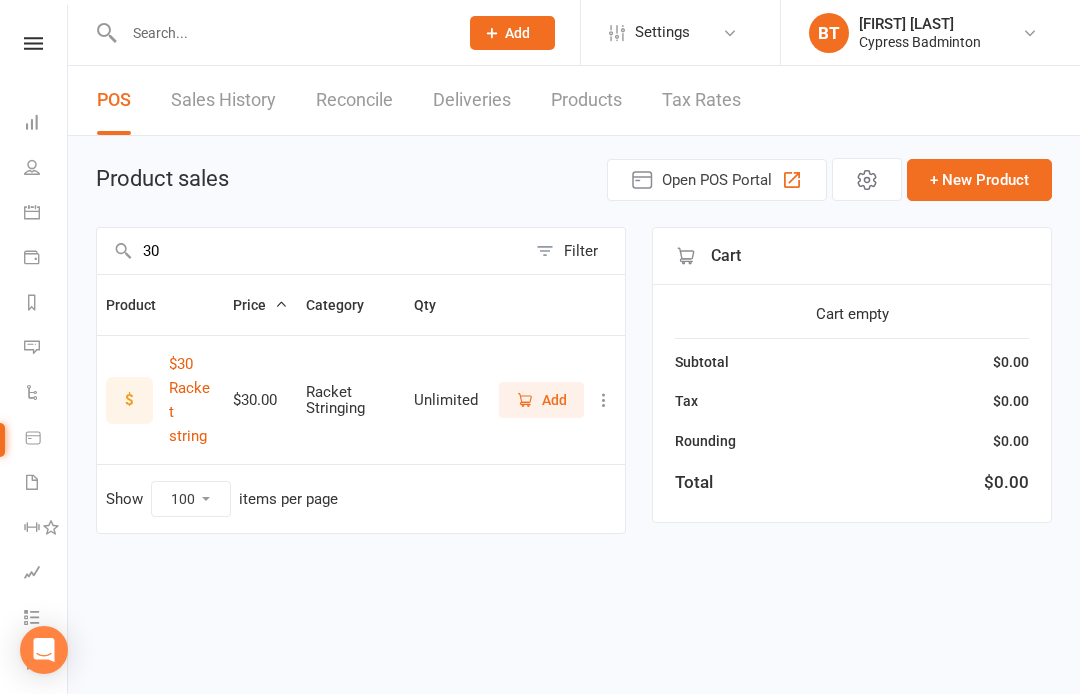 type on "30" 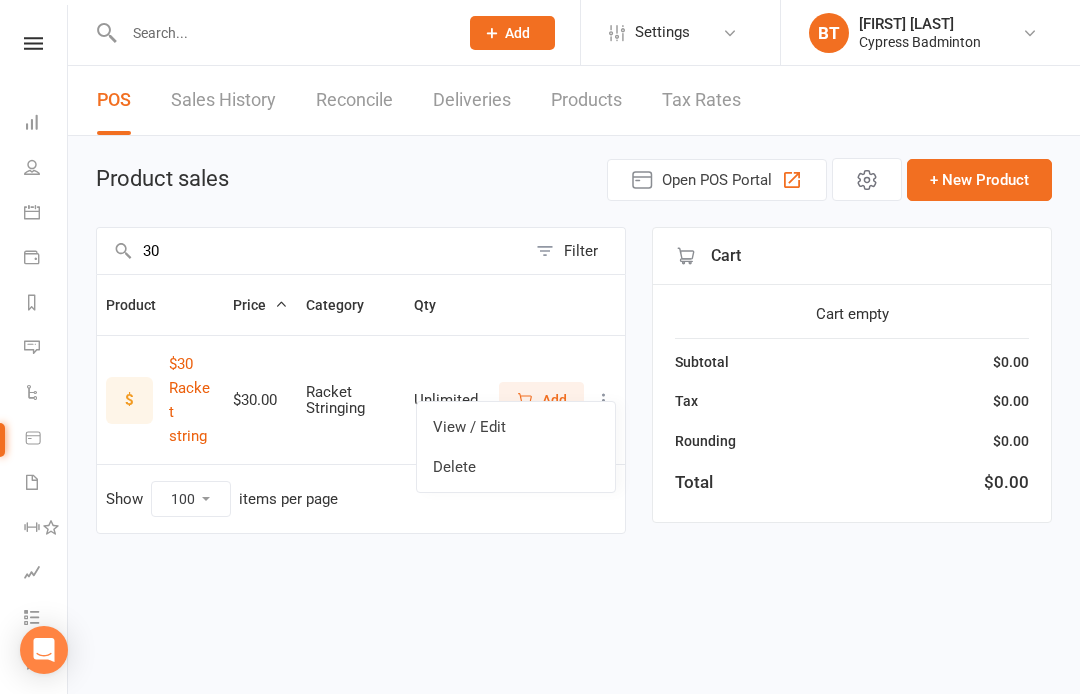 click on "Add" at bounding box center (554, 400) 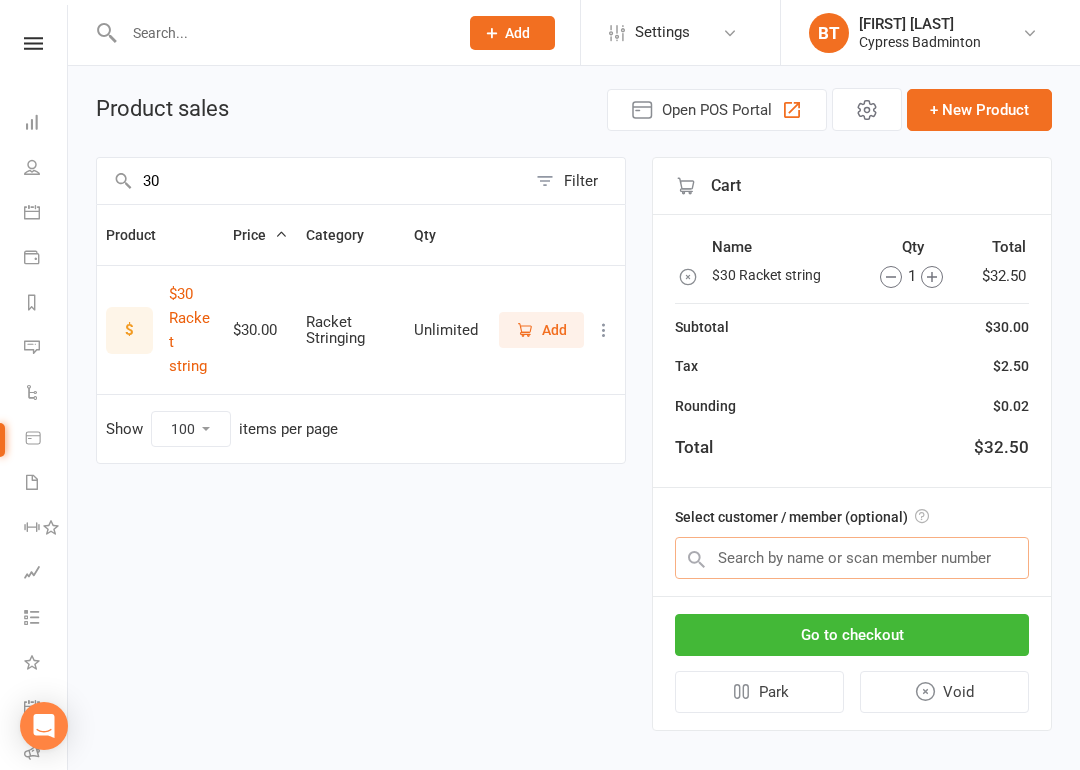 click at bounding box center (852, 558) 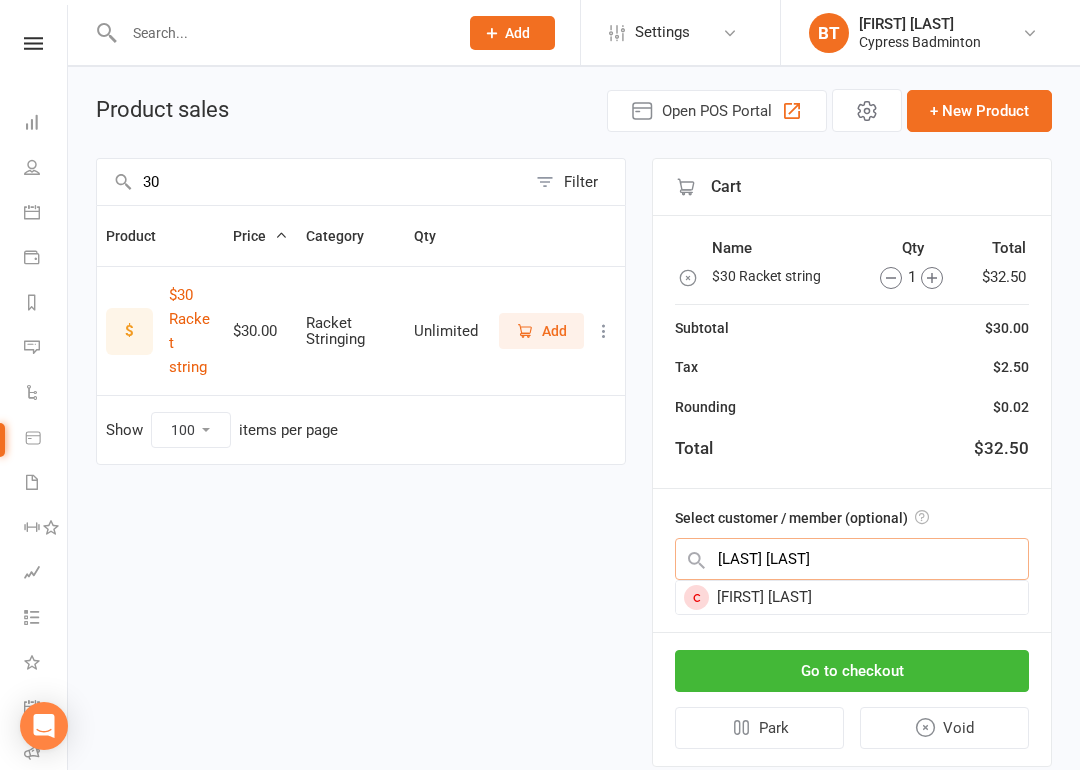 type on "Kutta wang" 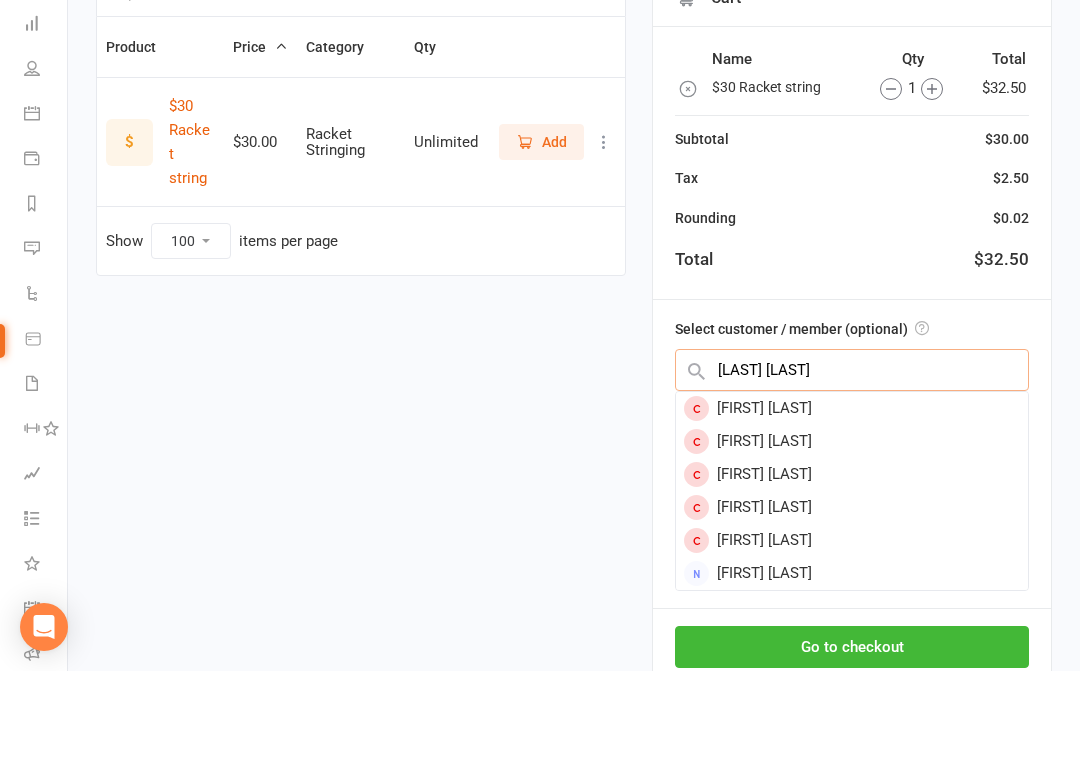 scroll, scrollTop: 162, scrollLeft: 0, axis: vertical 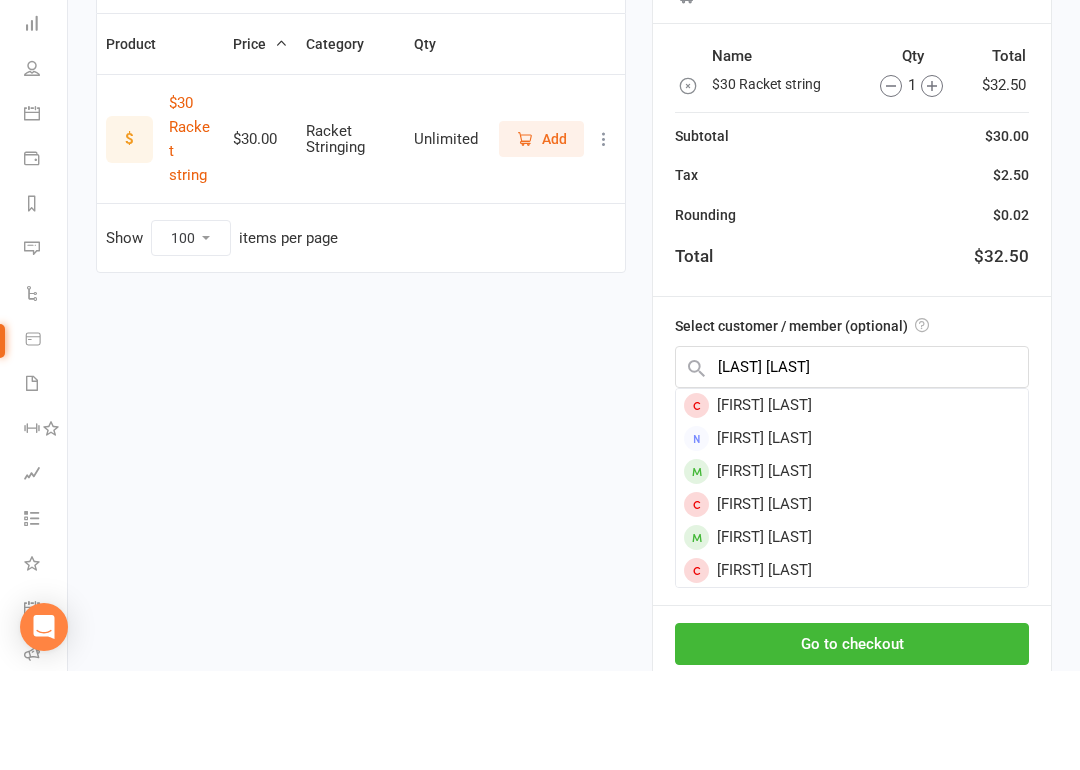 click on "Prospect
Member
Non-attending contact
Class / event
Appointment
Task
Membership plan
Bulk message
Add
Settings Membership Plans Event Templates Appointment Types Website Image Library Customize Contacts Bulk Imports Access Control Users Account Profile Clubworx API BT Boyd Tahtat Cypress Badminton My profile My subscription Help Terms & conditions  Privacy policy  Sign out Clubworx Dashboard People Calendar Payments Reports Messages   Automations   Product Sales Waivers   Workouts   Assessments  Tasks   What's New Check-in Kiosk modes General attendance Roll call Class check-in × 1 events booked successfully. Last booking: Aug 4, 2025. × × POS Sales History Reconcile Deliveries Products Tax Rates Product sales Open POS Portal + New Product 30 Filter Product Price $" at bounding box center (540, 366) 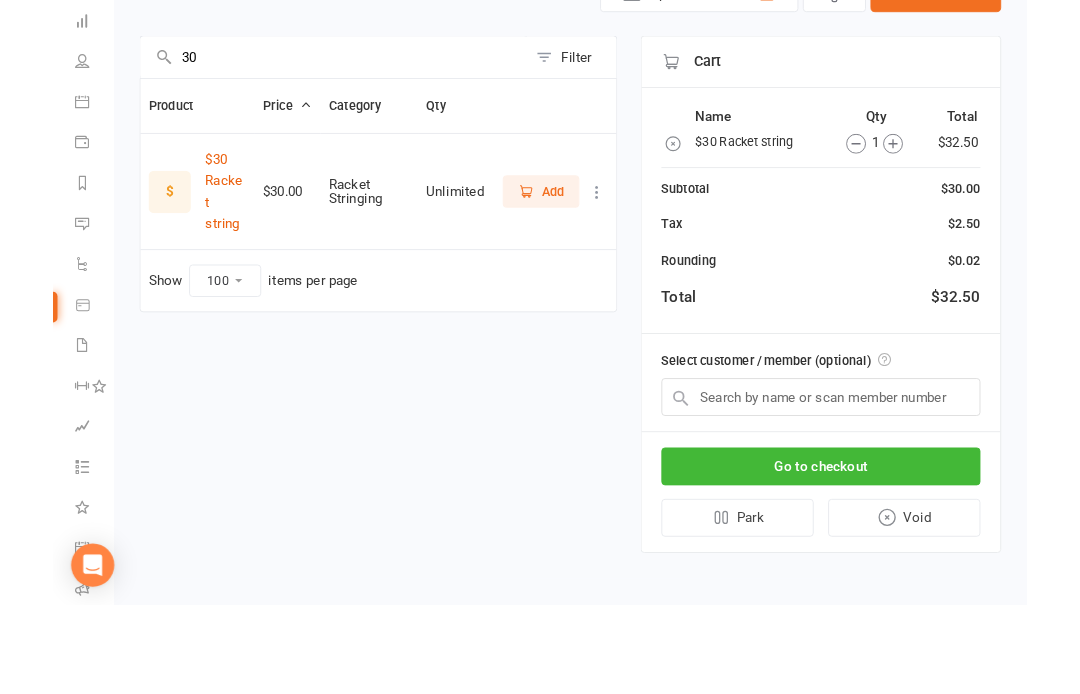 scroll, scrollTop: 104, scrollLeft: 0, axis: vertical 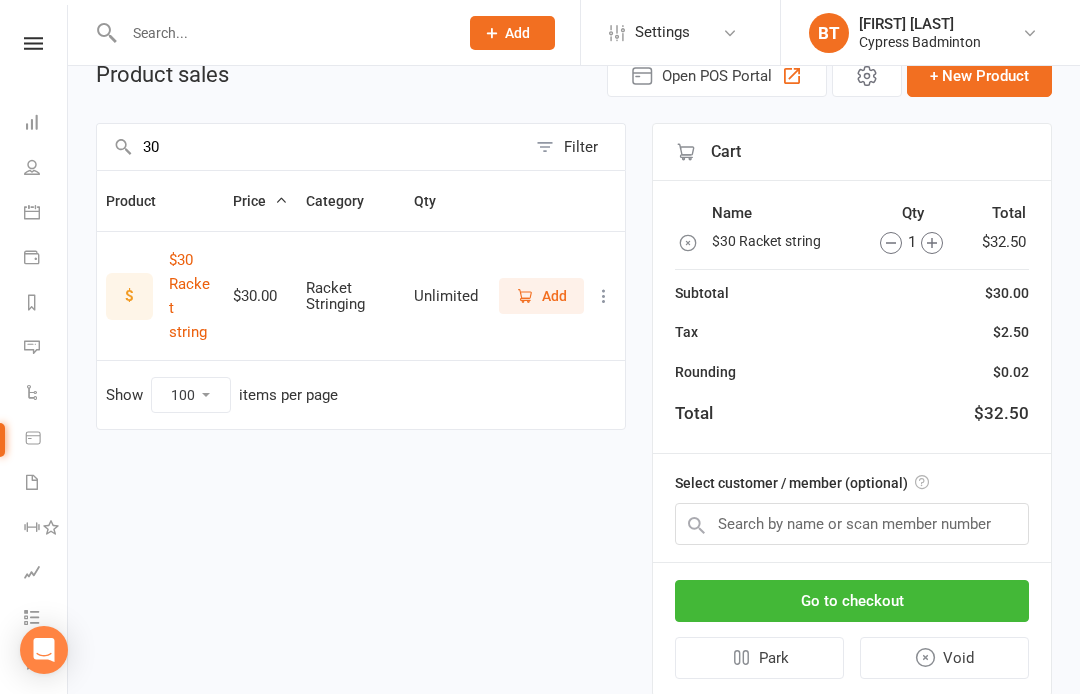 click on "Go to checkout" at bounding box center (852, 601) 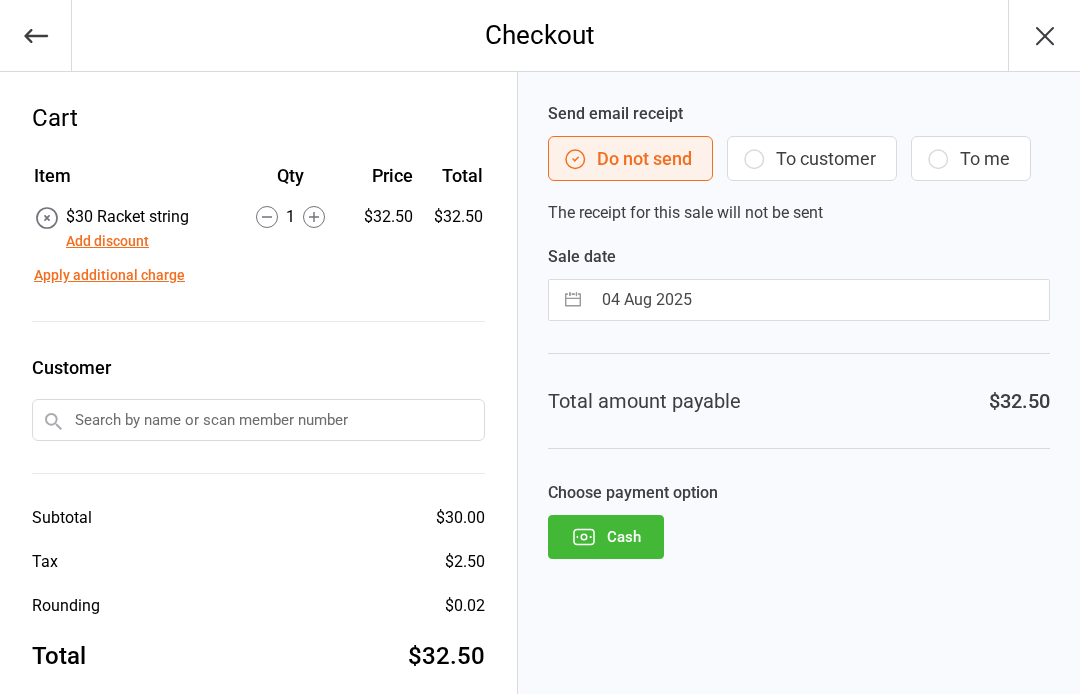 scroll, scrollTop: 0, scrollLeft: 0, axis: both 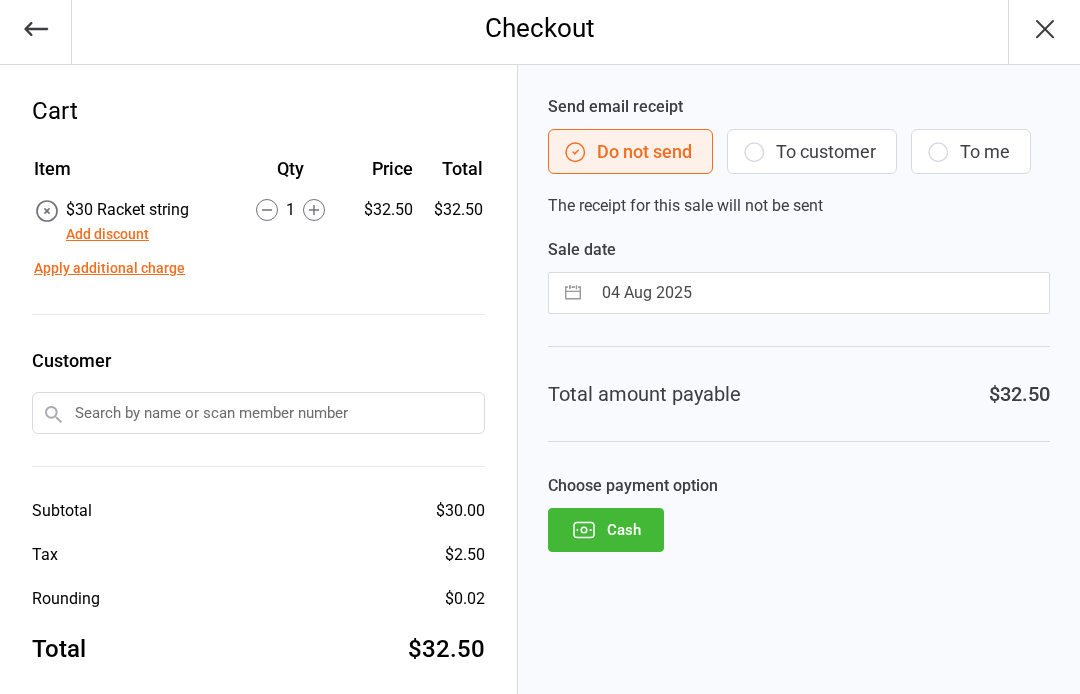 click 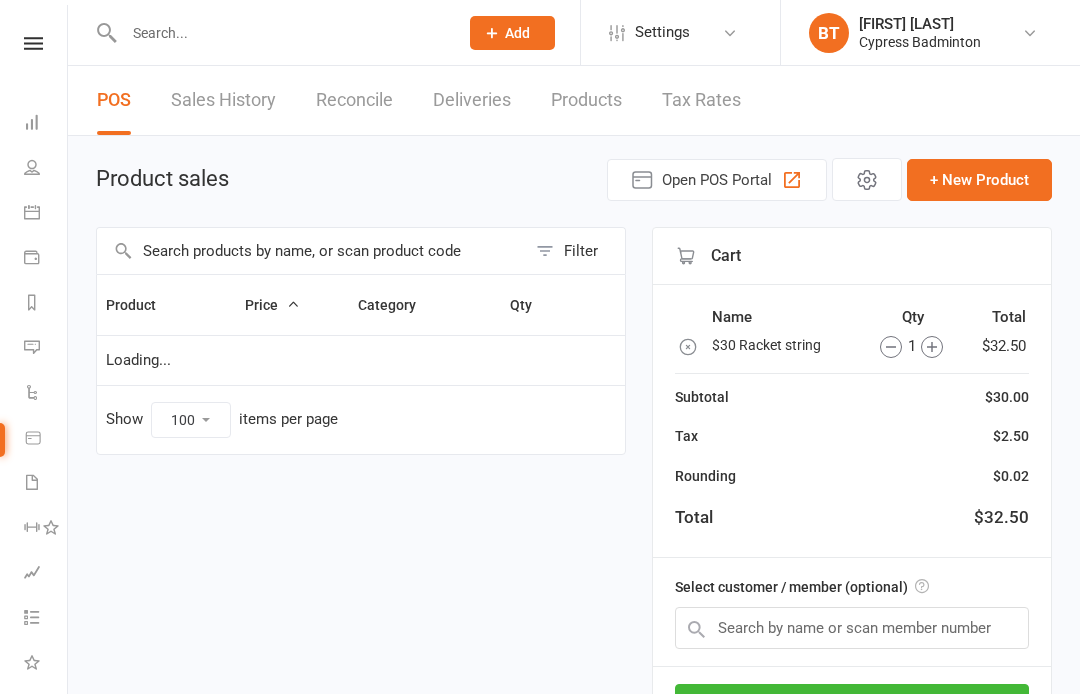select on "100" 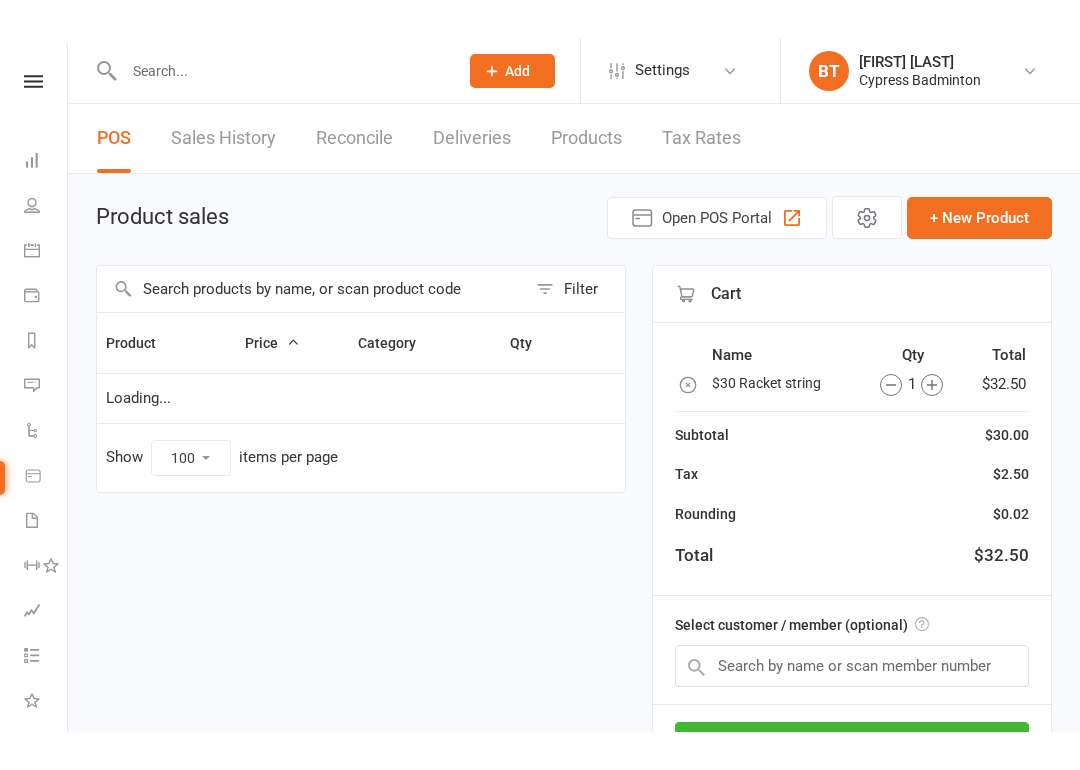 scroll, scrollTop: 0, scrollLeft: 0, axis: both 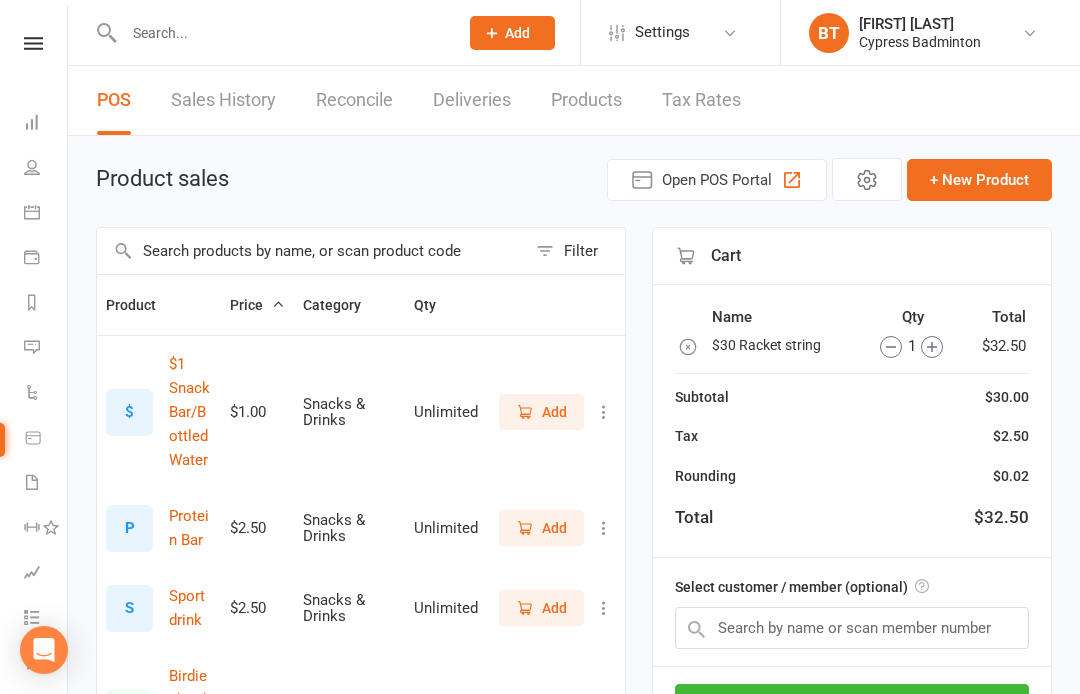 click at bounding box center [33, 43] 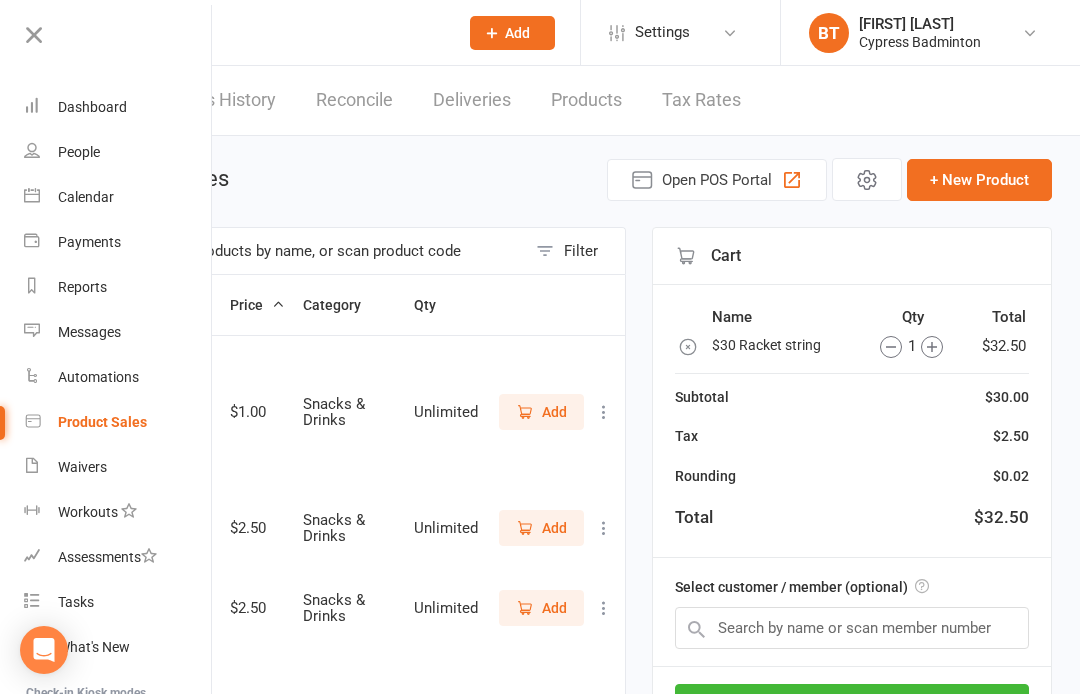 click on "People" at bounding box center (118, 152) 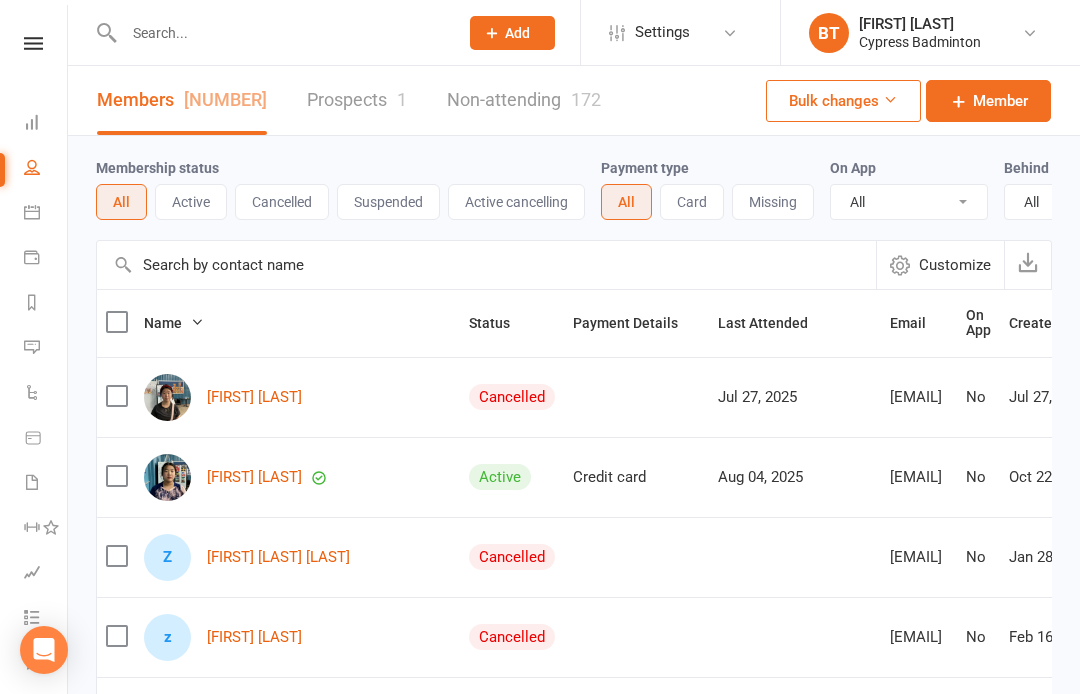 click on "Add" 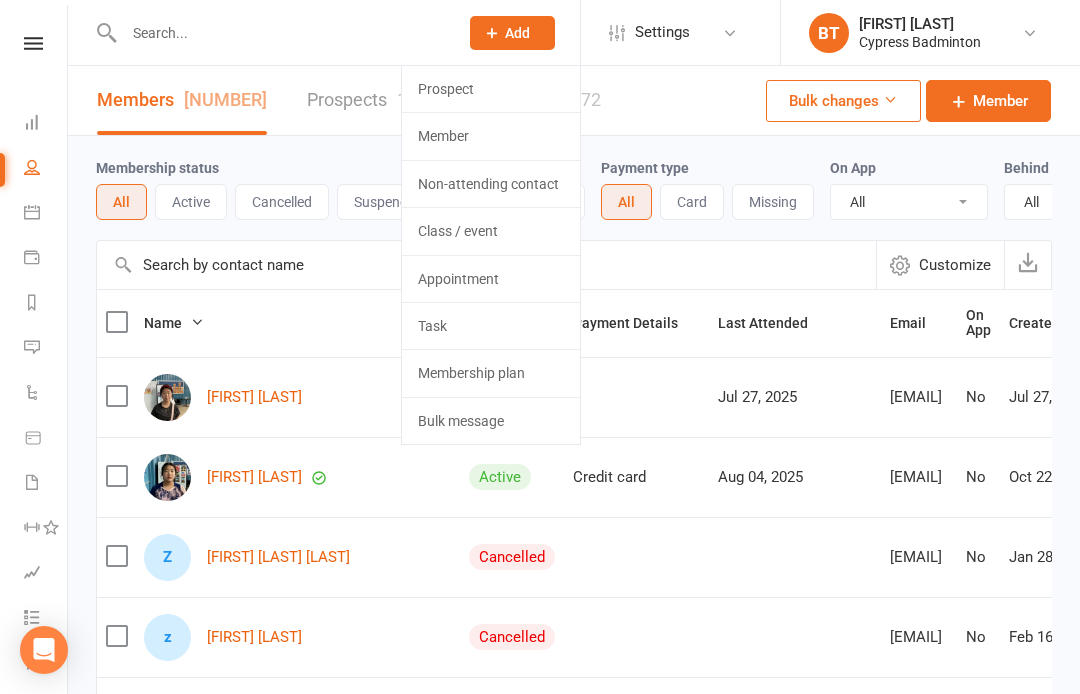 click on "Member" 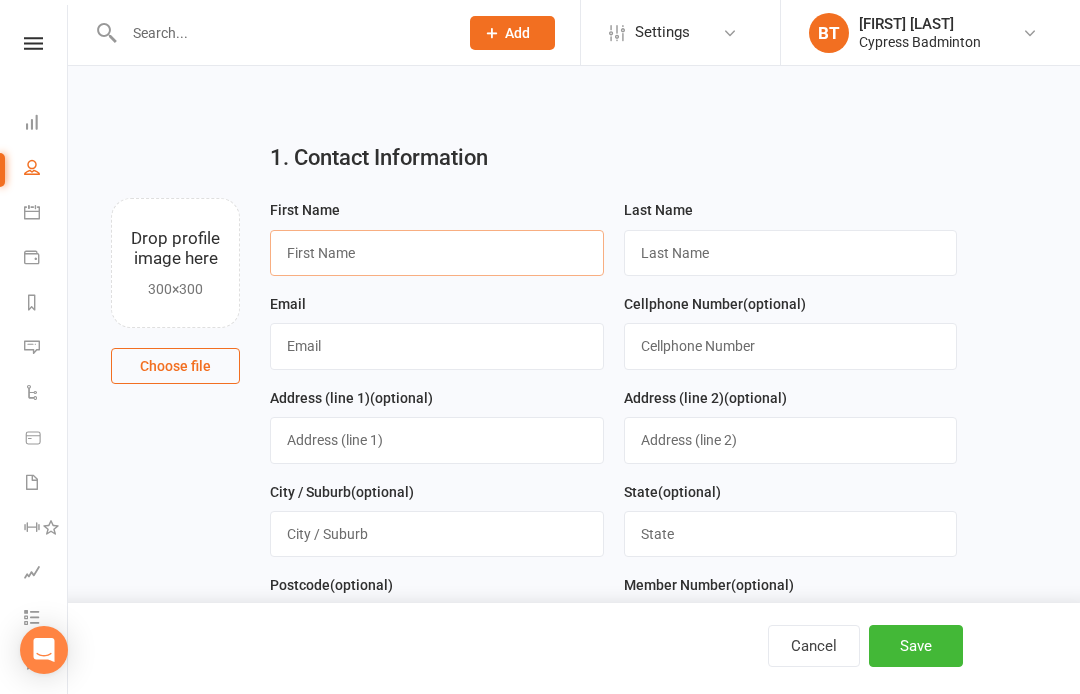 click at bounding box center [437, 253] 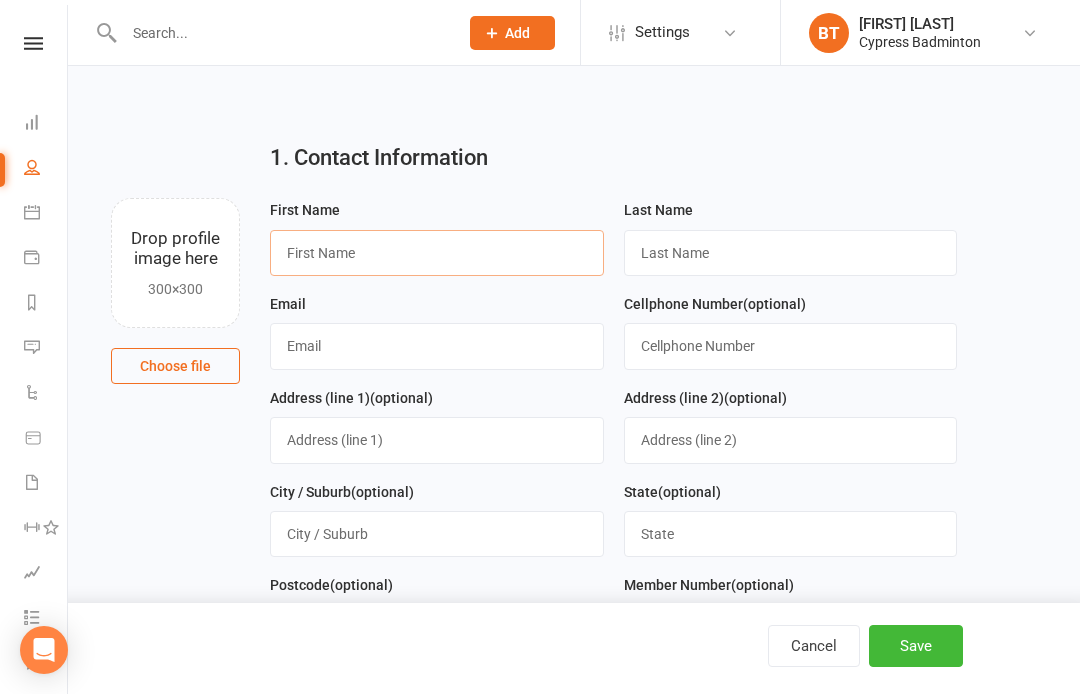 type on "J" 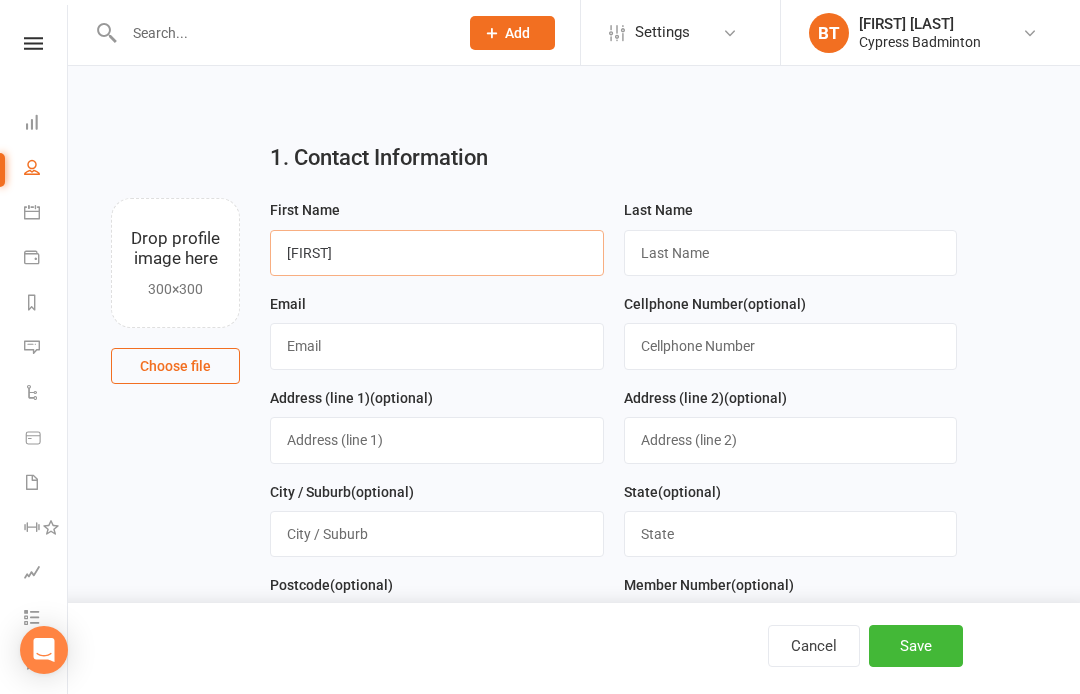 type on "[FIRST]" 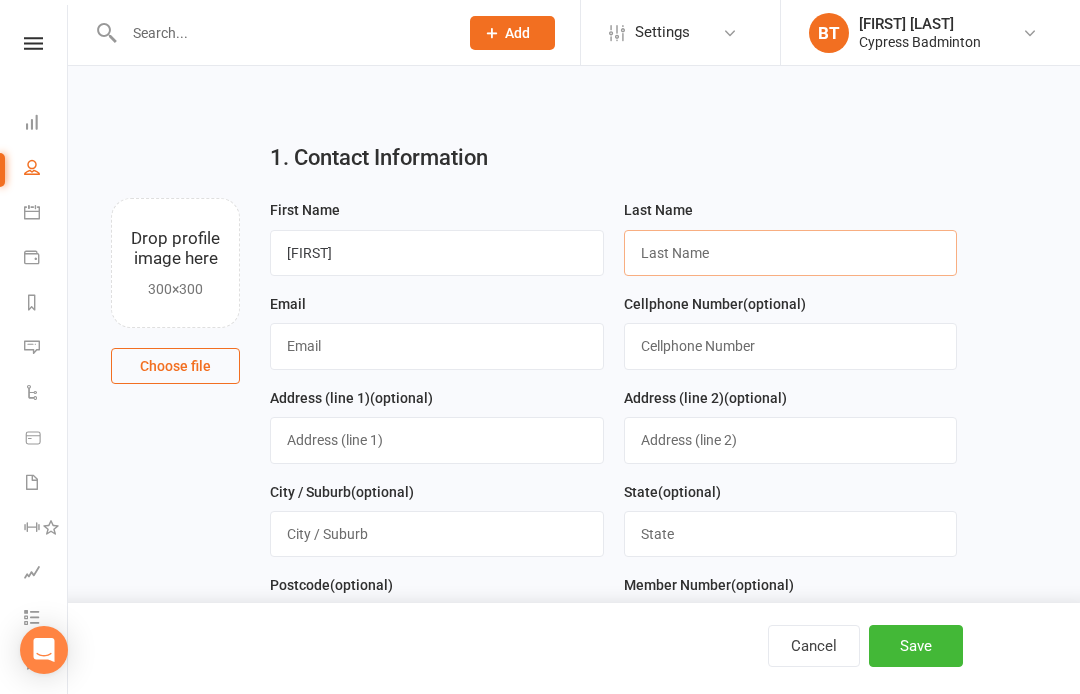 click at bounding box center [791, 253] 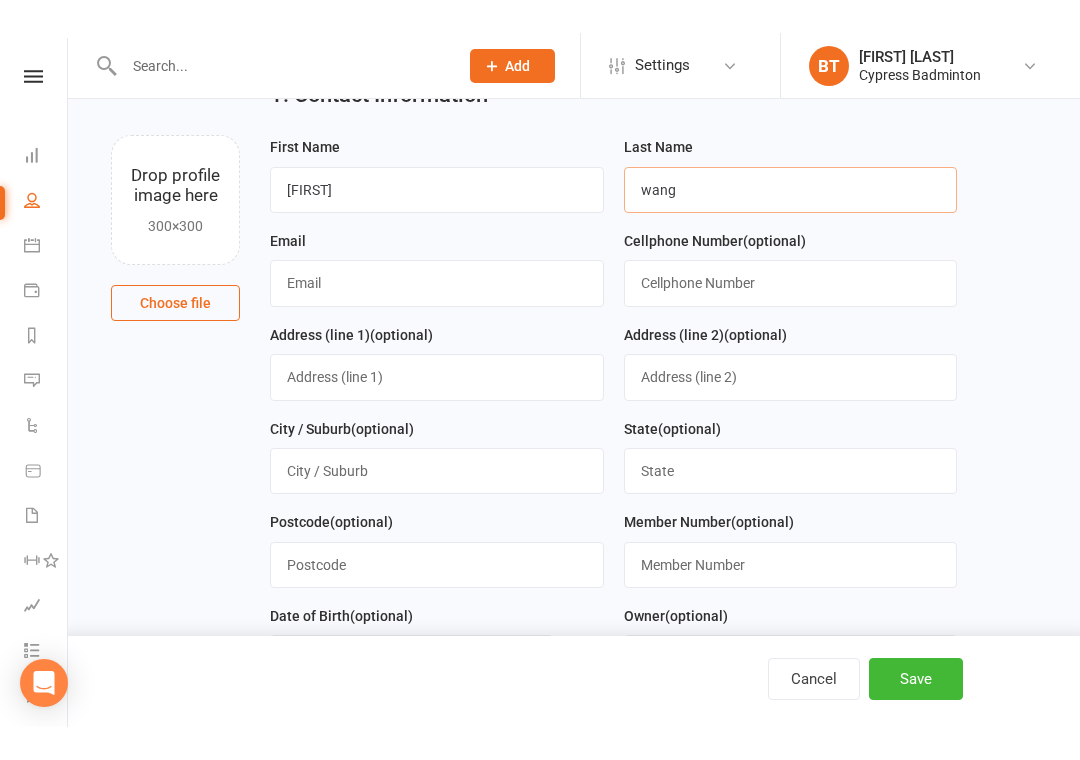 scroll, scrollTop: 0, scrollLeft: 0, axis: both 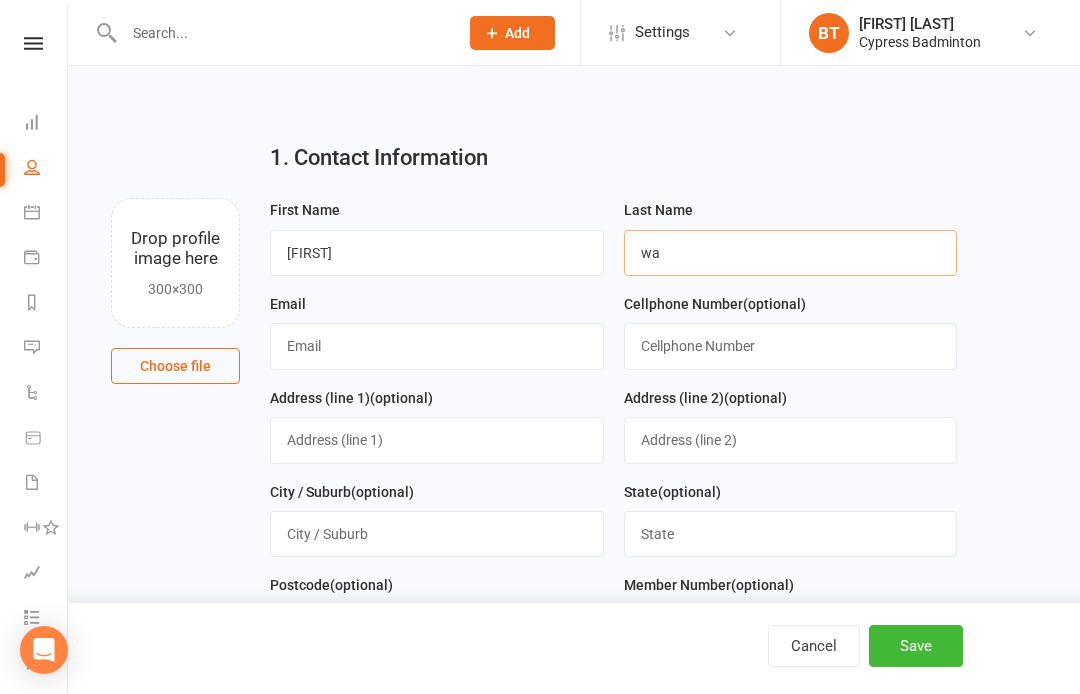 type on "w" 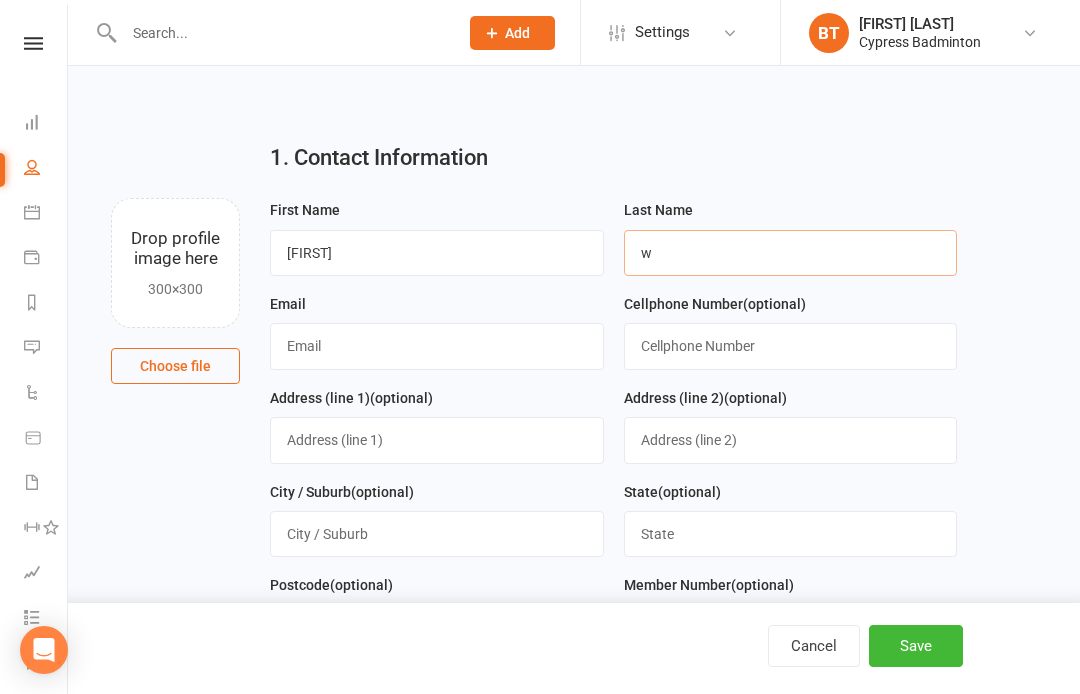 type 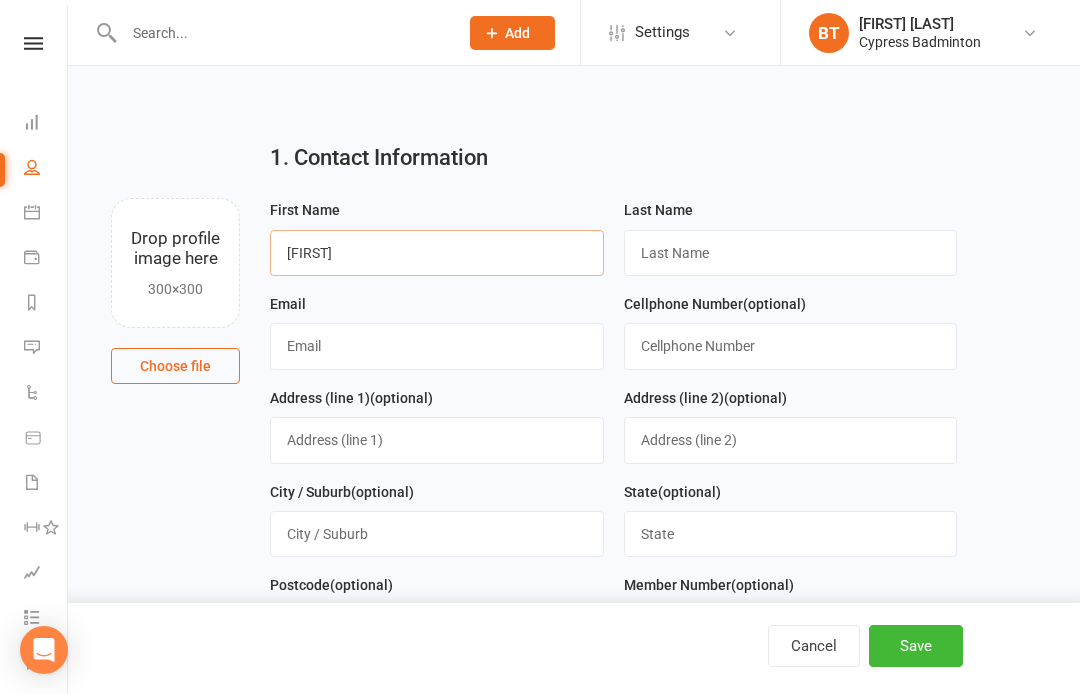 click on "[FIRST]" at bounding box center [437, 253] 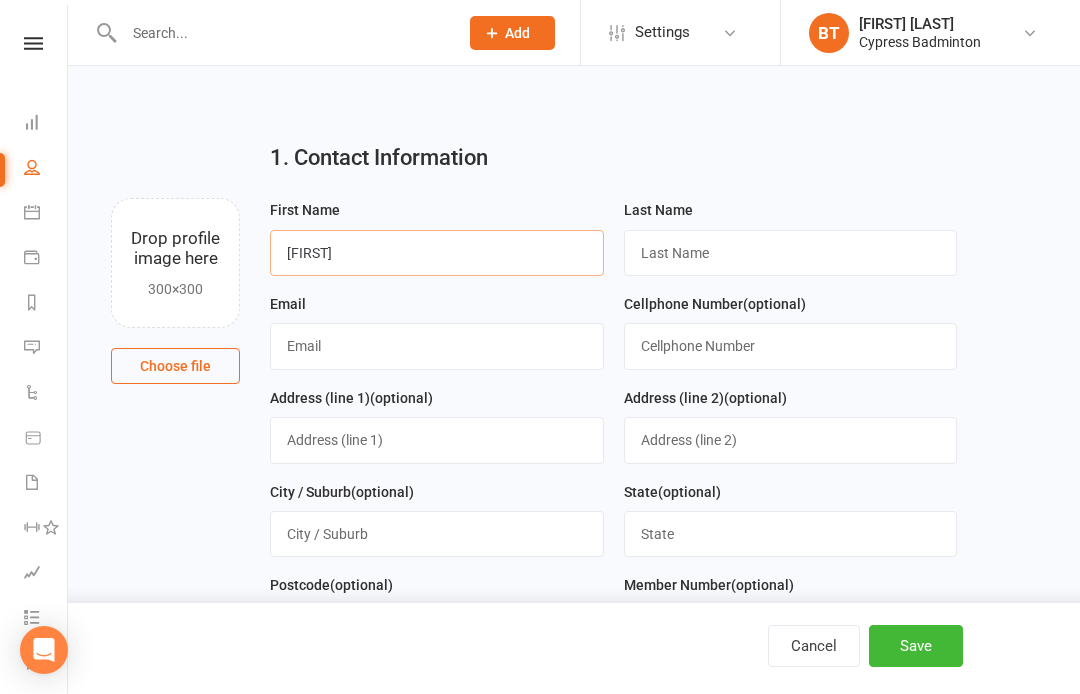 type on "K" 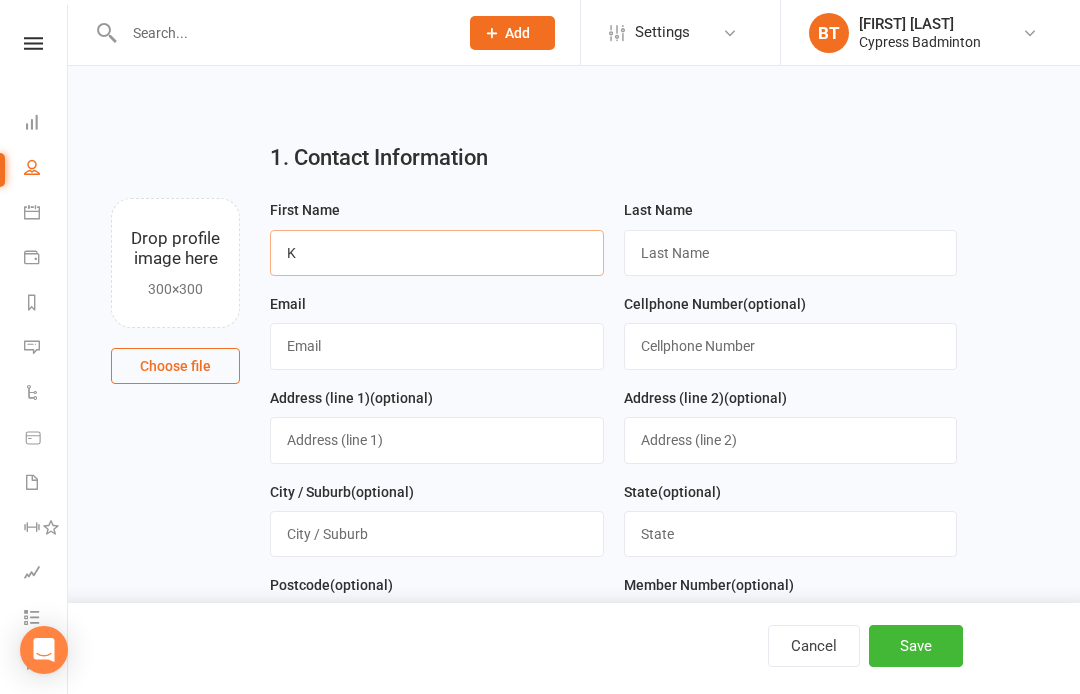 type 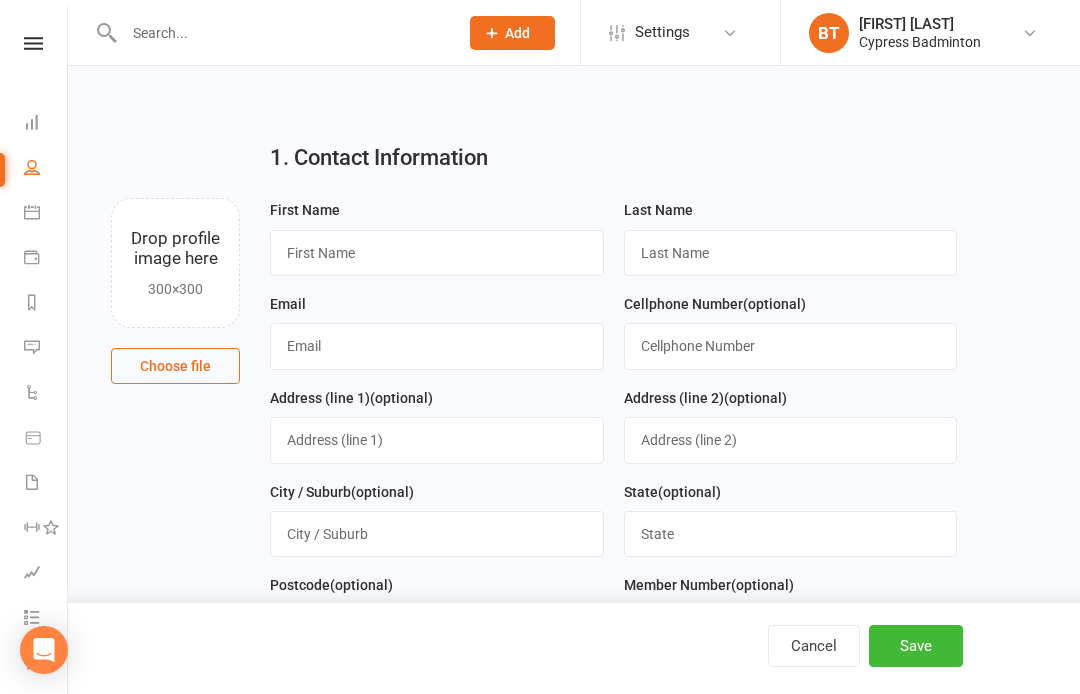 click on "Dashboard" at bounding box center (46, 124) 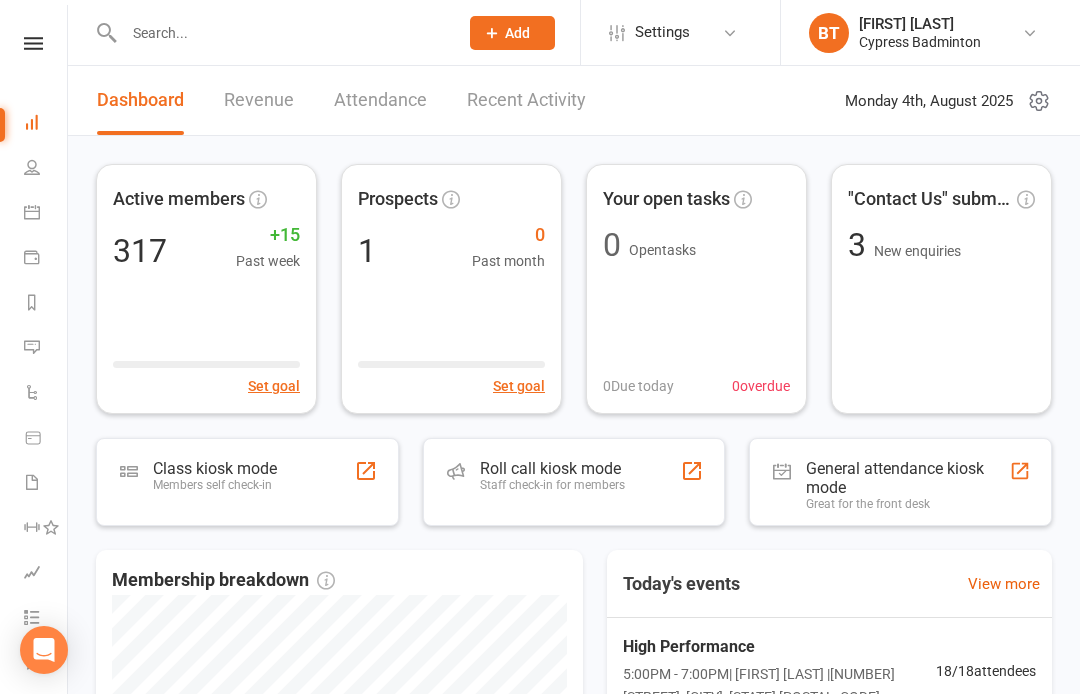 click at bounding box center (33, 43) 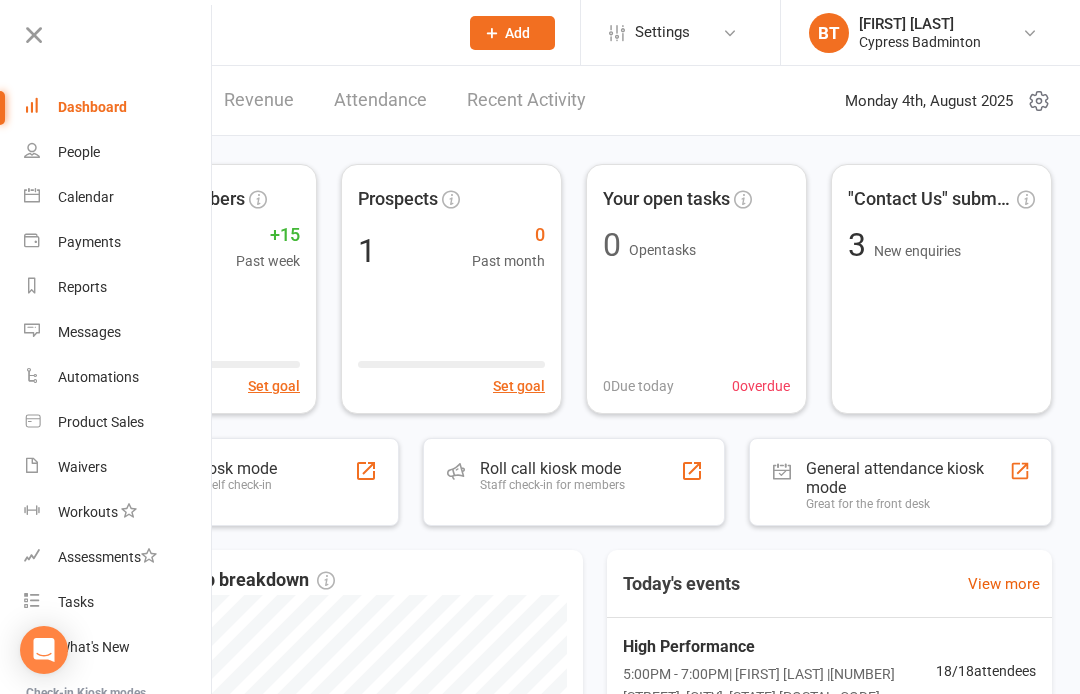 click on "Product Sales" at bounding box center [101, 422] 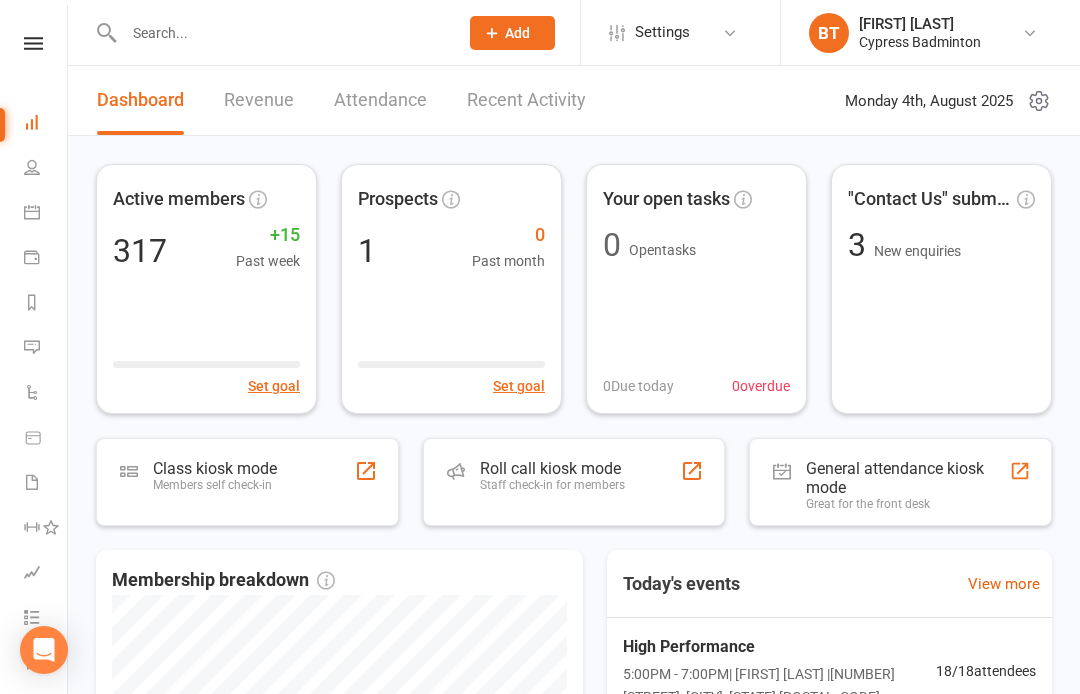 select on "100" 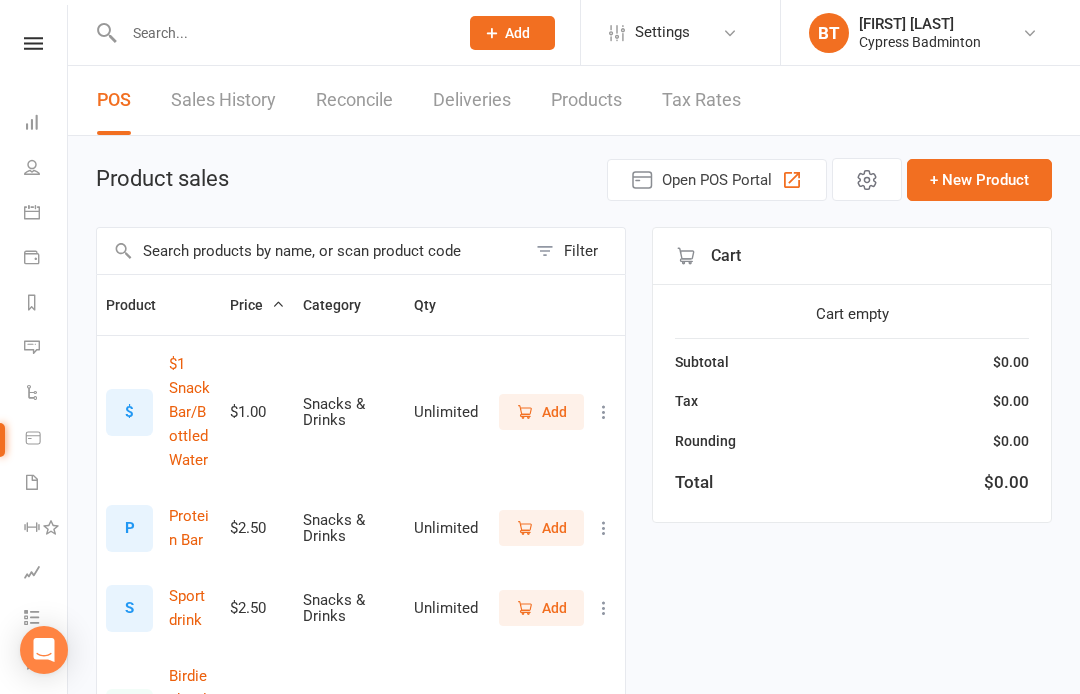 click at bounding box center (311, 251) 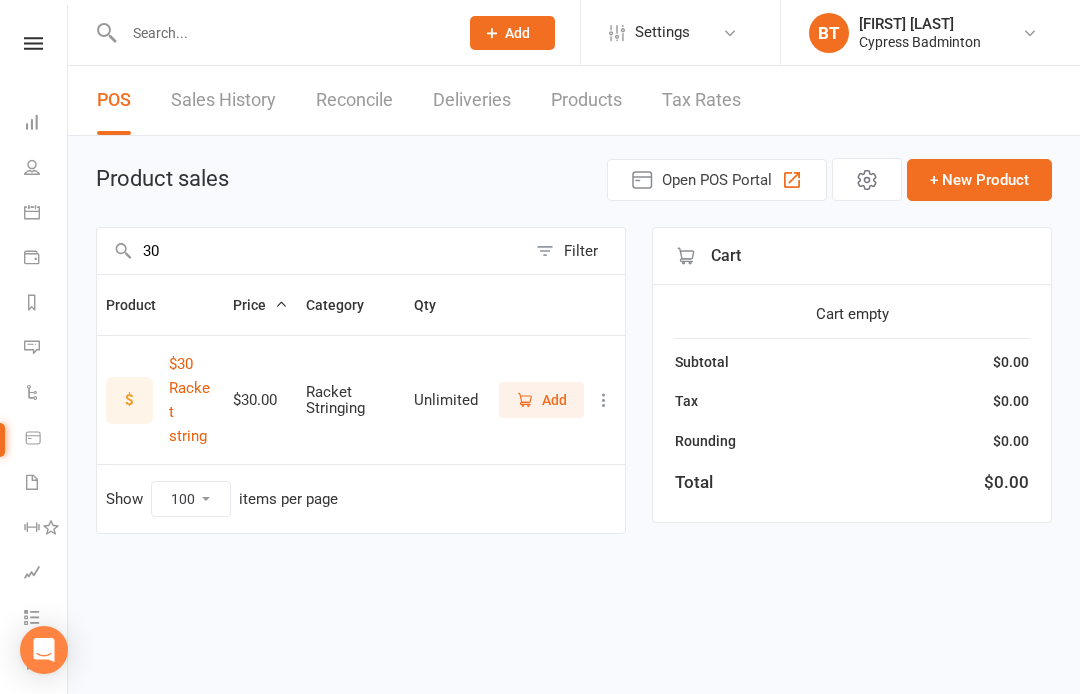 type on "30" 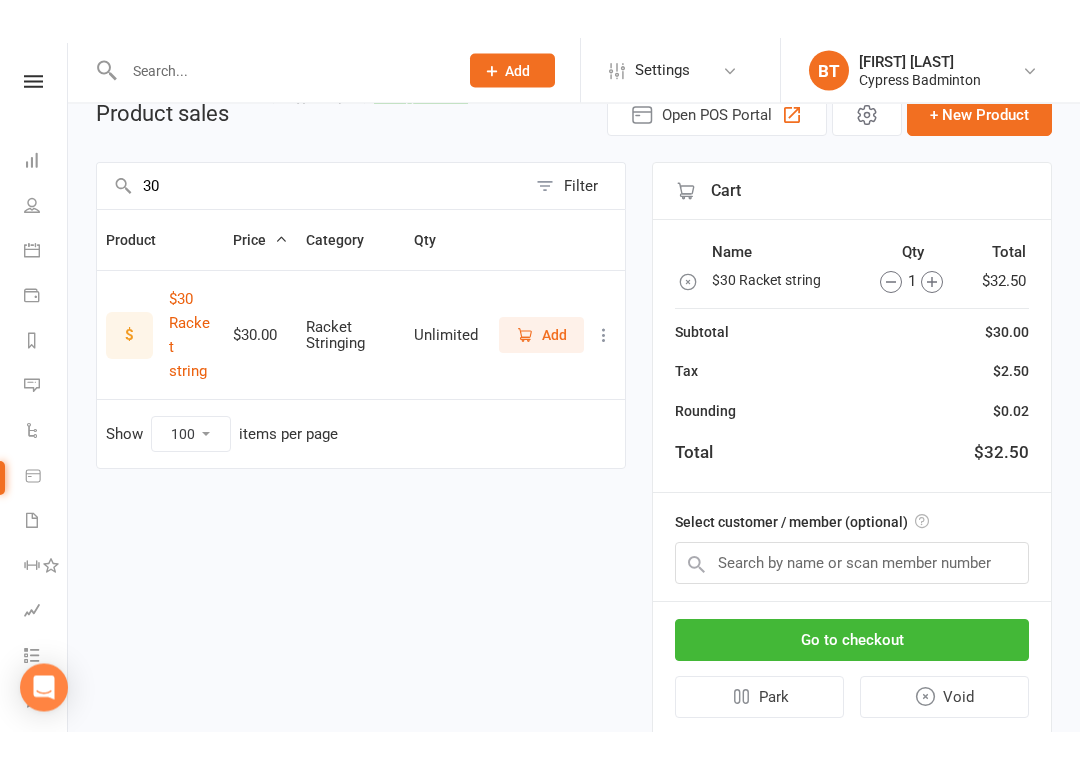 scroll, scrollTop: 95, scrollLeft: 0, axis: vertical 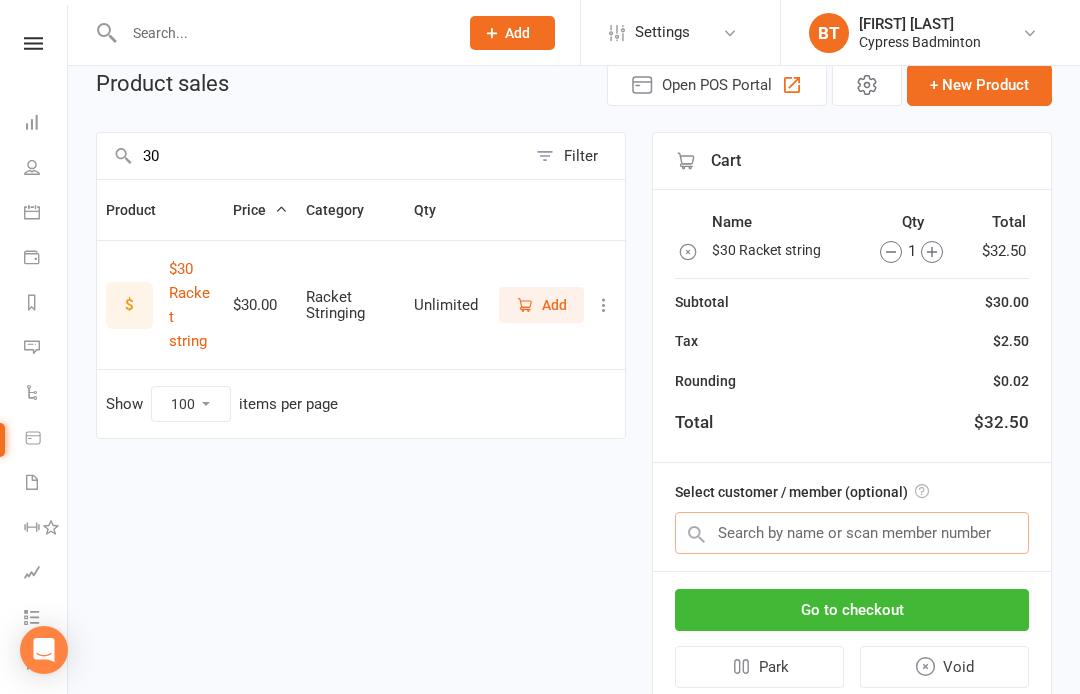 click at bounding box center [852, 533] 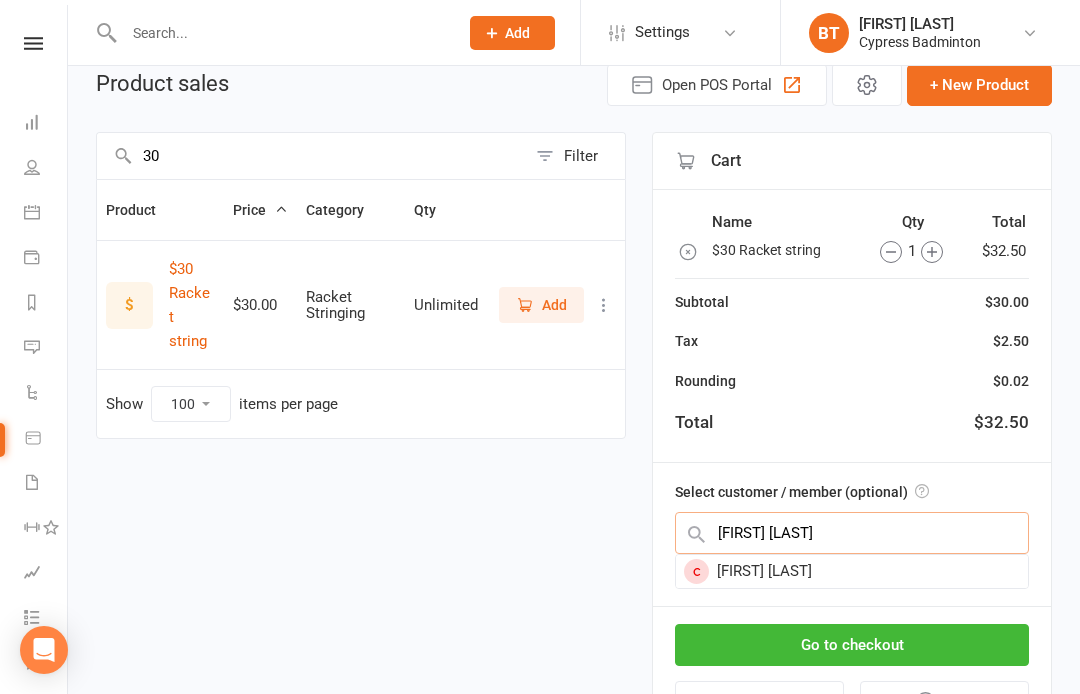 type on "Kutta wang" 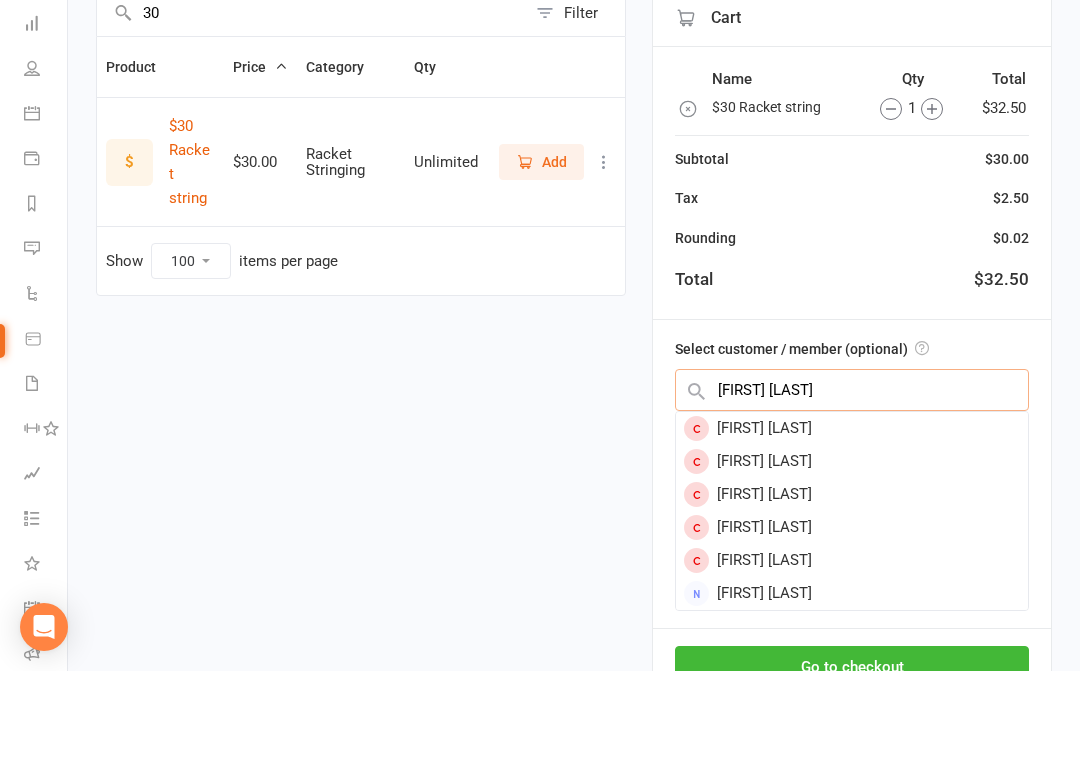 scroll, scrollTop: 215, scrollLeft: 0, axis: vertical 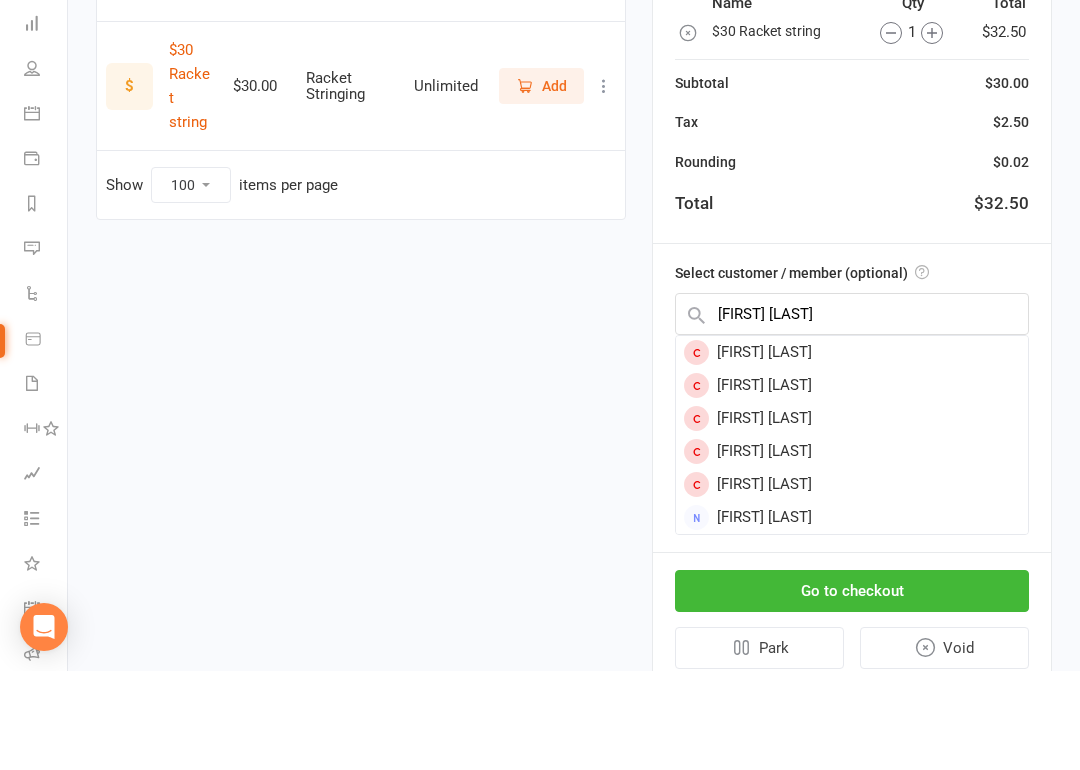 click on "Prospect
Member
Non-attending contact
Class / event
Appointment
Task
Membership plan
Bulk message
Add
Settings Membership Plans Event Templates Appointment Types Website Image Library Customize Contacts Bulk Imports Access Control Users Account Profile Clubworx API BT Boyd Tahtat Cypress Badminton My profile My subscription Help Terms & conditions  Privacy policy  Sign out Clubworx Dashboard People Calendar Payments Reports Messages   Automations   Product Sales Waivers   Workouts   Assessments  Tasks   What's New Check-in Kiosk modes General attendance Roll call Class check-in × × × POS Sales History Reconcile Deliveries Products Tax Rates Product sales Open POS Portal + New Product 30 Filter Product Price Category Qty $ $30 Racket string $30.00 Racket Stringing" at bounding box center [540, 313] 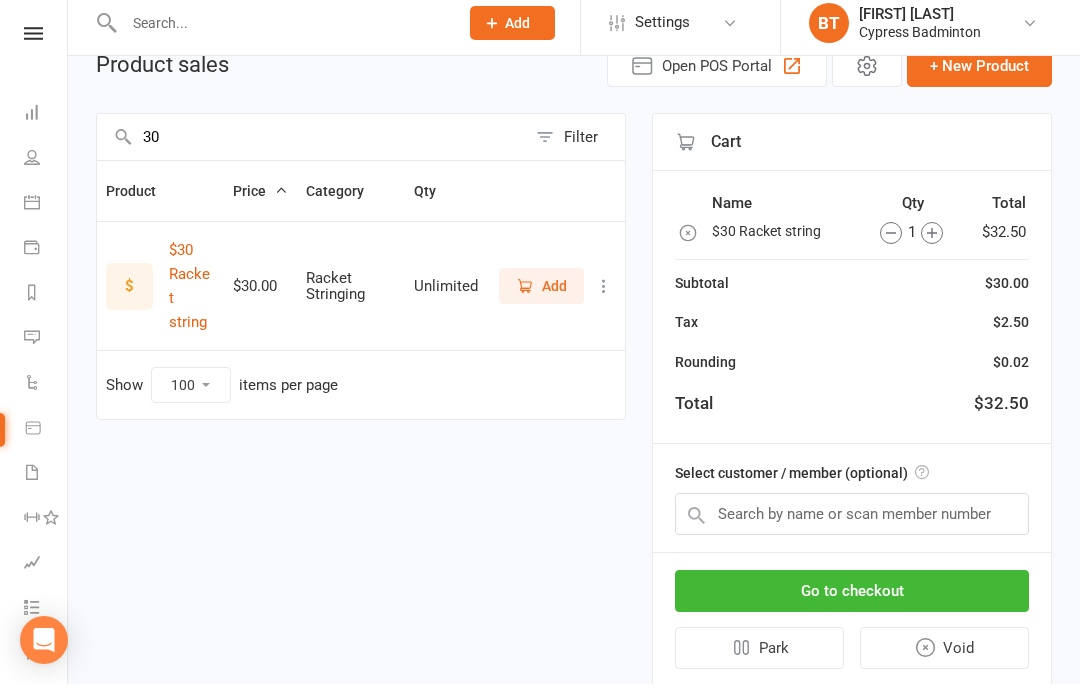scroll, scrollTop: 114, scrollLeft: 0, axis: vertical 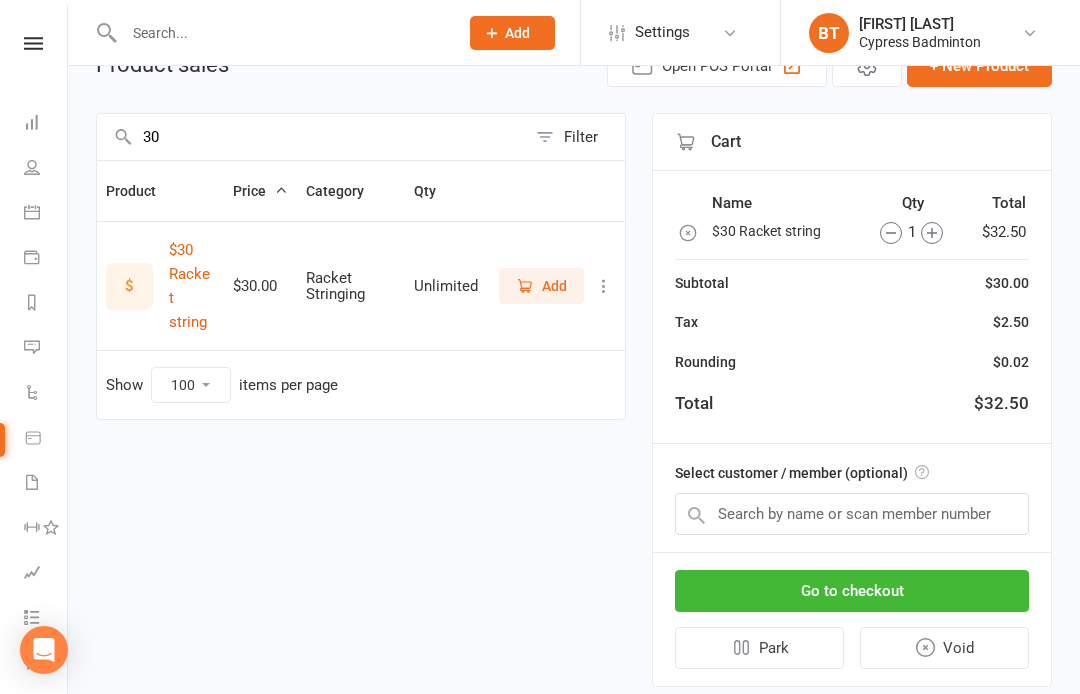 click on "Go to checkout" at bounding box center [852, 591] 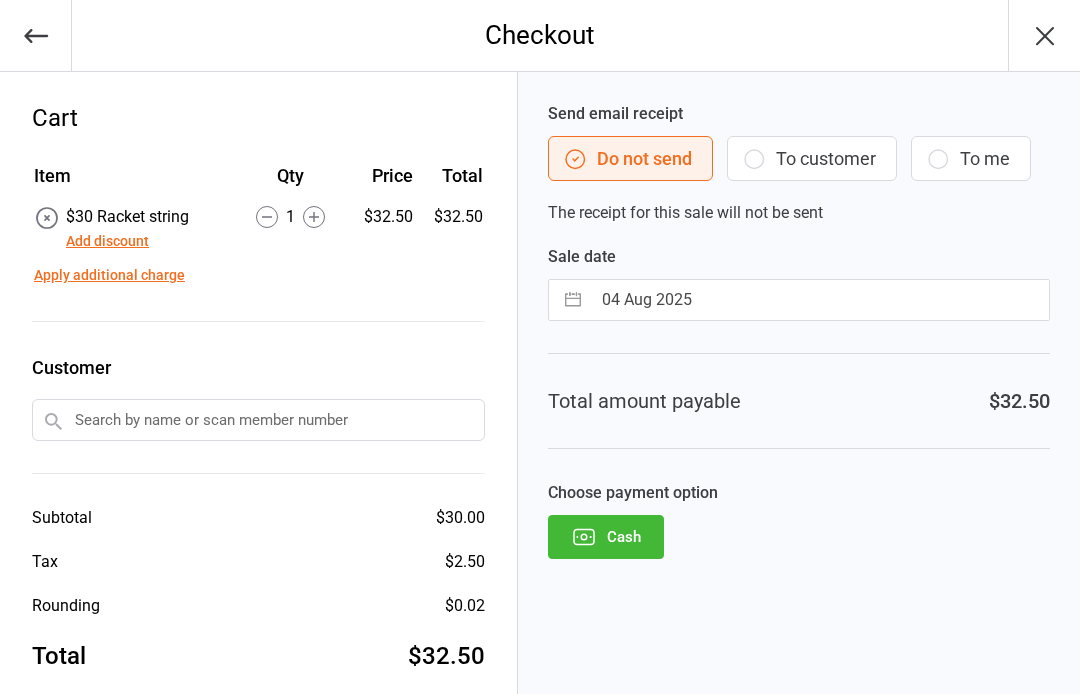 scroll, scrollTop: 0, scrollLeft: 0, axis: both 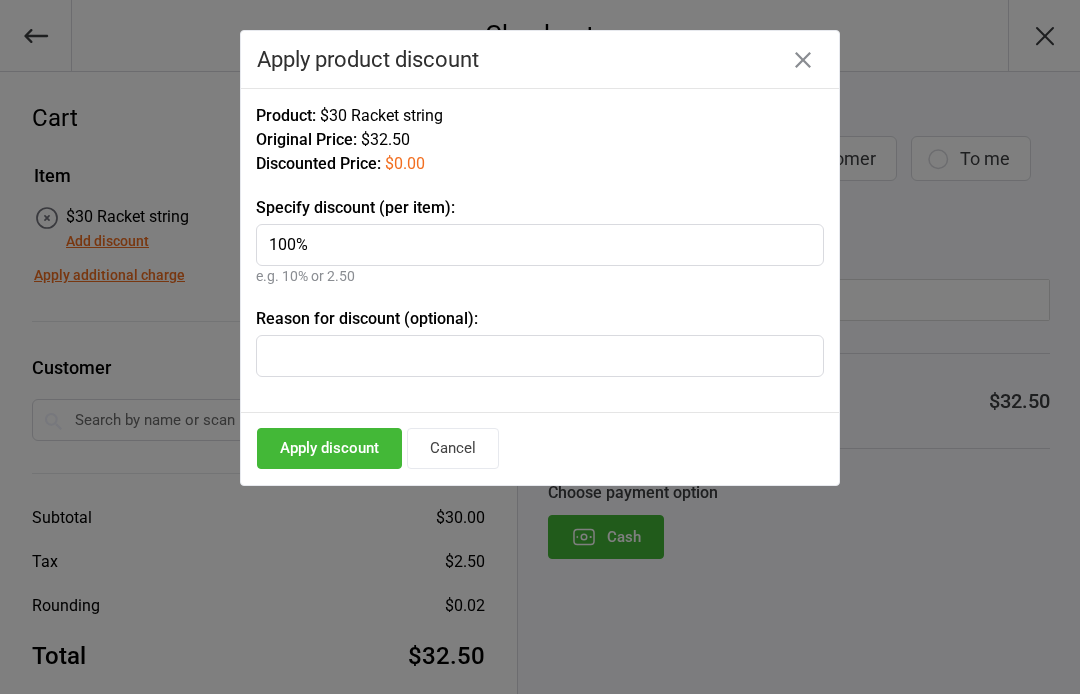 type on "100%" 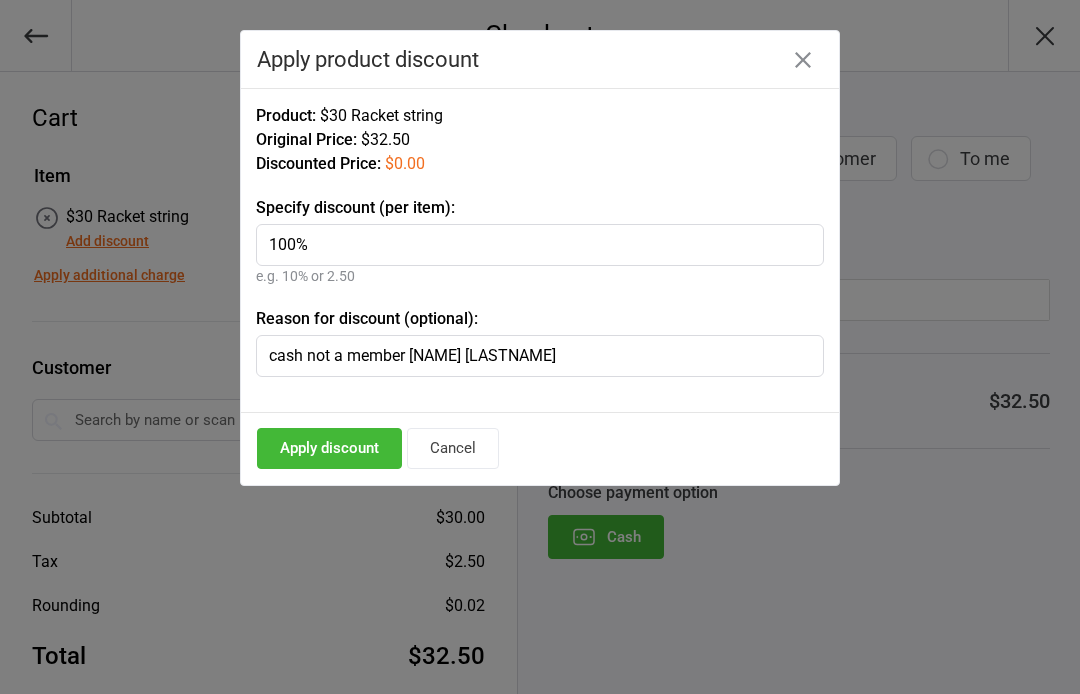 type on "cash not a member [NAME] [LASTNAME]" 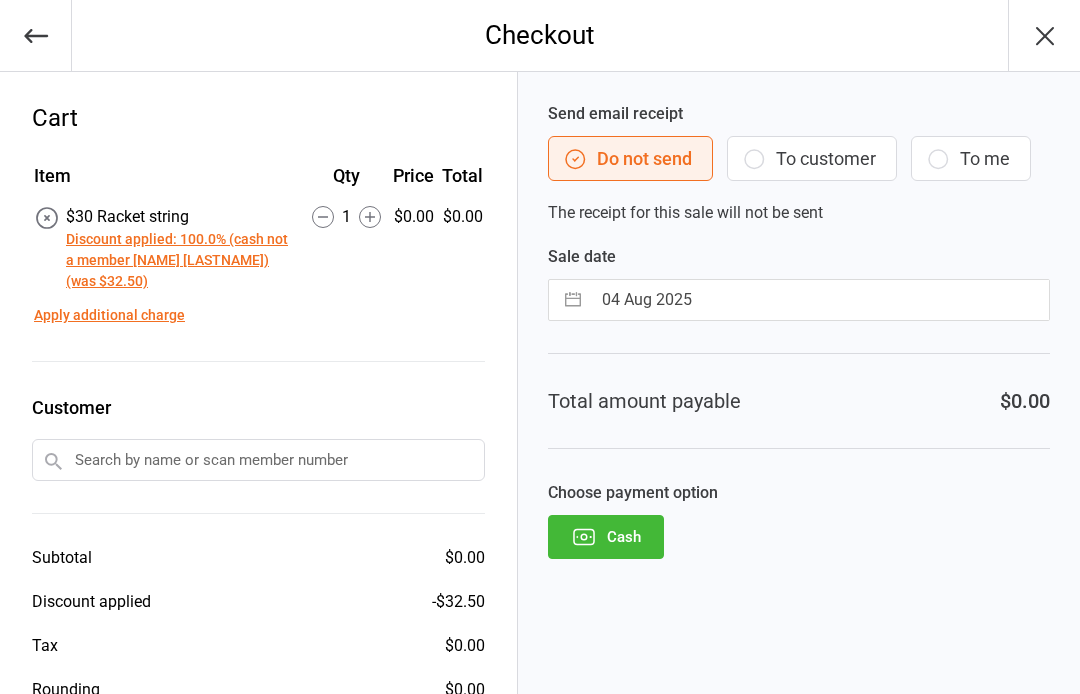 click on "Cash" at bounding box center (606, 537) 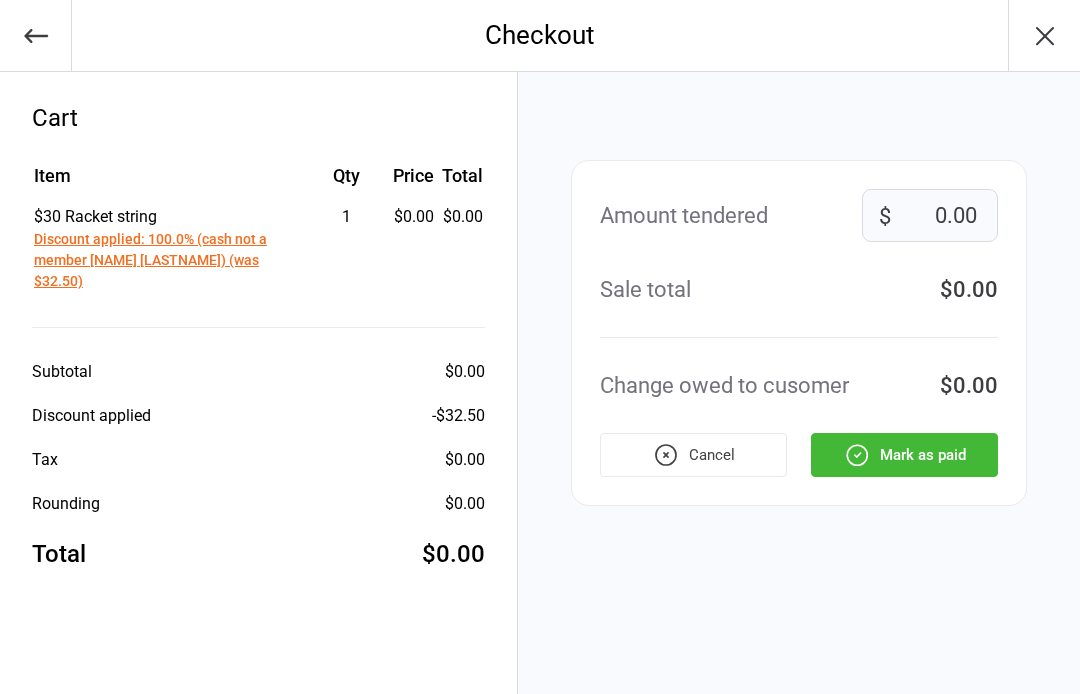 click on "Mark as paid" at bounding box center [904, 455] 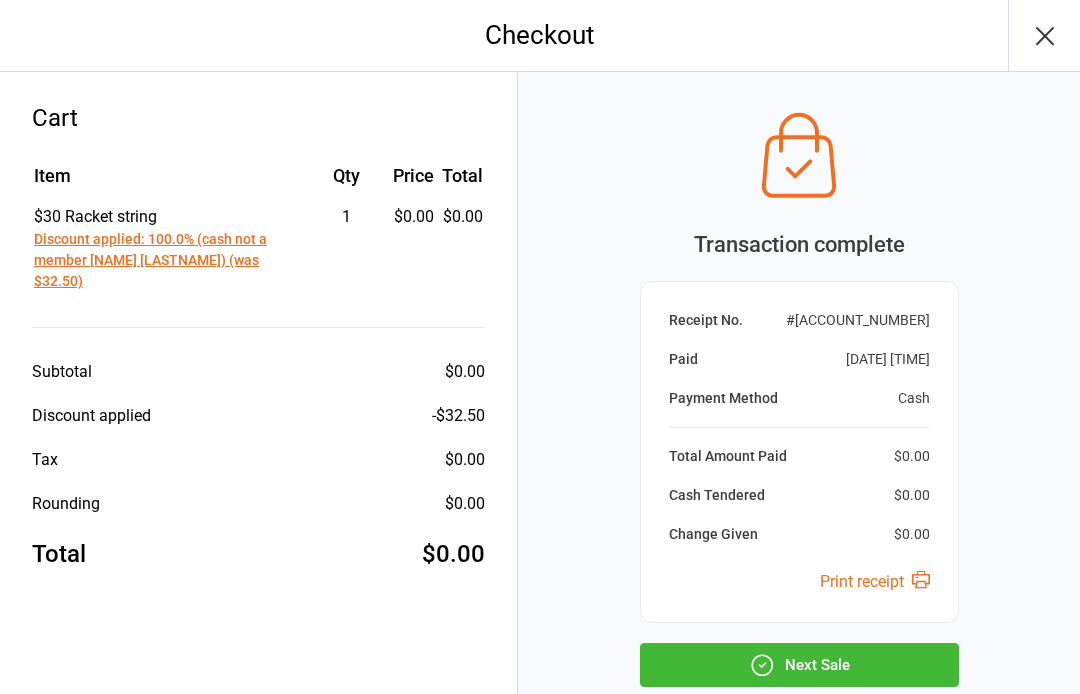 click on "Next Sale" at bounding box center [799, 665] 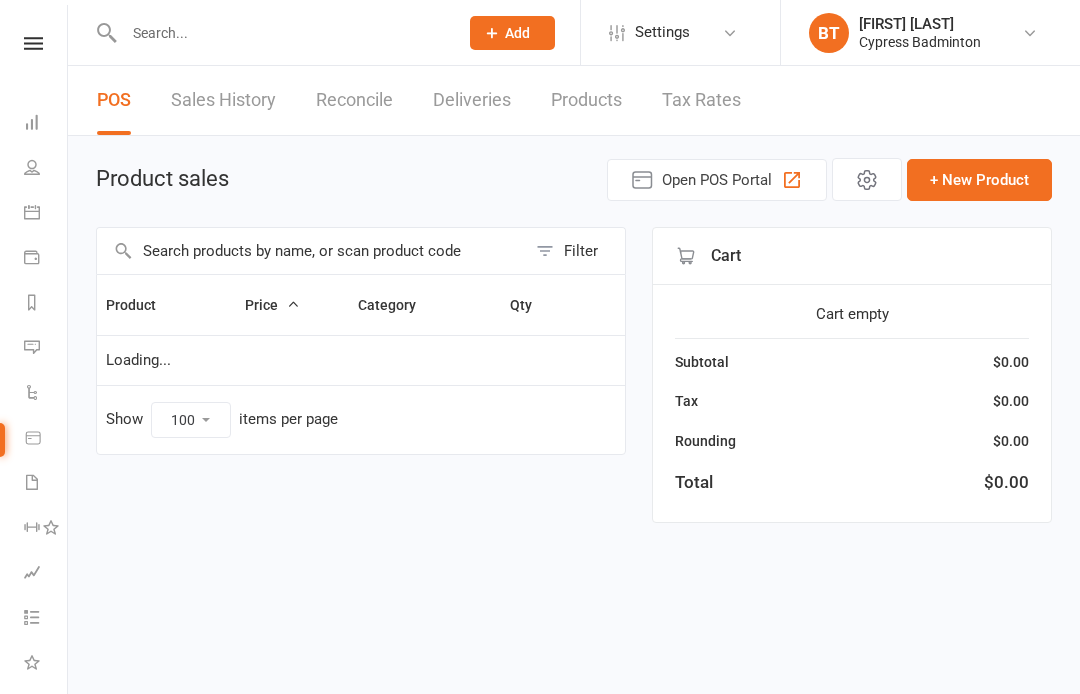 select on "100" 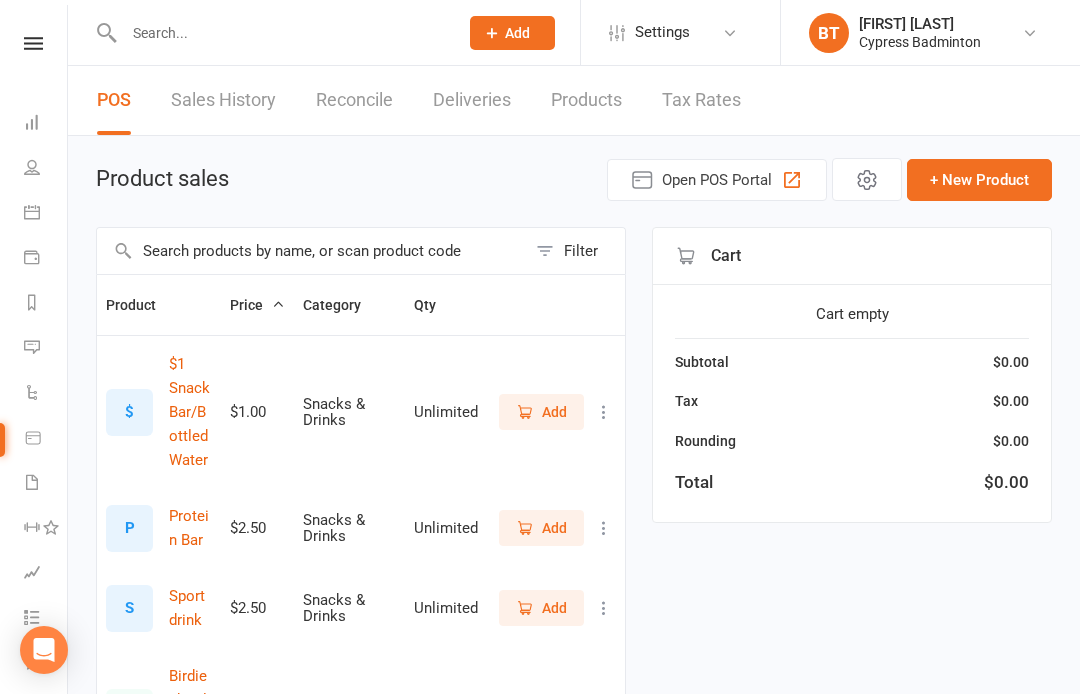 click at bounding box center (33, 43) 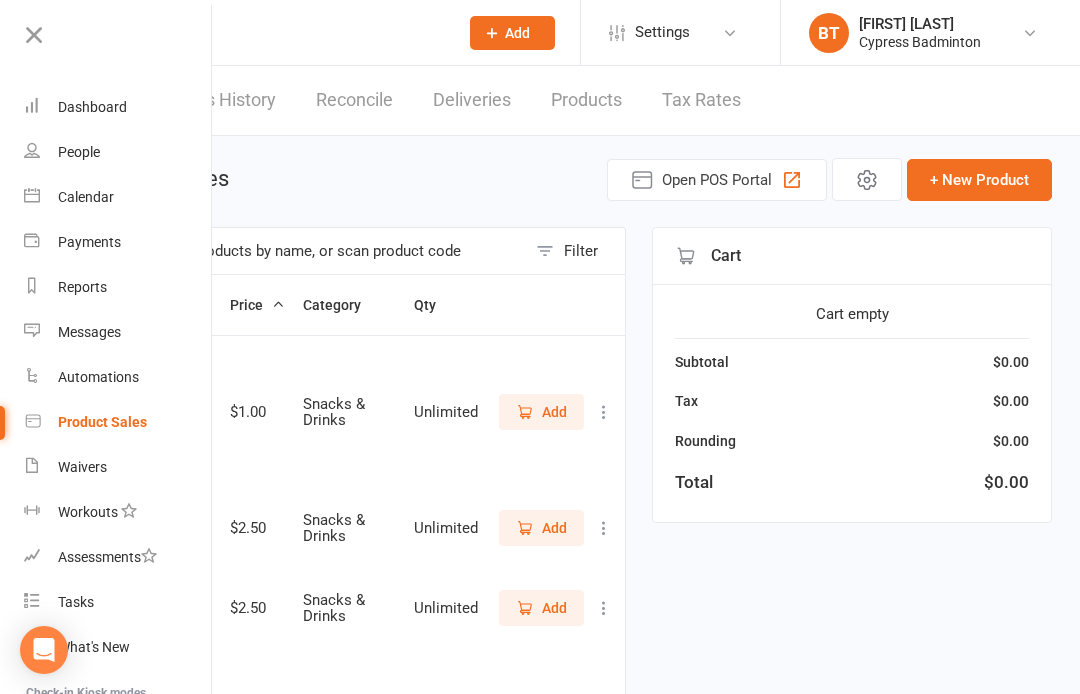 click on "Waivers" at bounding box center [82, 467] 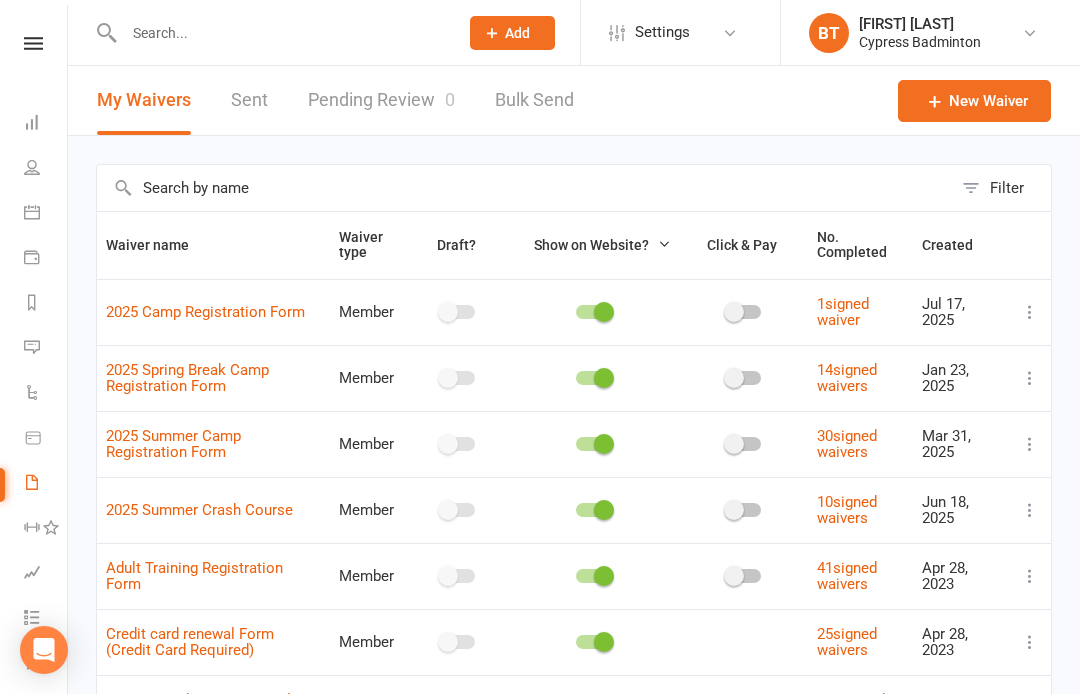 click on "Sent" at bounding box center [249, 100] 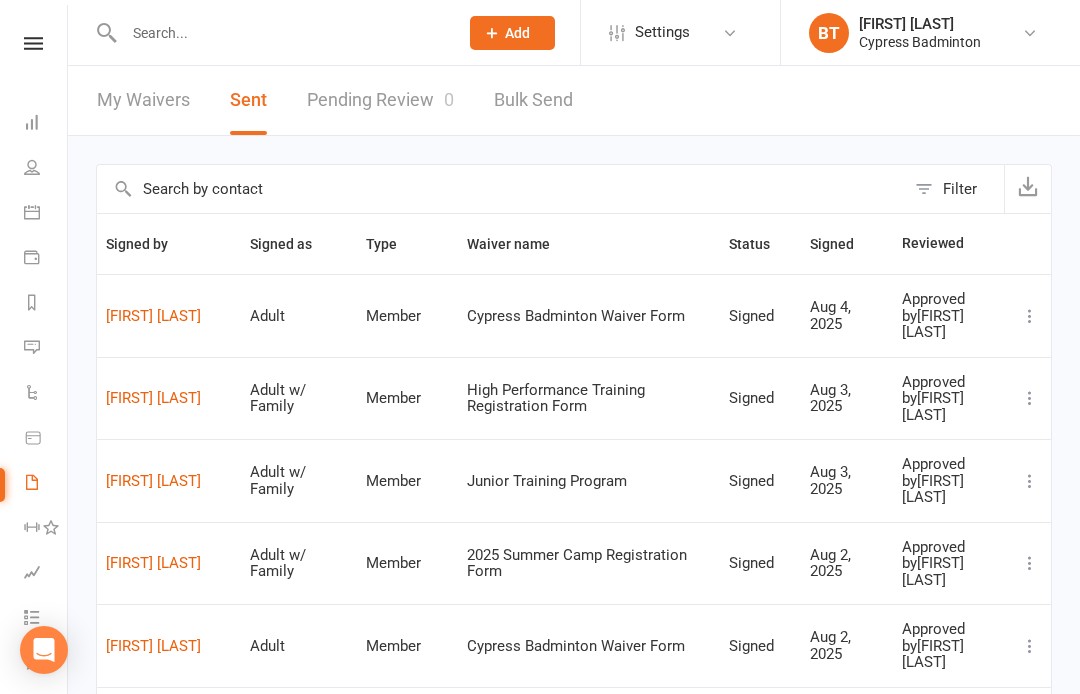 click at bounding box center (33, 43) 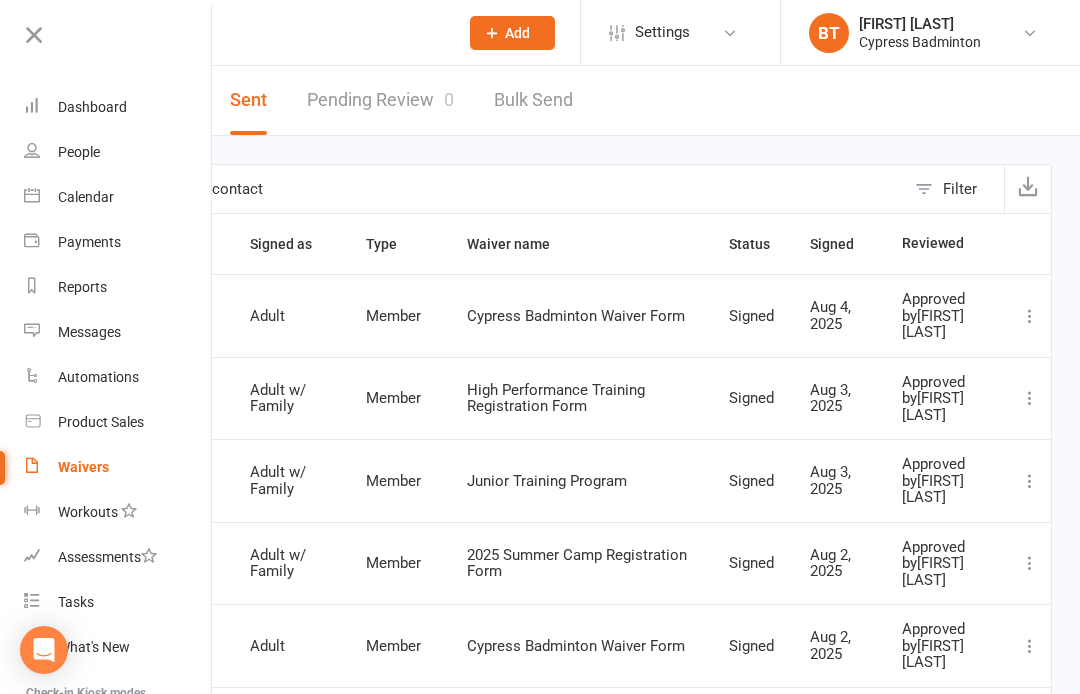click on "Product Sales" at bounding box center [118, 422] 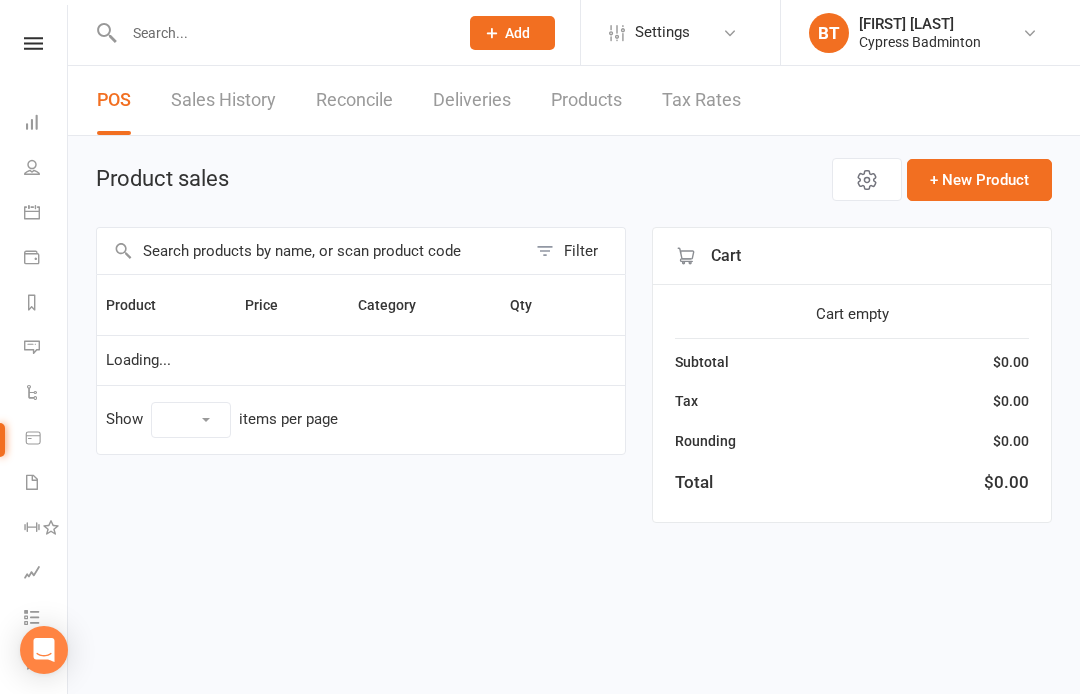 select on "100" 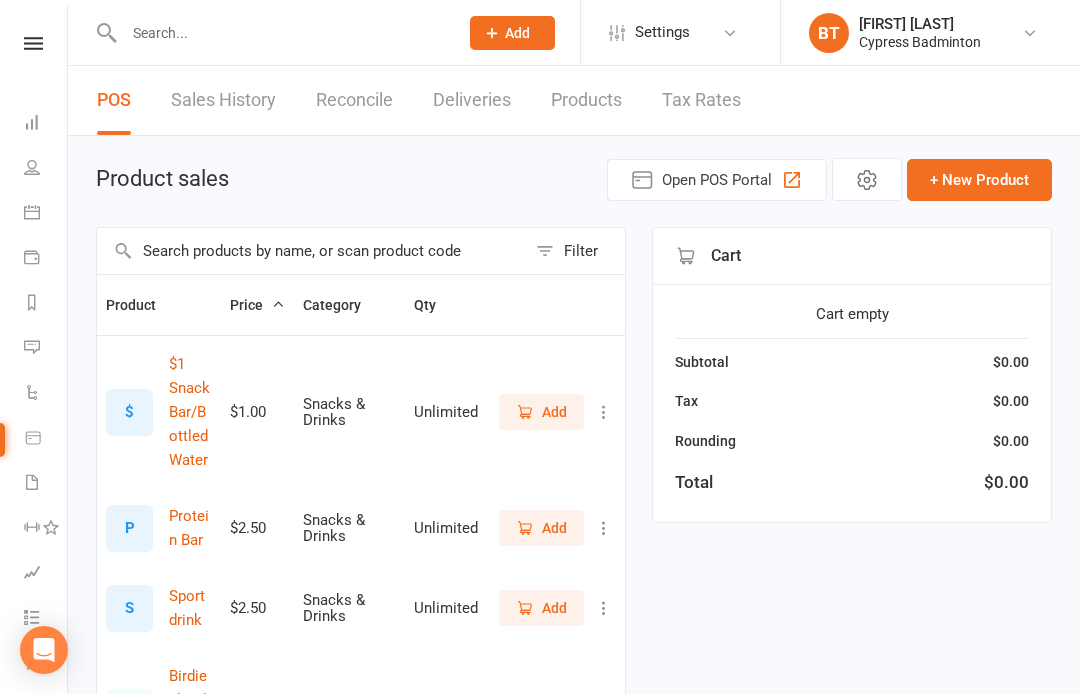 click at bounding box center [311, 251] 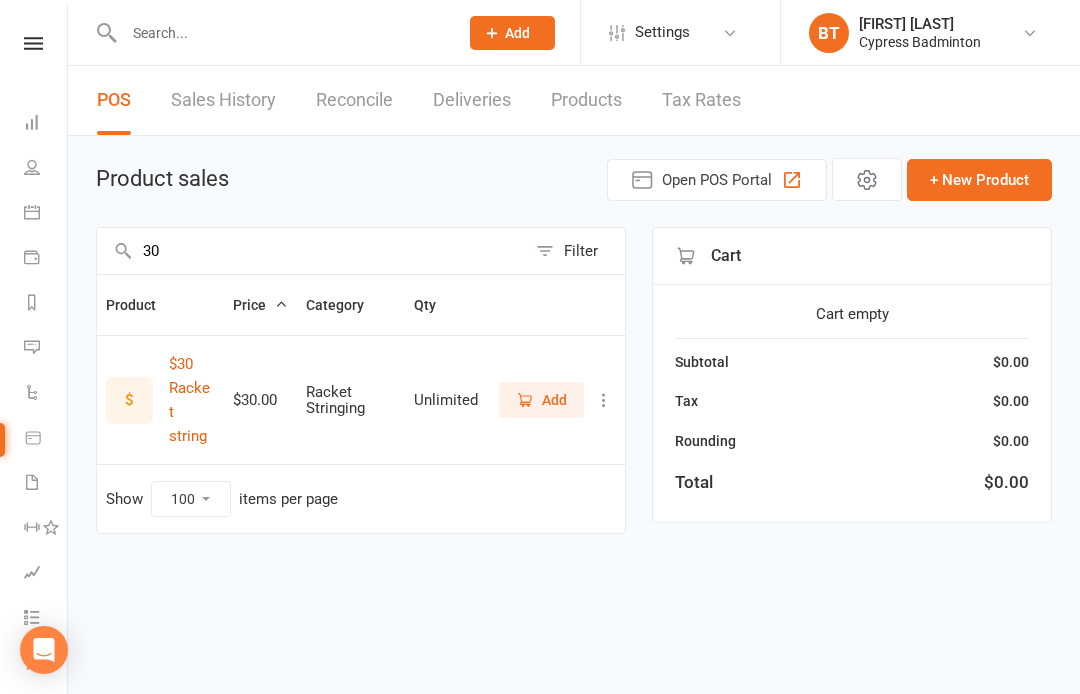 type on "30" 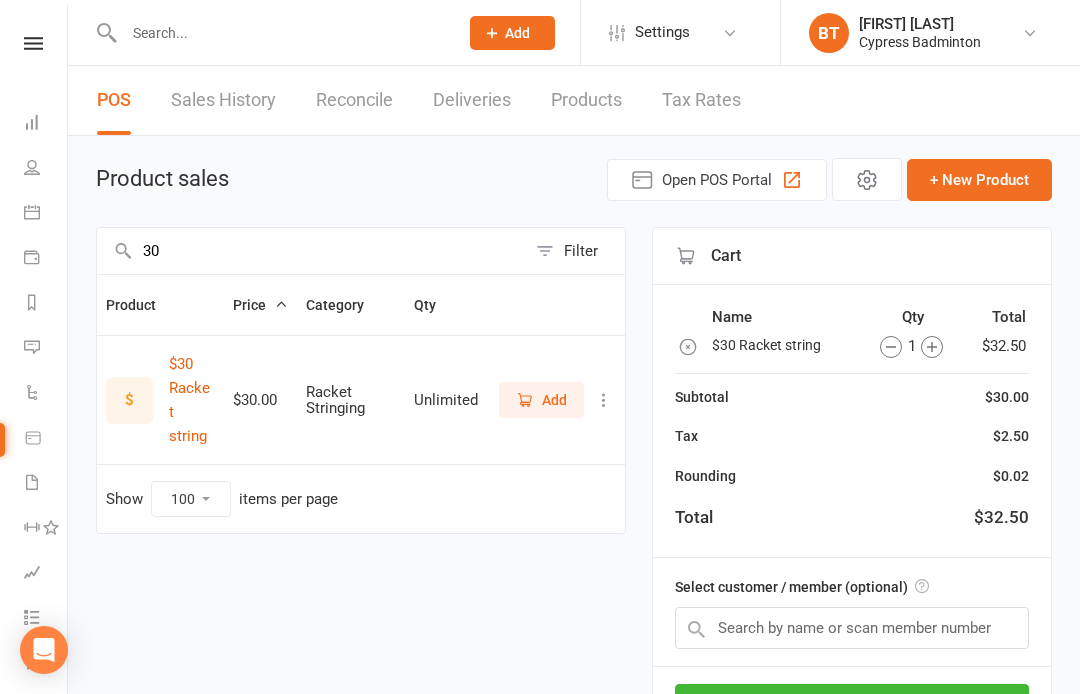 click 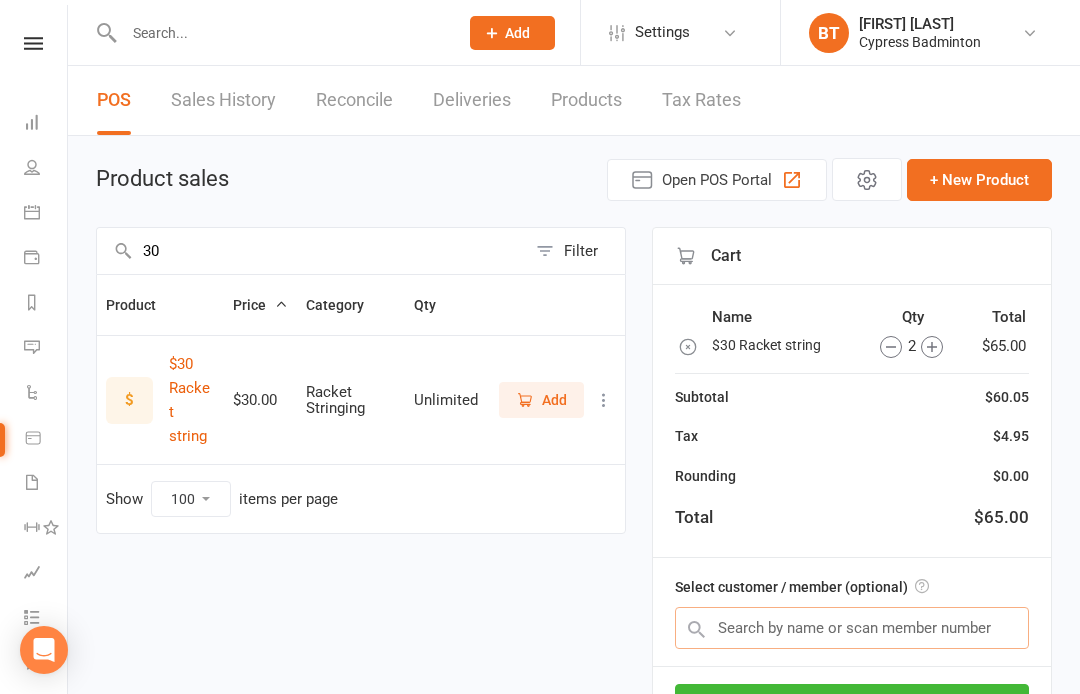 click at bounding box center [852, 628] 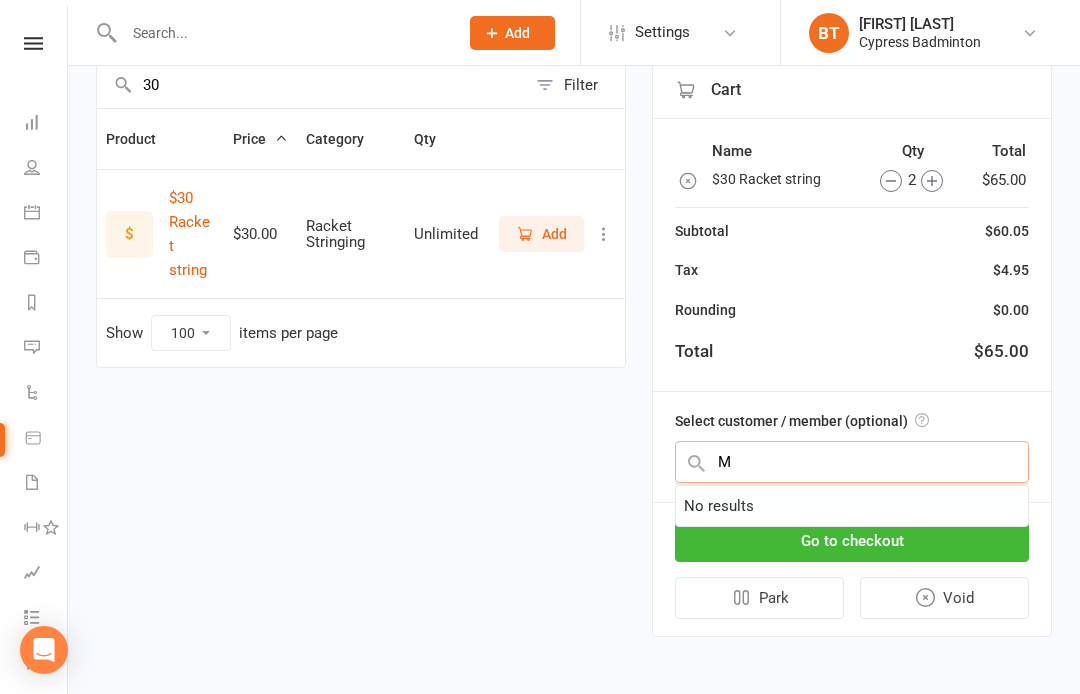 scroll, scrollTop: 180, scrollLeft: 0, axis: vertical 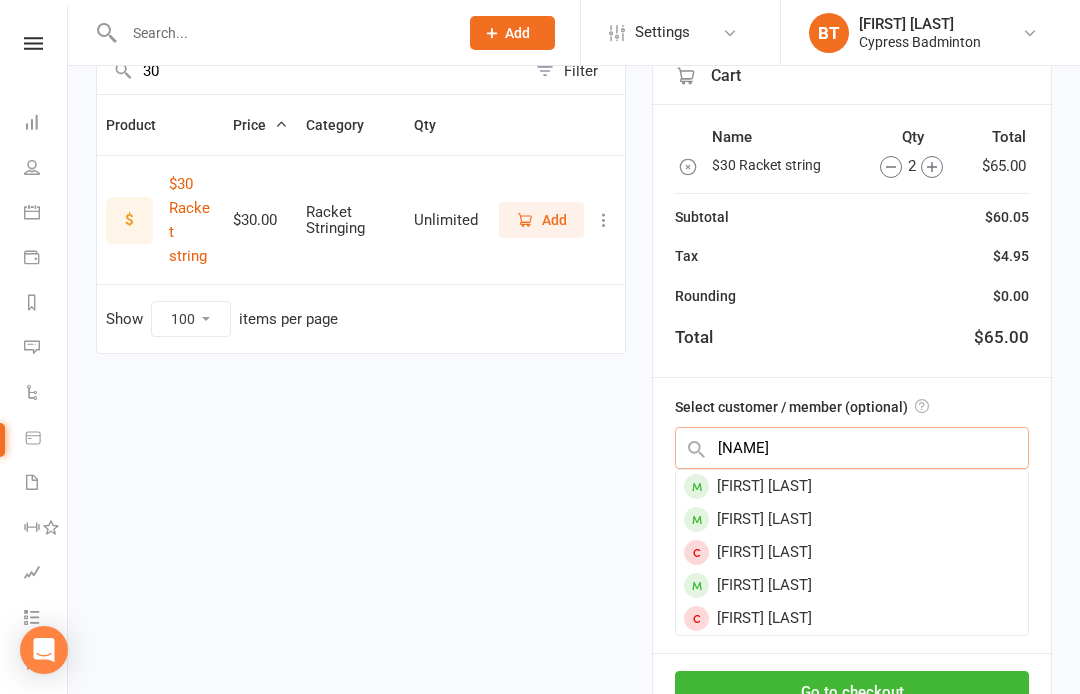 type on "Manogna" 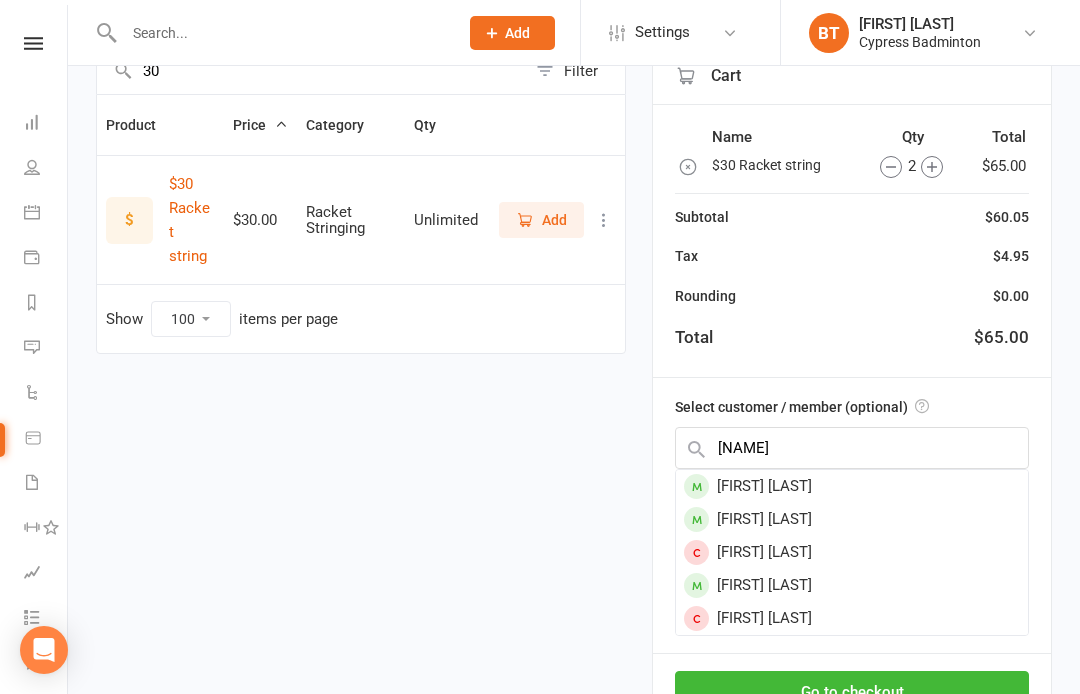 click on "Manogna Chalamala" at bounding box center [852, 486] 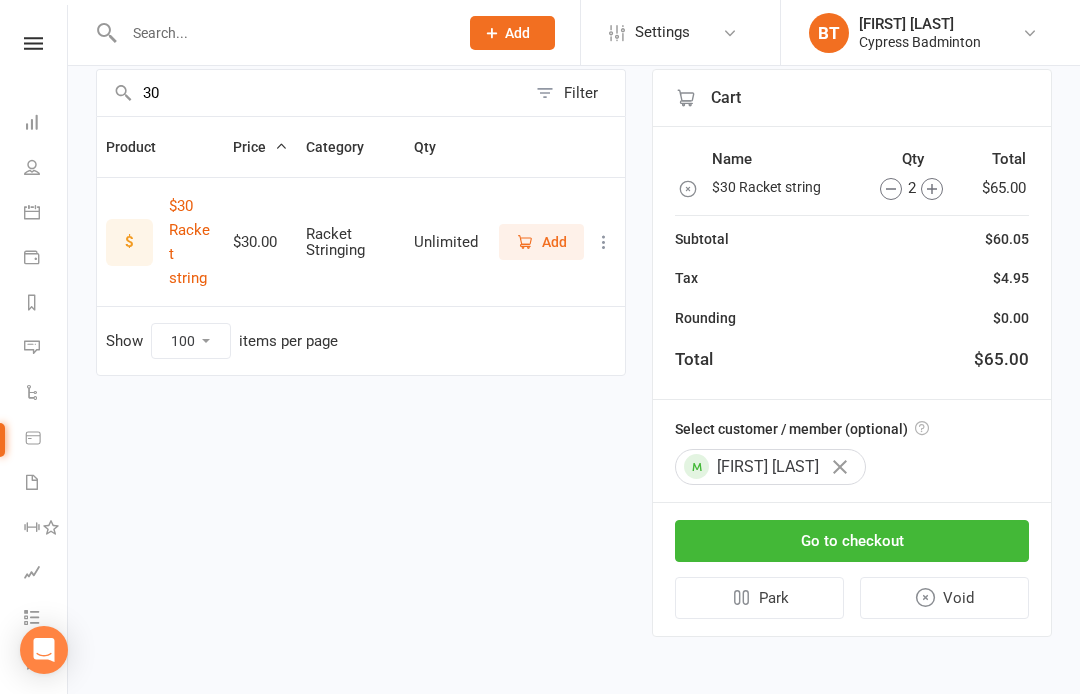 scroll, scrollTop: 174, scrollLeft: 0, axis: vertical 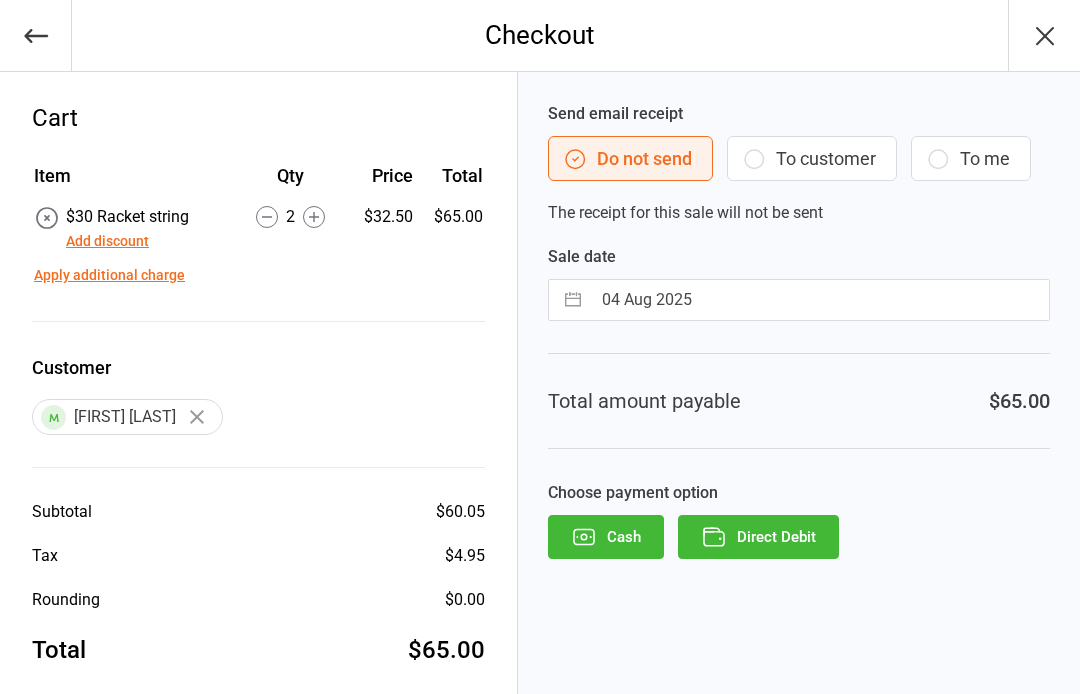 click on "Direct Debit" at bounding box center (758, 537) 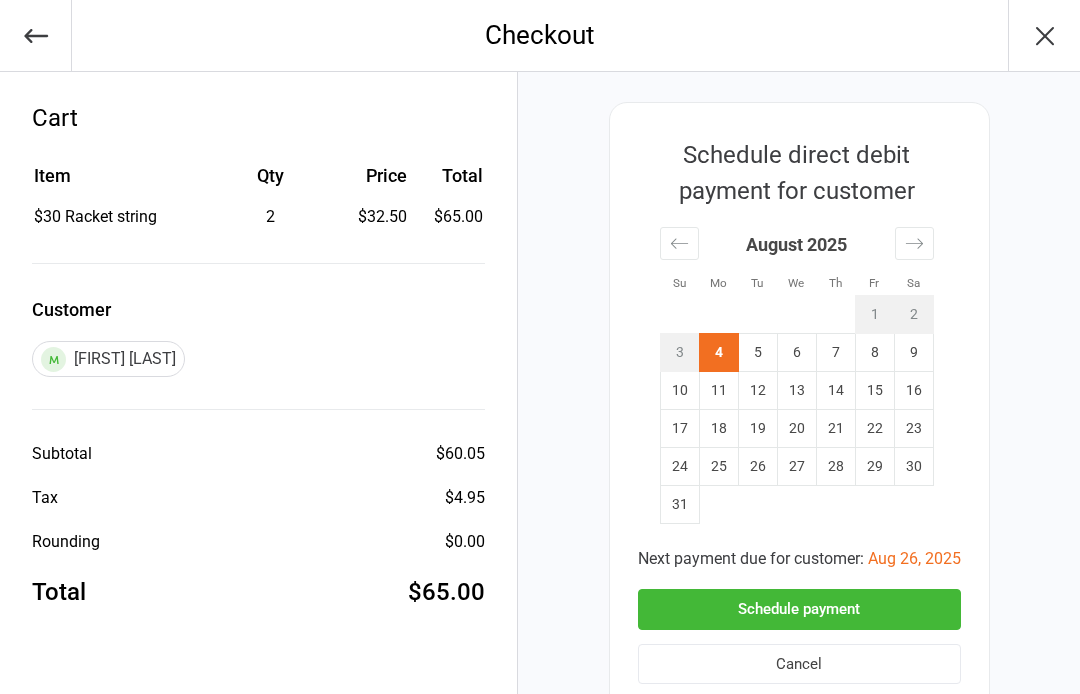 click on "Schedule payment" at bounding box center (799, 609) 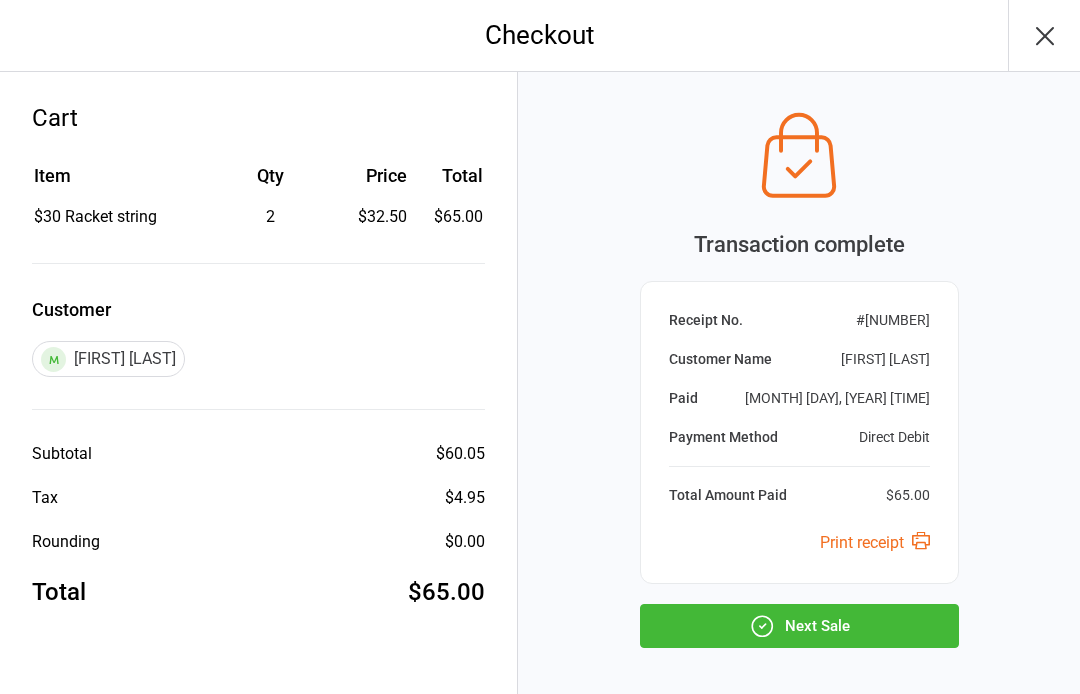 click on "Next Sale" at bounding box center [799, 626] 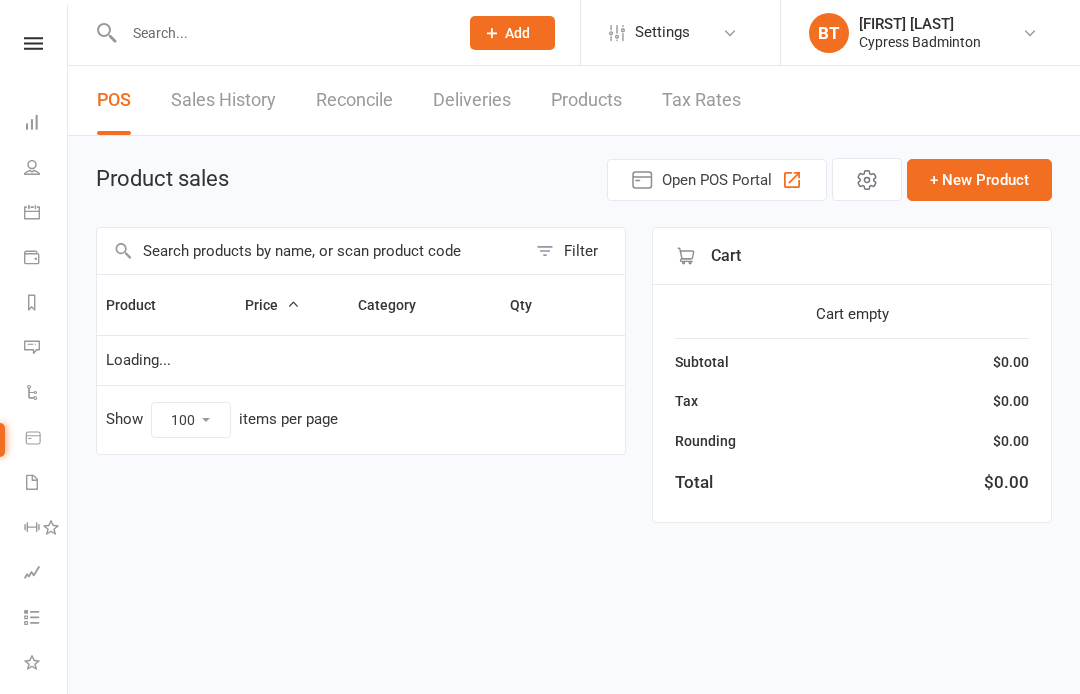 select on "100" 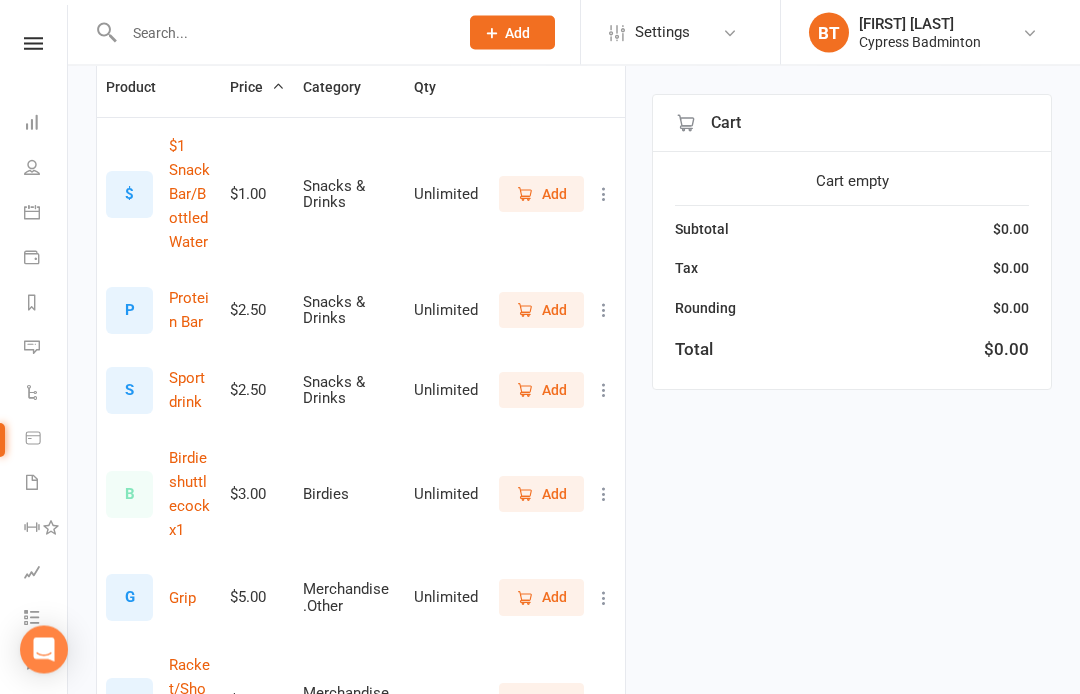 scroll, scrollTop: 0, scrollLeft: 0, axis: both 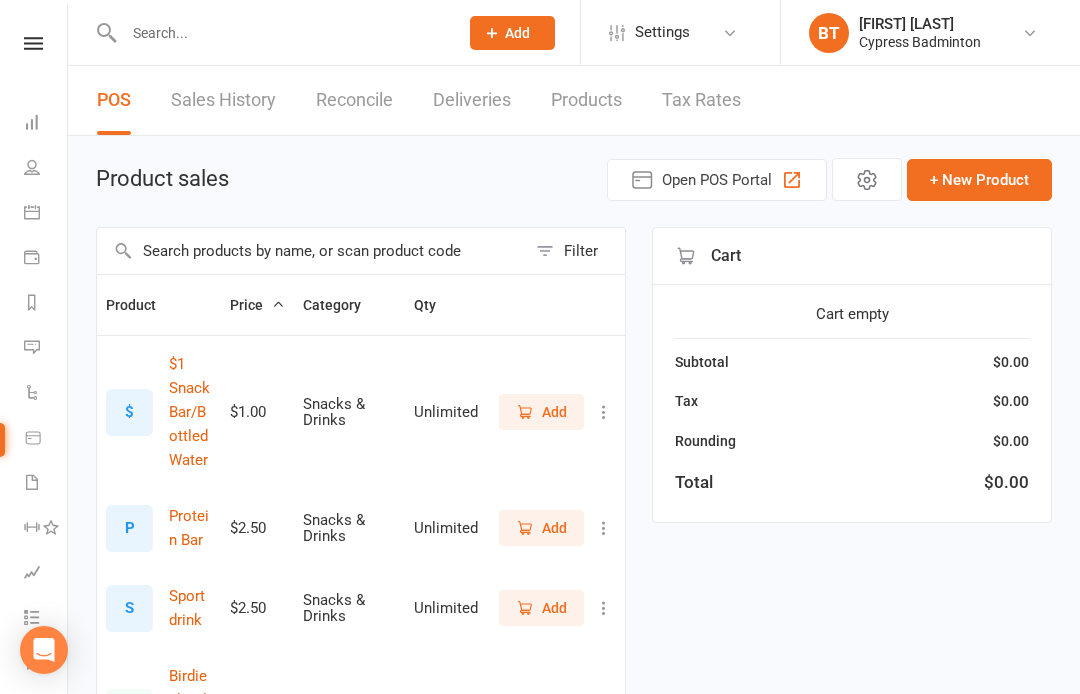 click at bounding box center (33, 43) 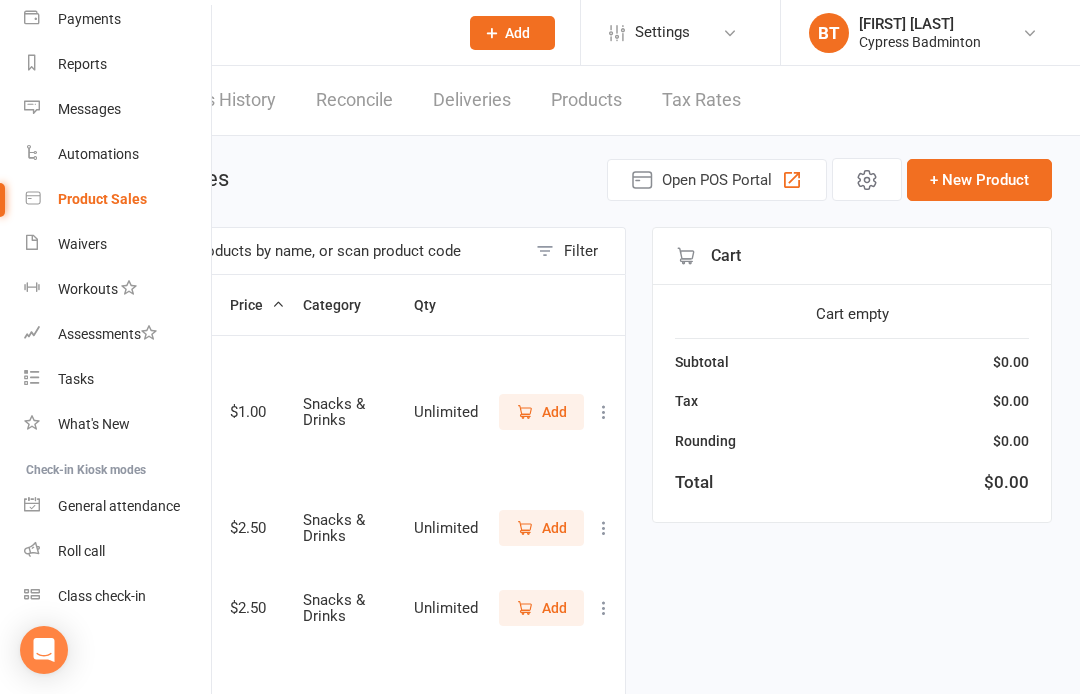 scroll, scrollTop: 223, scrollLeft: 0, axis: vertical 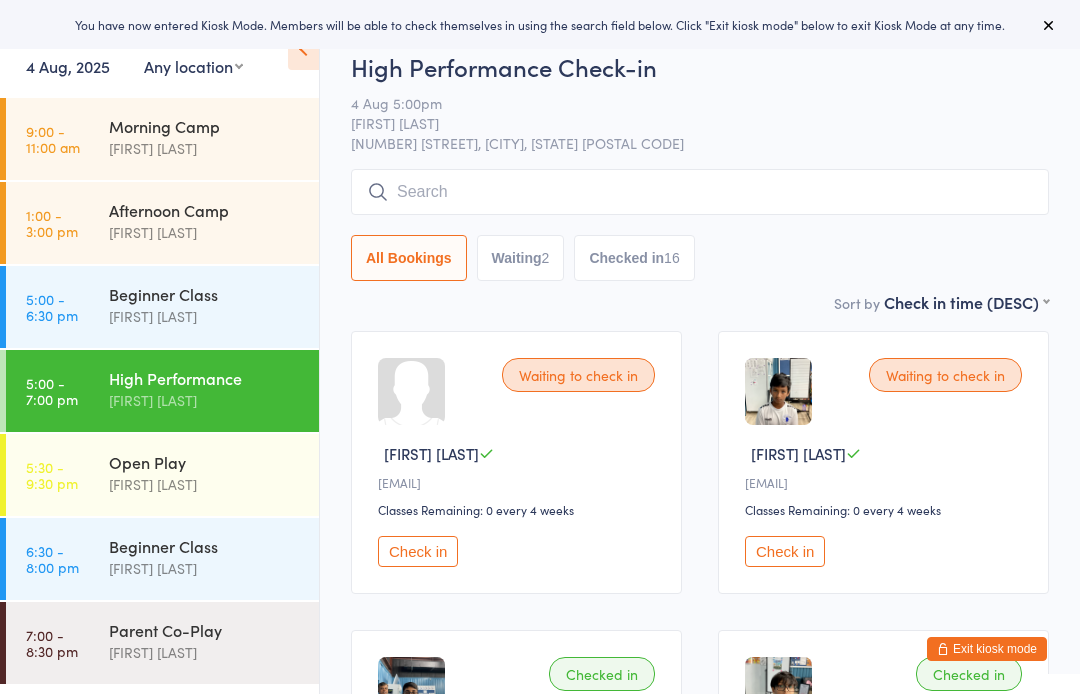 click on "Open Play" at bounding box center (205, 462) 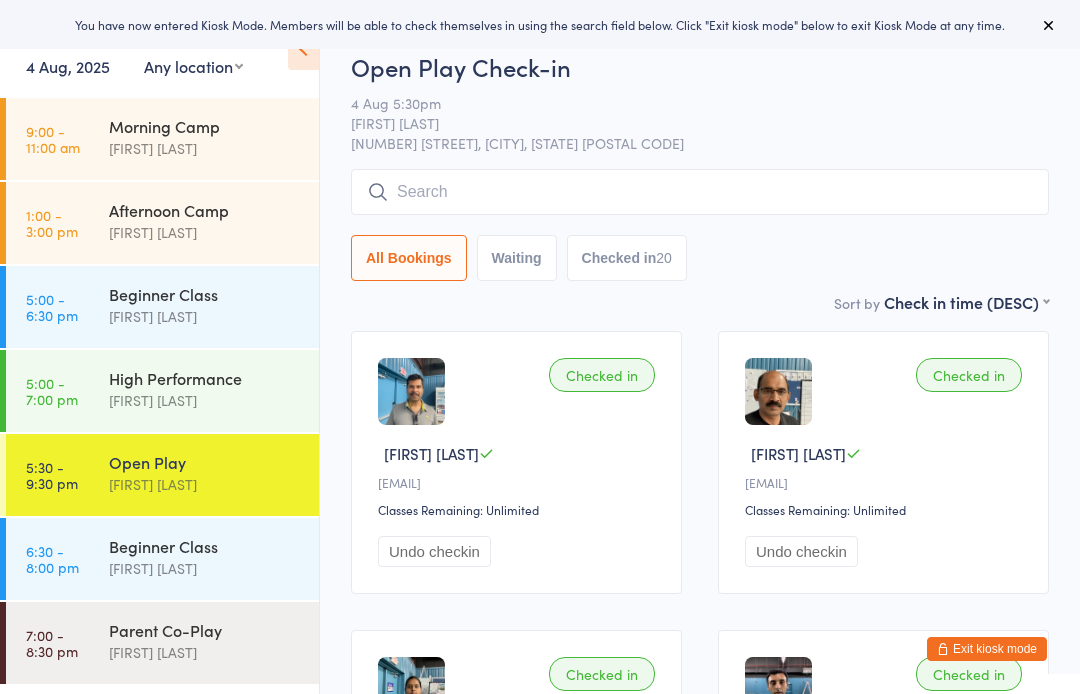 type on "S" 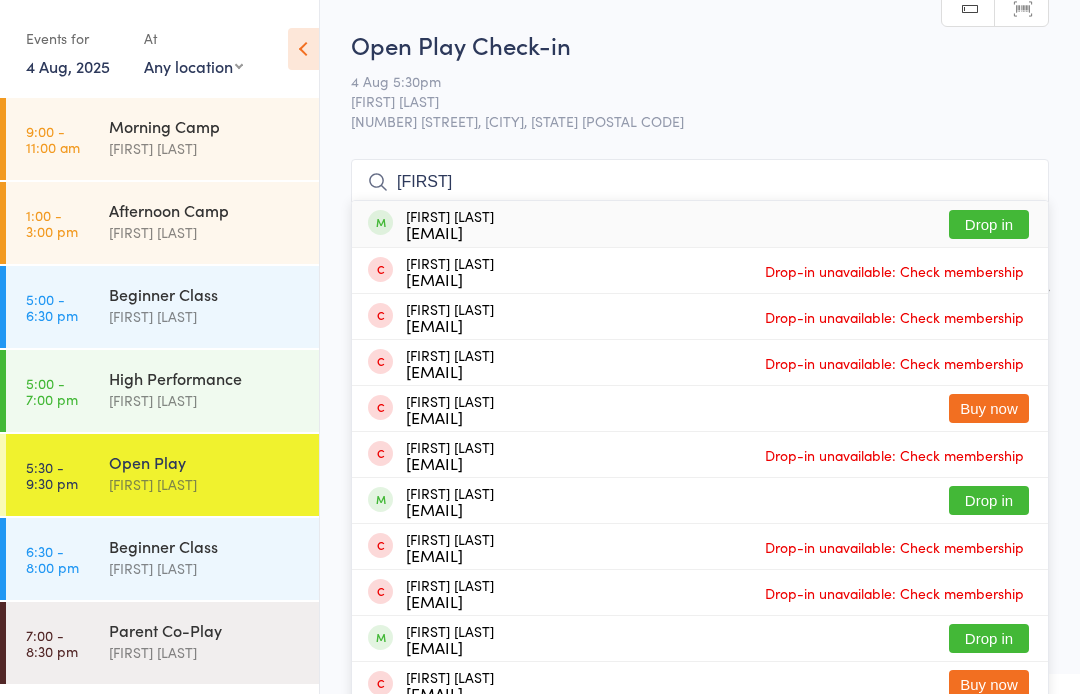 type on "Hukla" 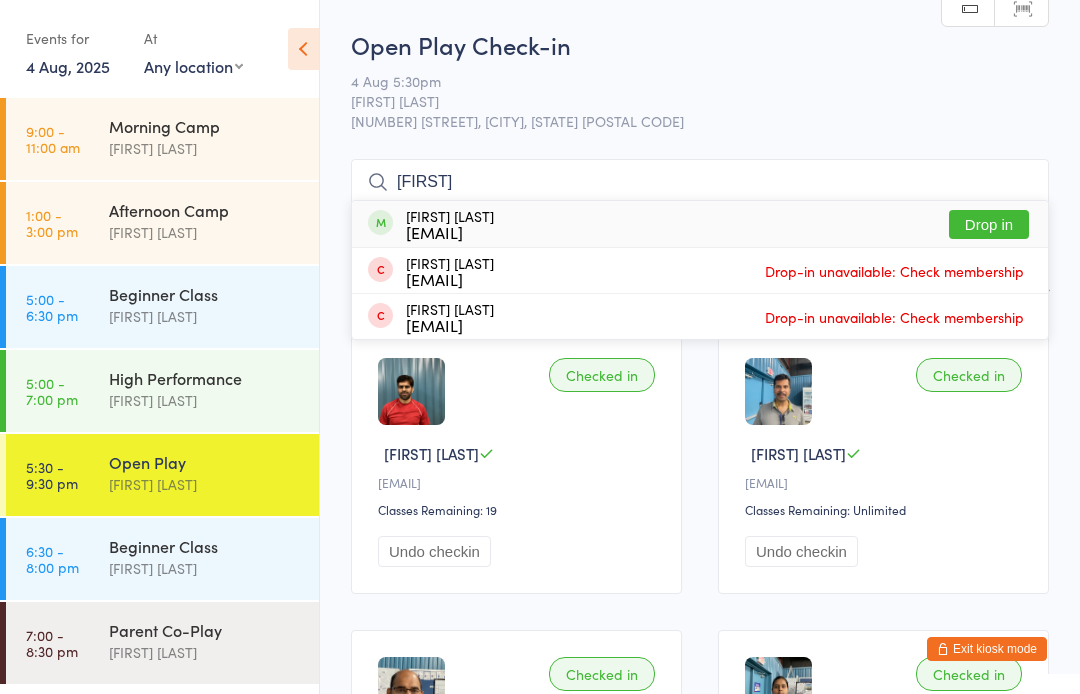 type on "Regin" 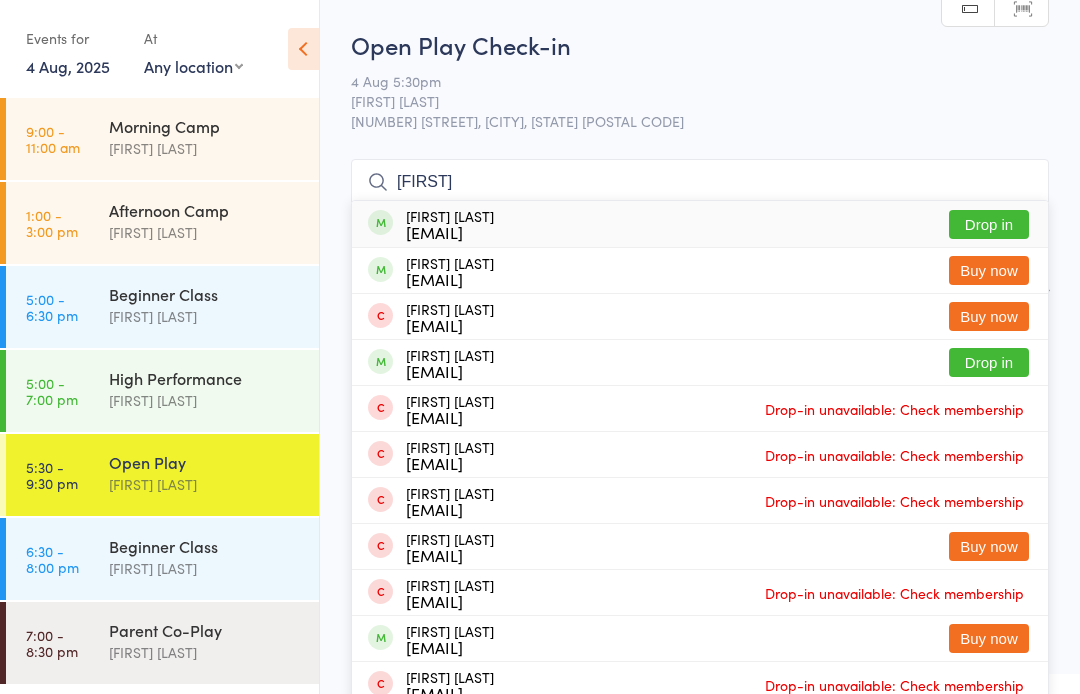 type on "Ison" 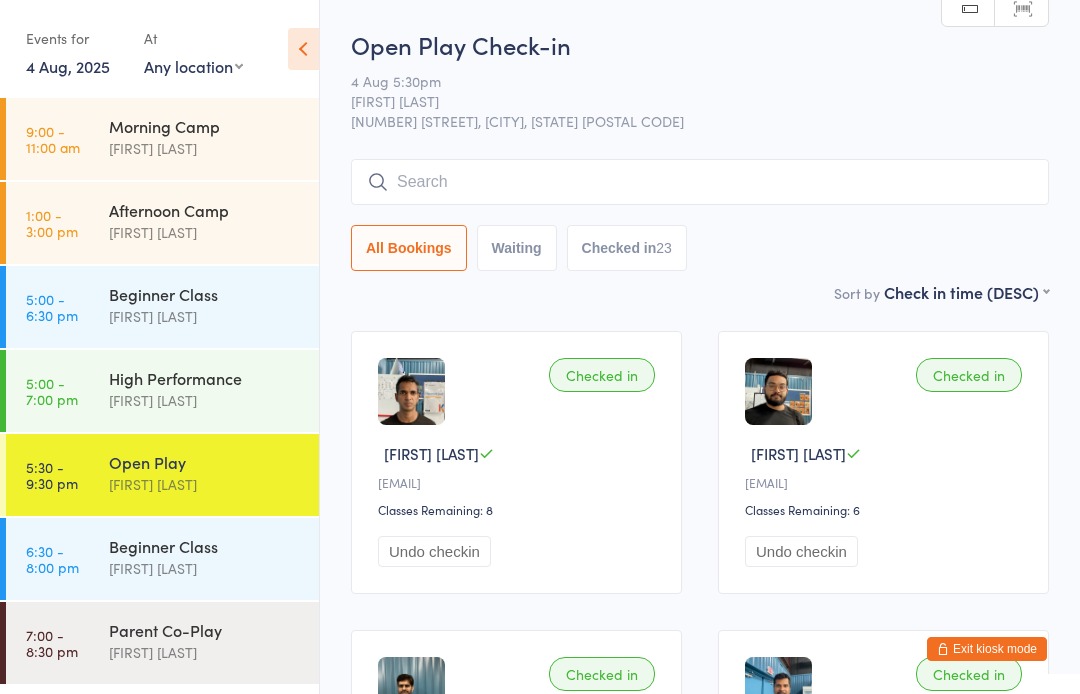 type on "V" 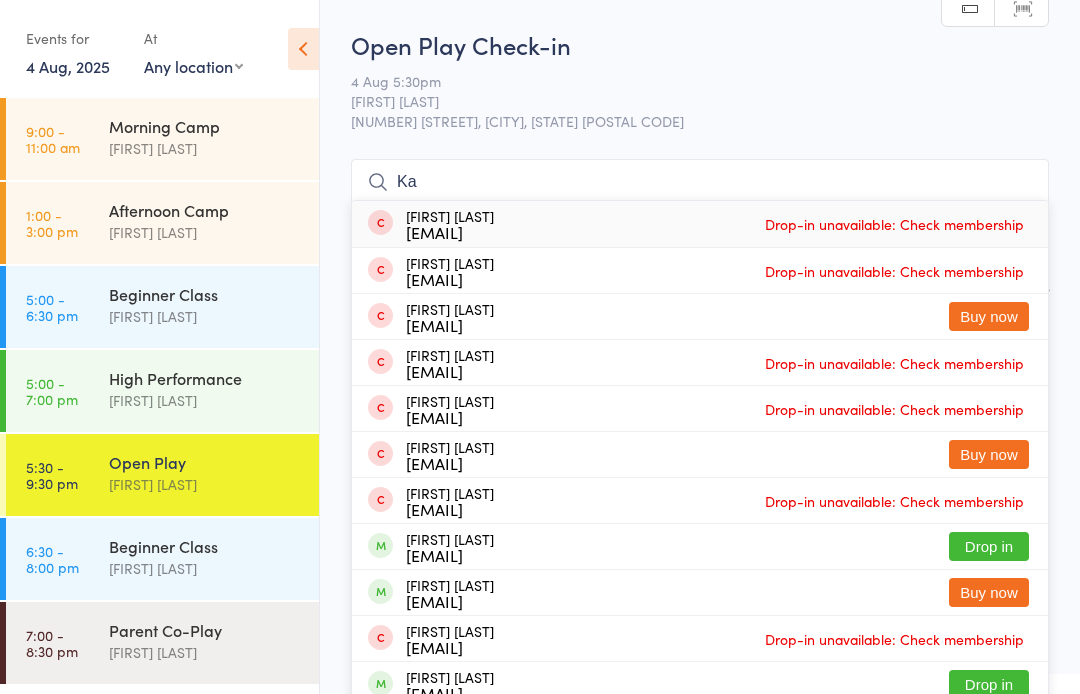 type on "K" 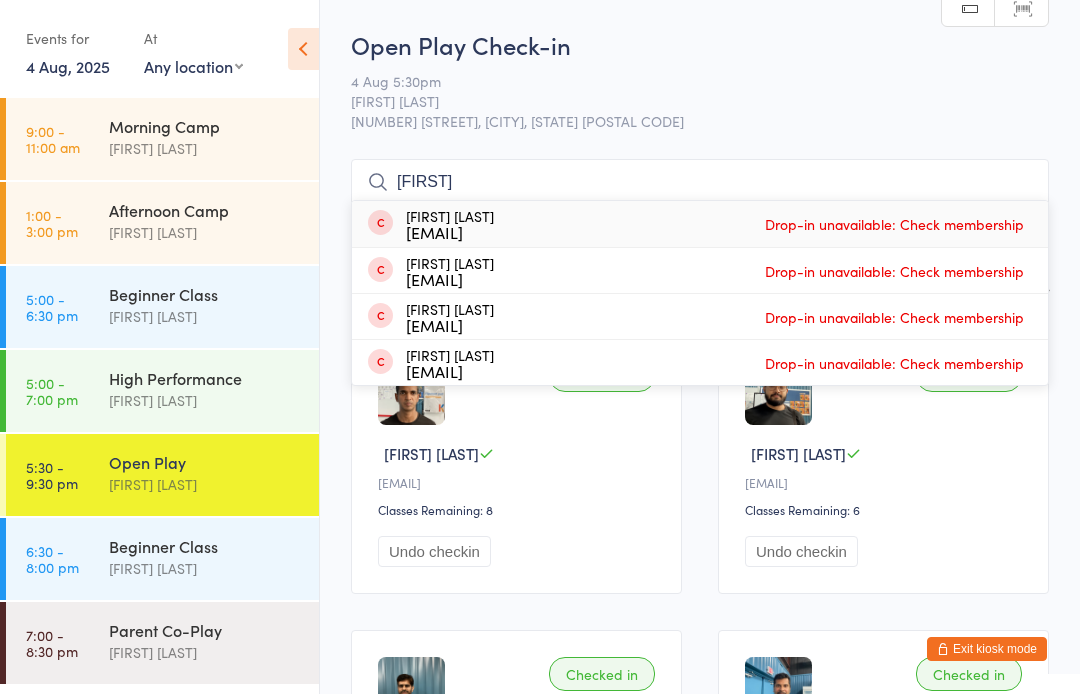 type on "Kore" 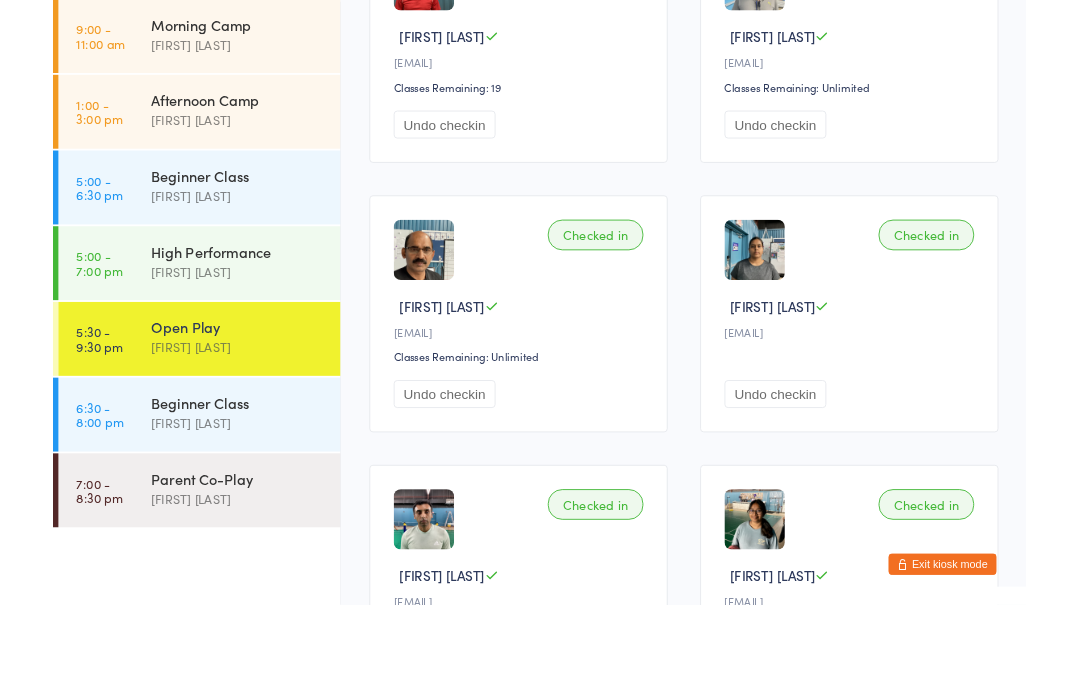 scroll, scrollTop: 617, scrollLeft: 0, axis: vertical 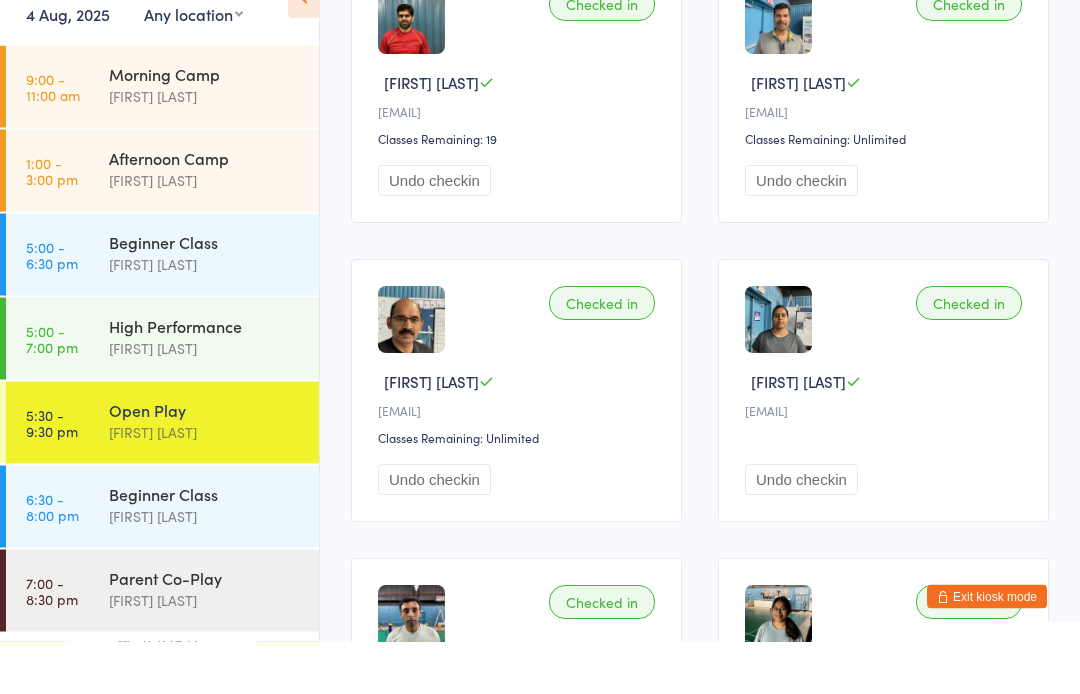 click on "5:30 - 9:30 pm Open Play Calvin Kristanto" at bounding box center [162, 475] 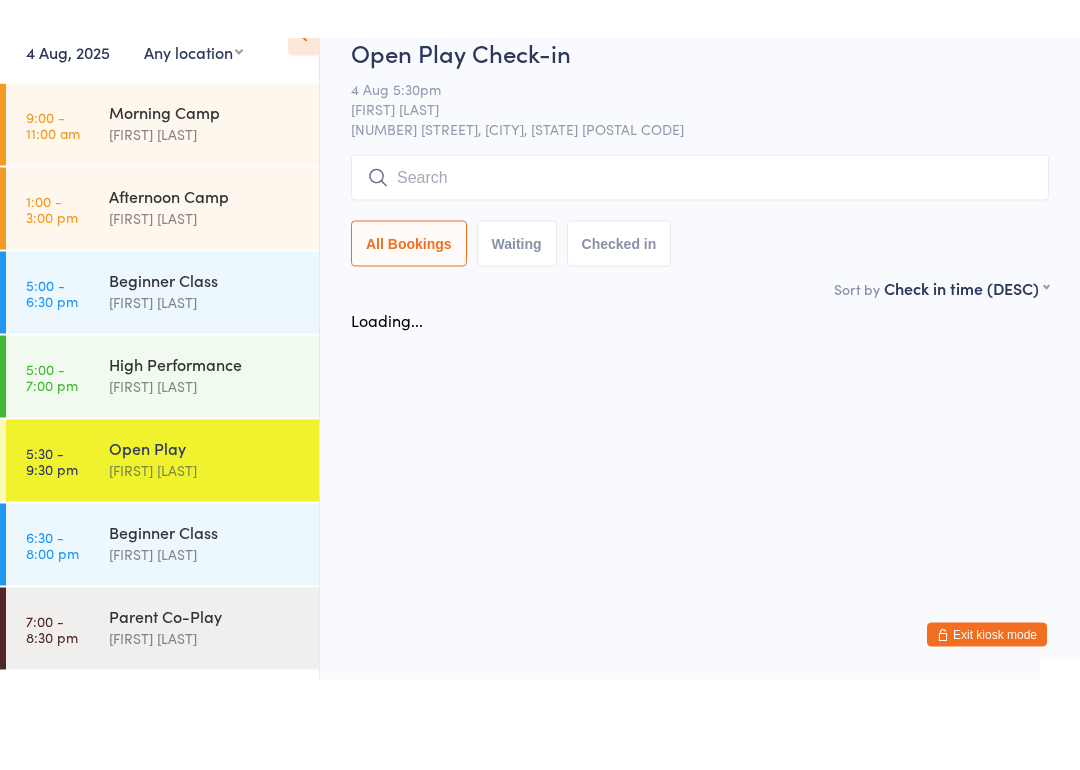 scroll, scrollTop: 0, scrollLeft: 0, axis: both 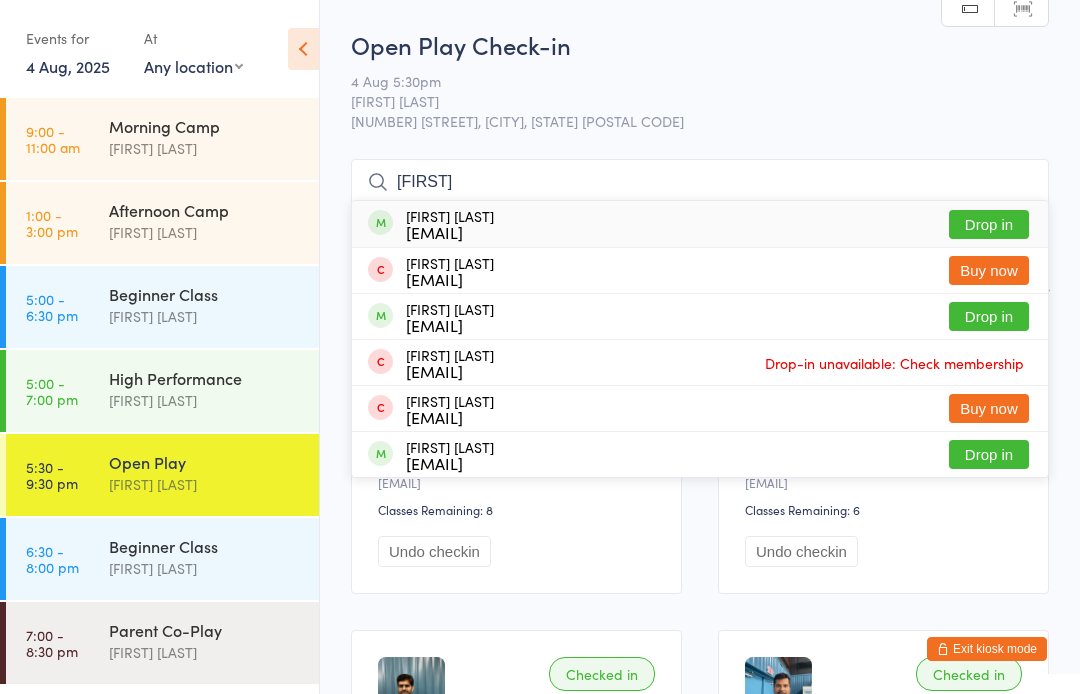 type on "Venu" 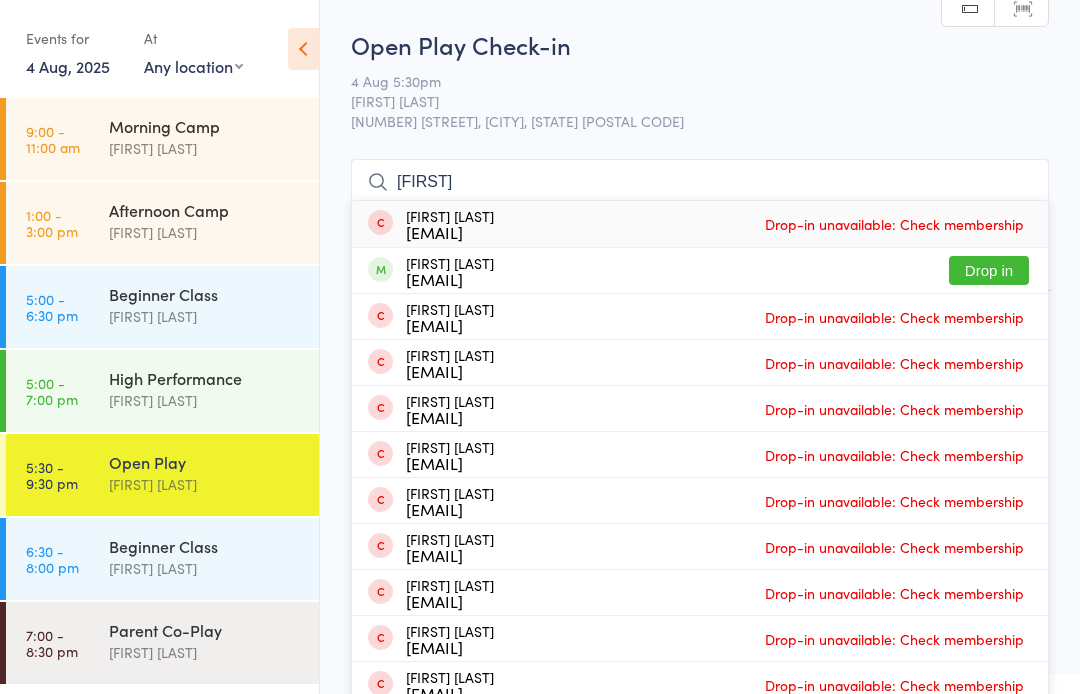 type on "Phani" 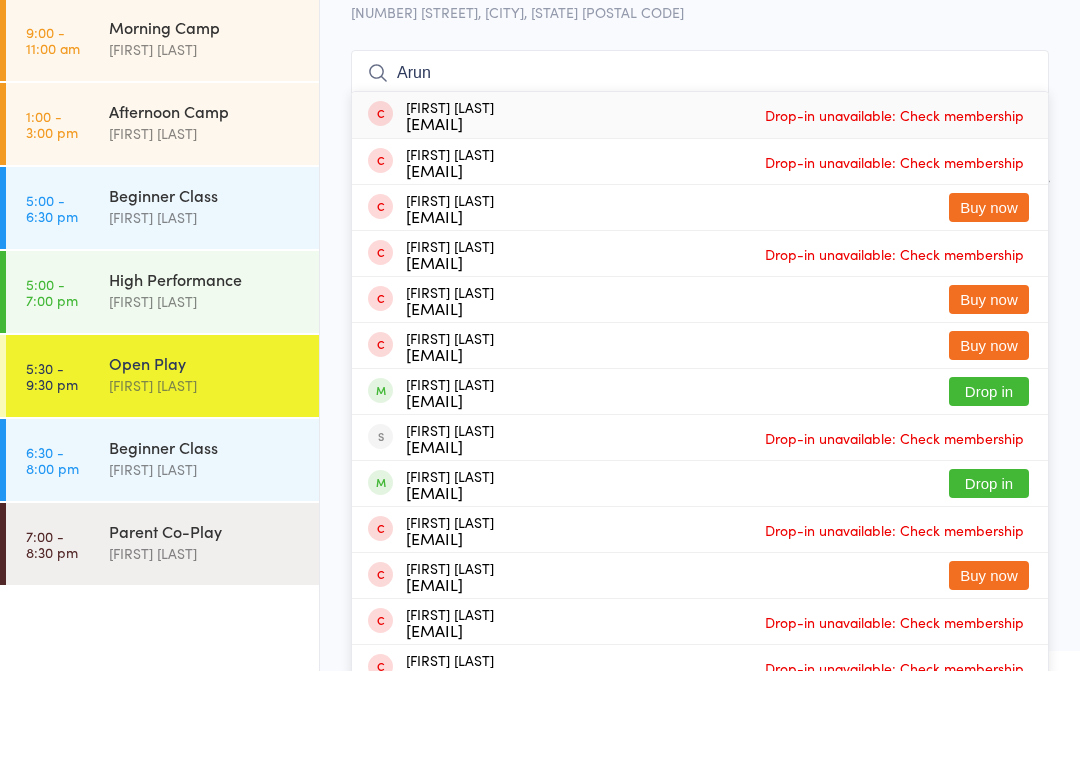 scroll, scrollTop: 14, scrollLeft: 0, axis: vertical 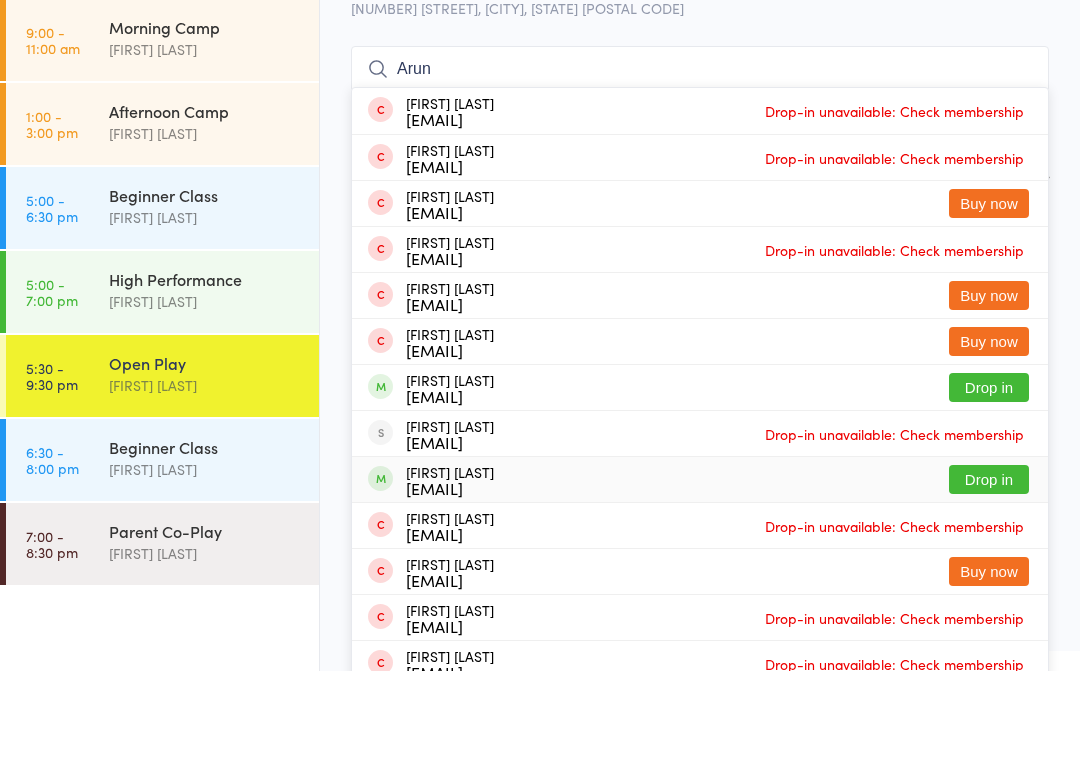 type on "Arun" 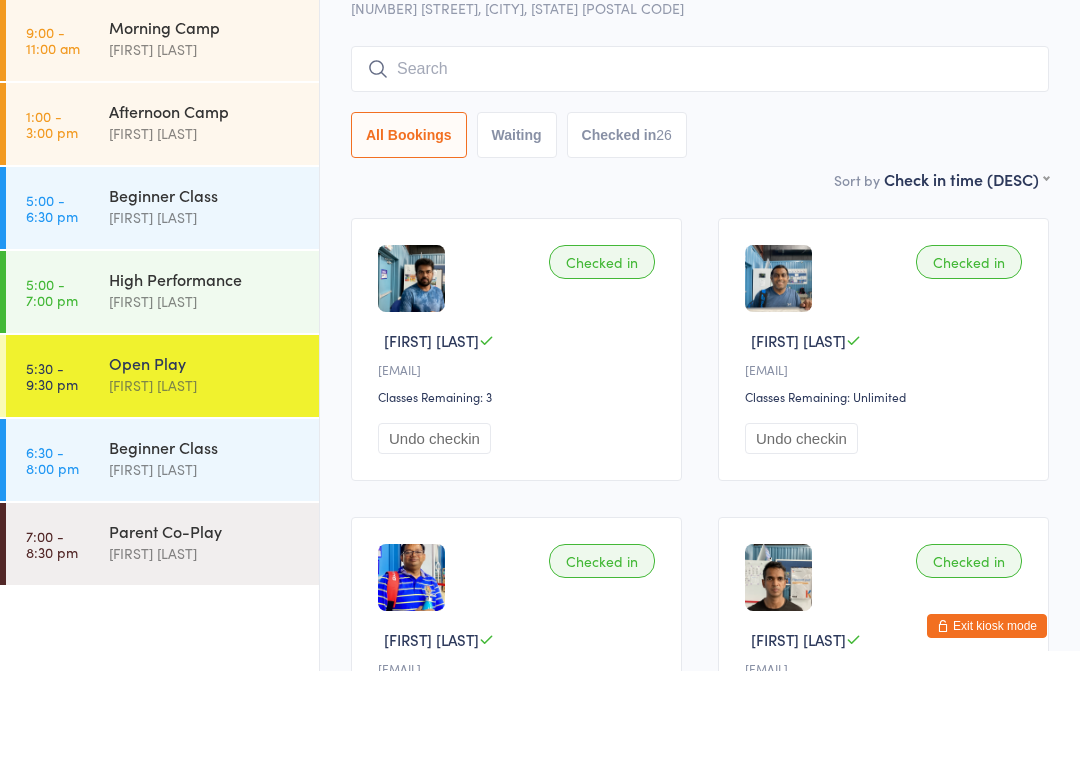 click at bounding box center [700, 168] 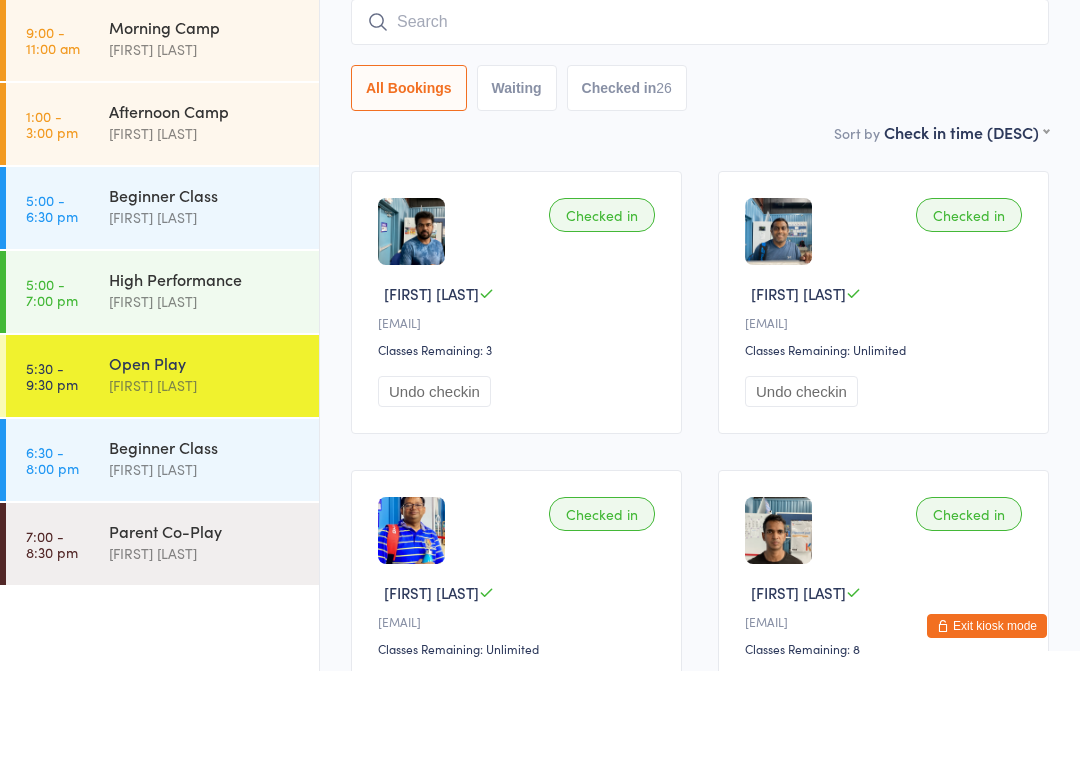 scroll, scrollTop: 62, scrollLeft: 0, axis: vertical 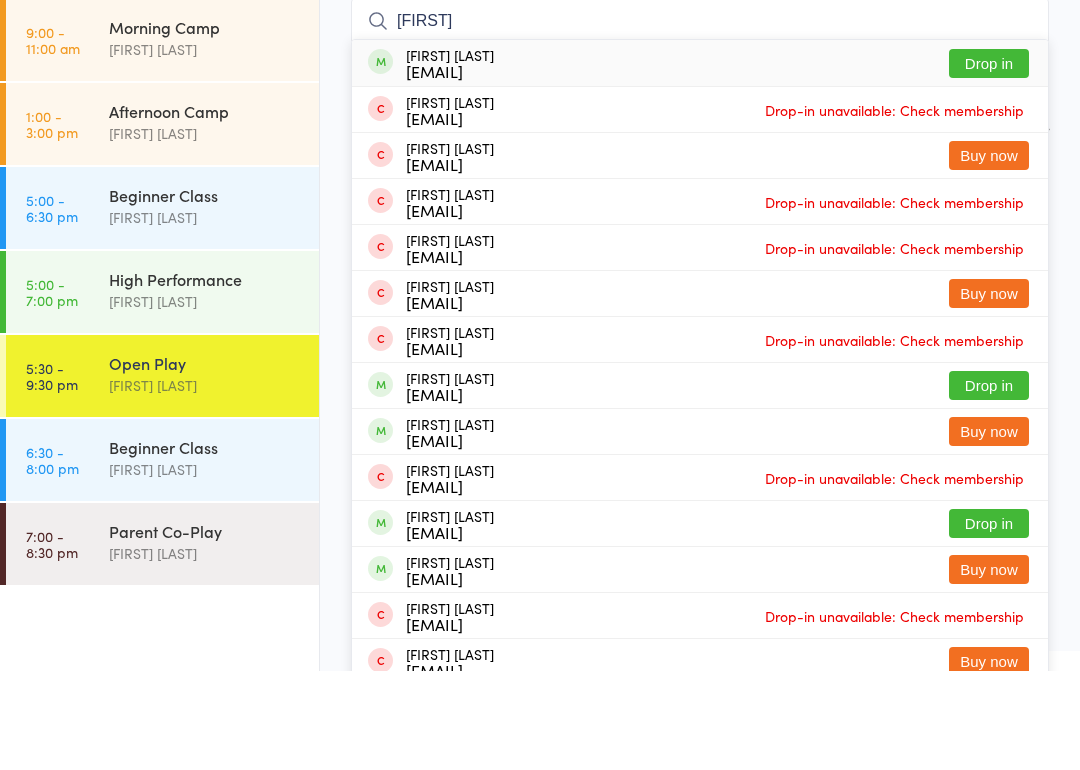 type on "Kankala" 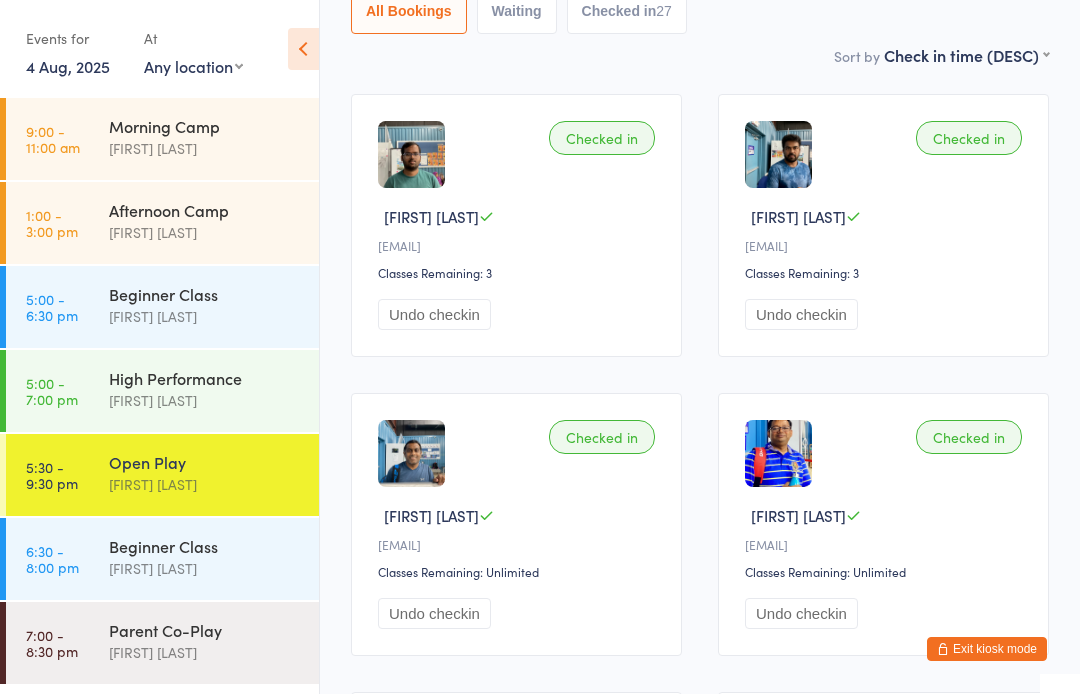 scroll, scrollTop: 0, scrollLeft: 0, axis: both 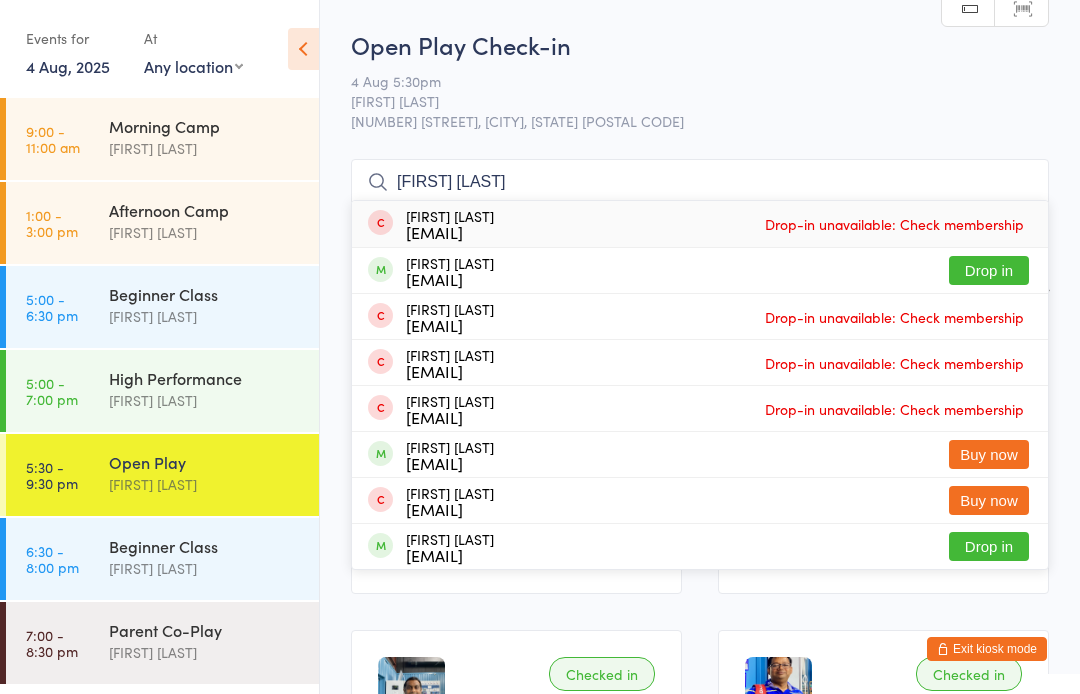 type on "Rahul g" 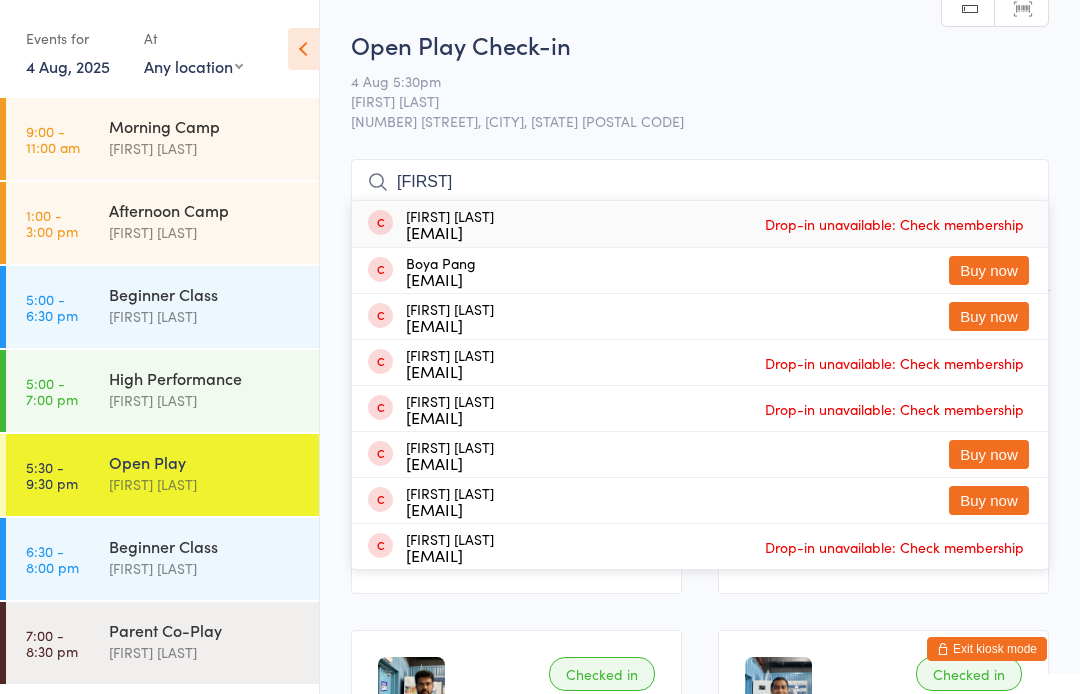 type on "Boyd" 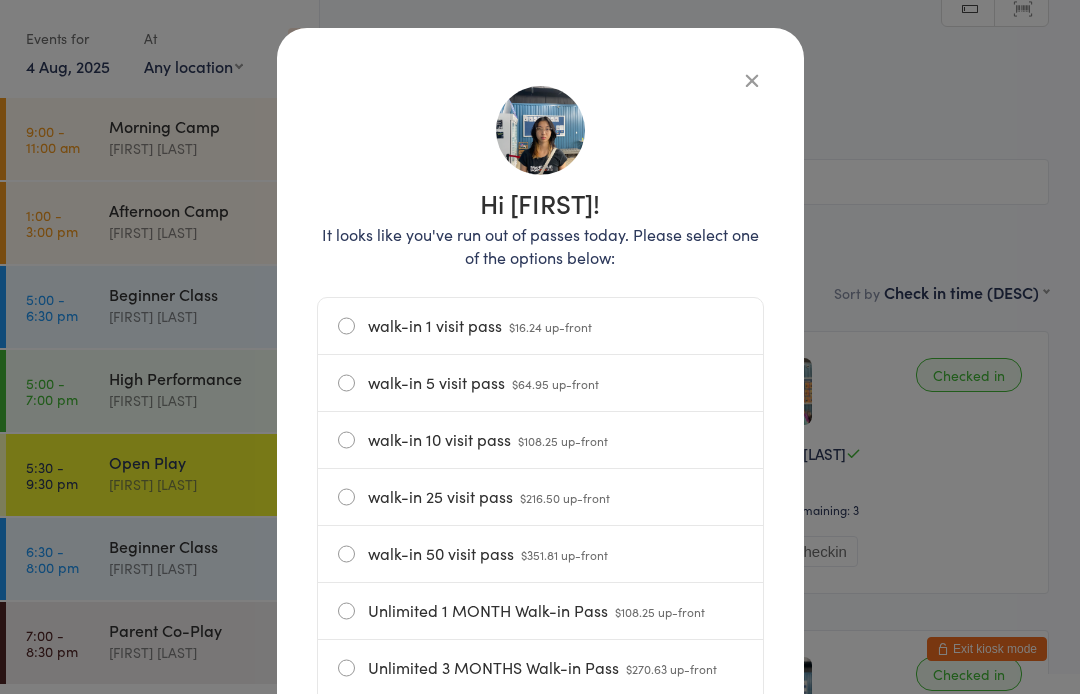 scroll, scrollTop: 74, scrollLeft: 0, axis: vertical 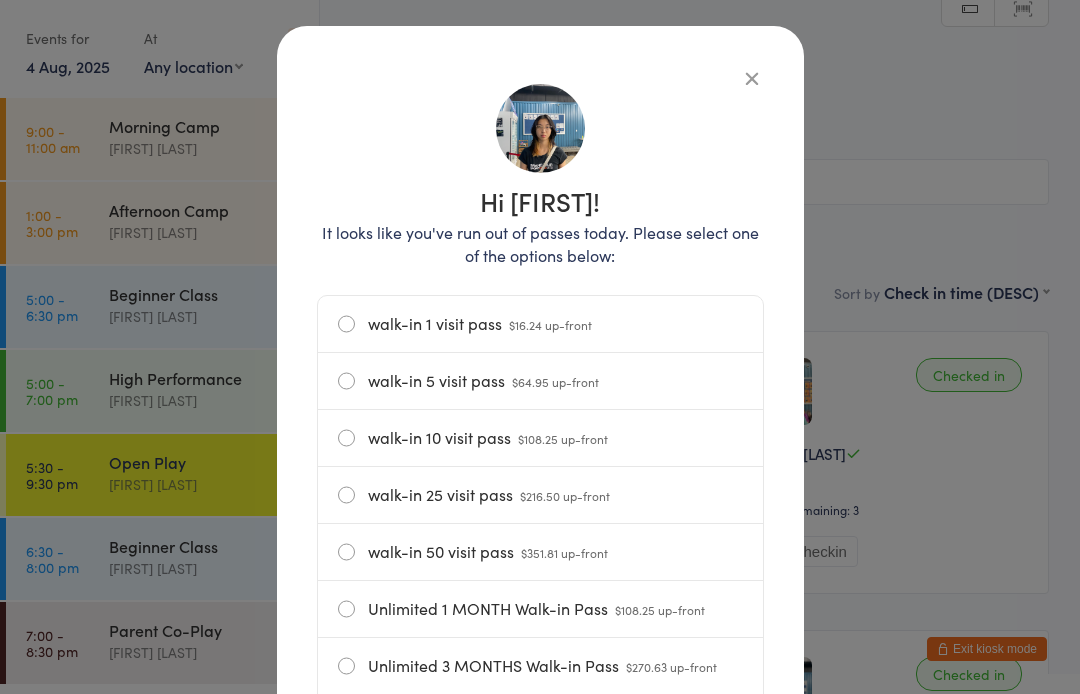 click at bounding box center [752, 78] 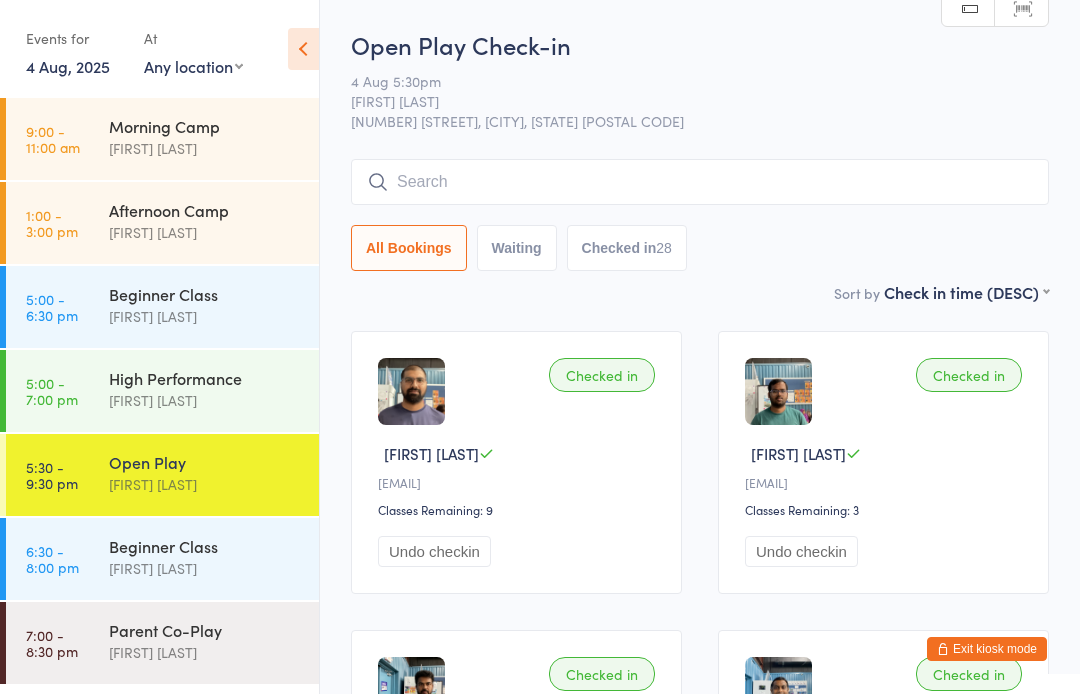 click on "Open Play Check-in" at bounding box center [700, 44] 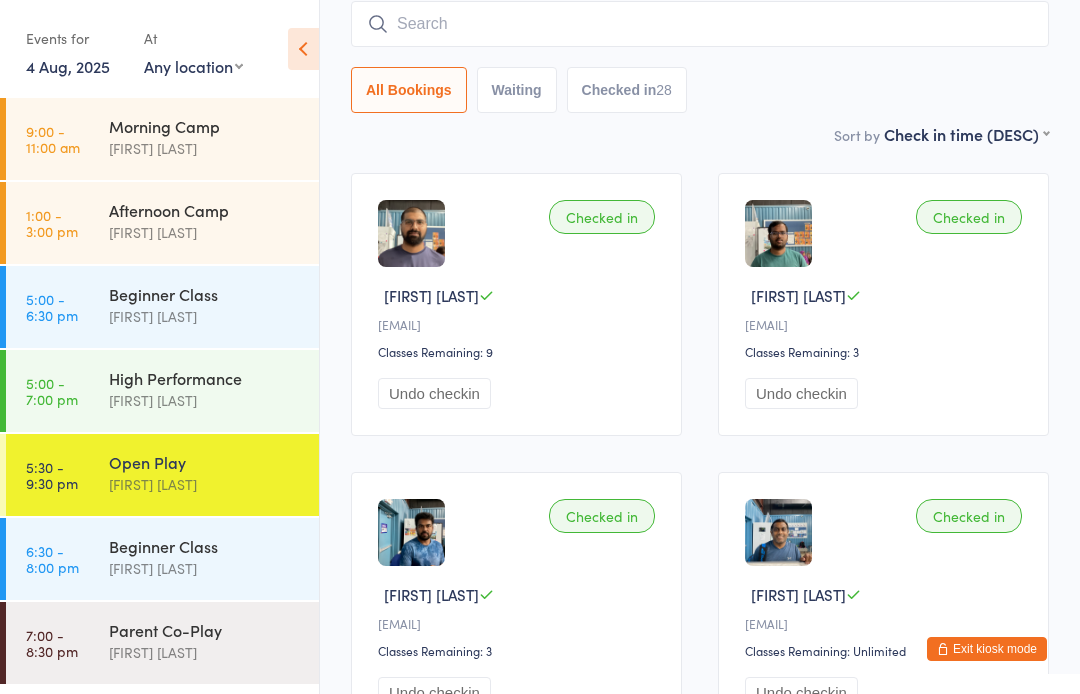 scroll, scrollTop: 161, scrollLeft: 0, axis: vertical 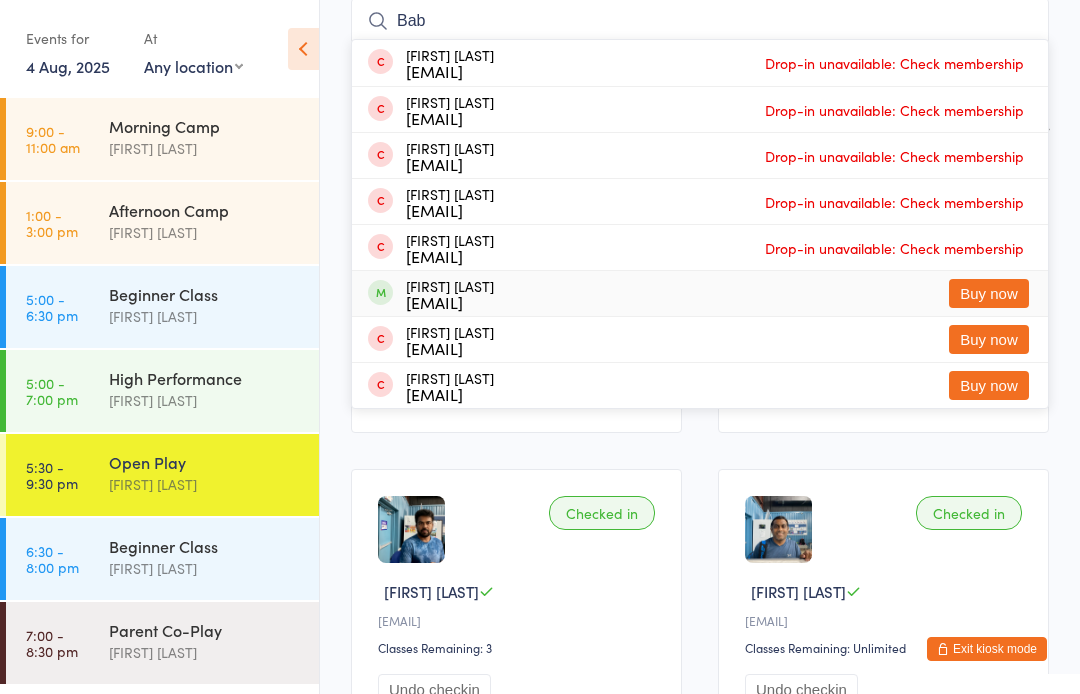 type on "Bab" 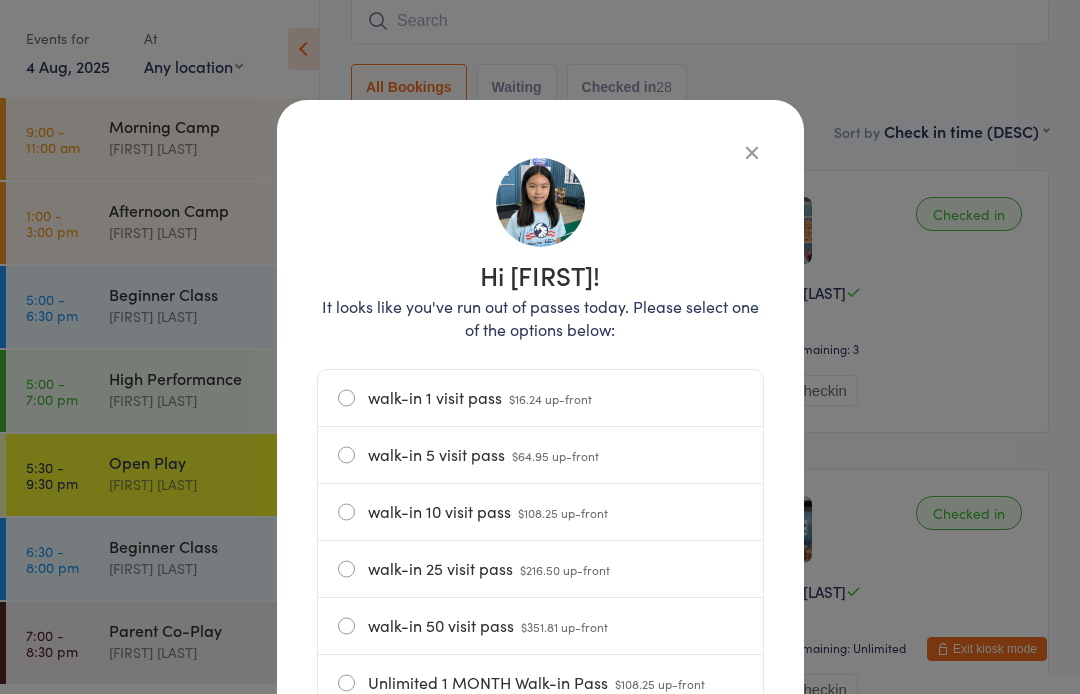 click on "walk-in 10 visit pass  $108.25 up-front" at bounding box center (540, 512) 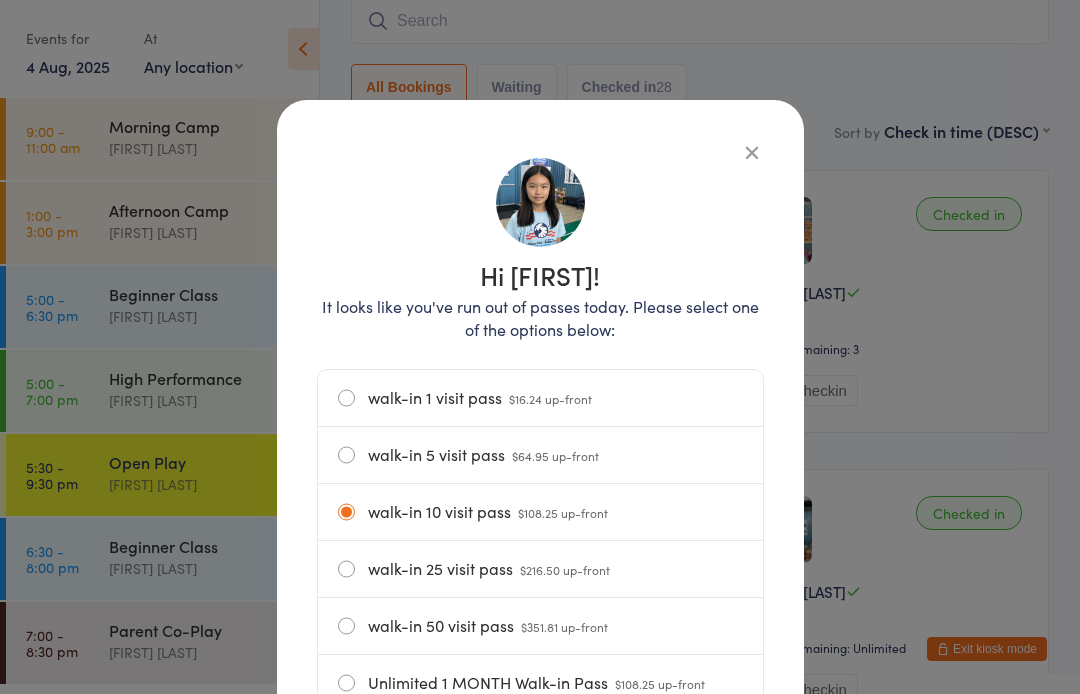 scroll, scrollTop: 0, scrollLeft: 0, axis: both 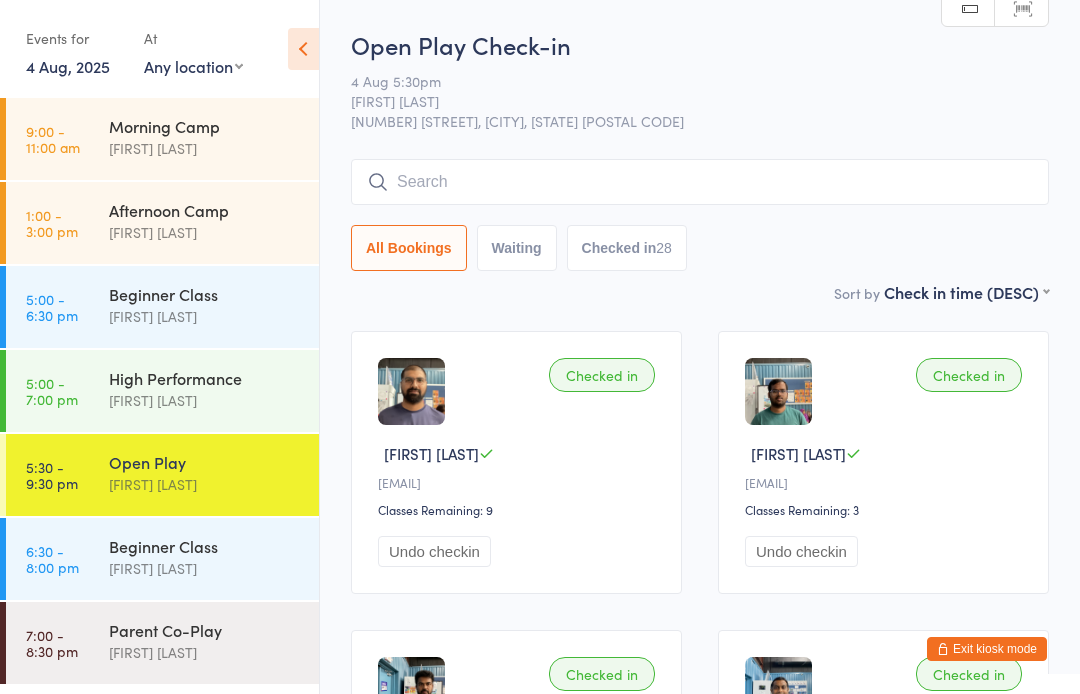 click at bounding box center [700, 182] 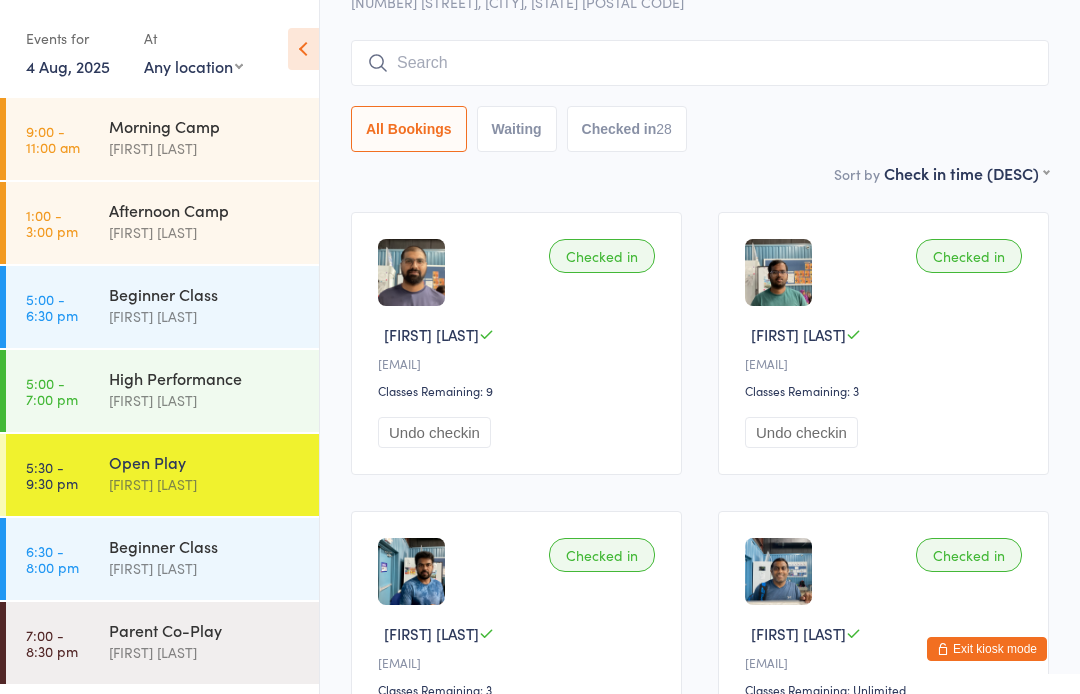 scroll, scrollTop: 160, scrollLeft: 0, axis: vertical 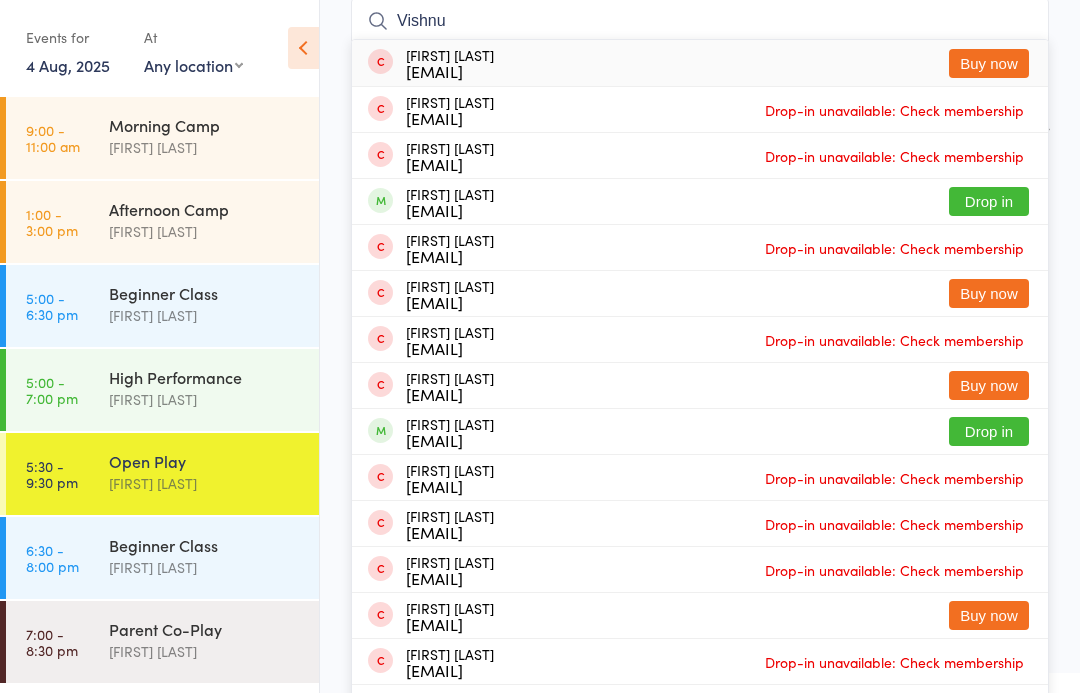 type on "Vishnu" 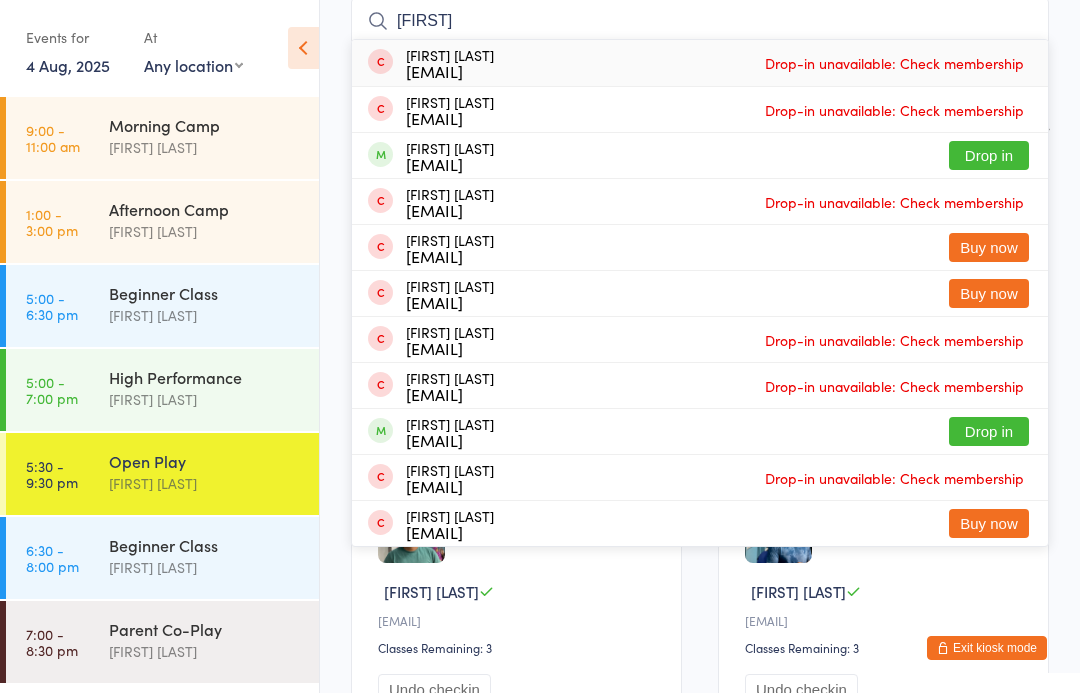 type on "Sree" 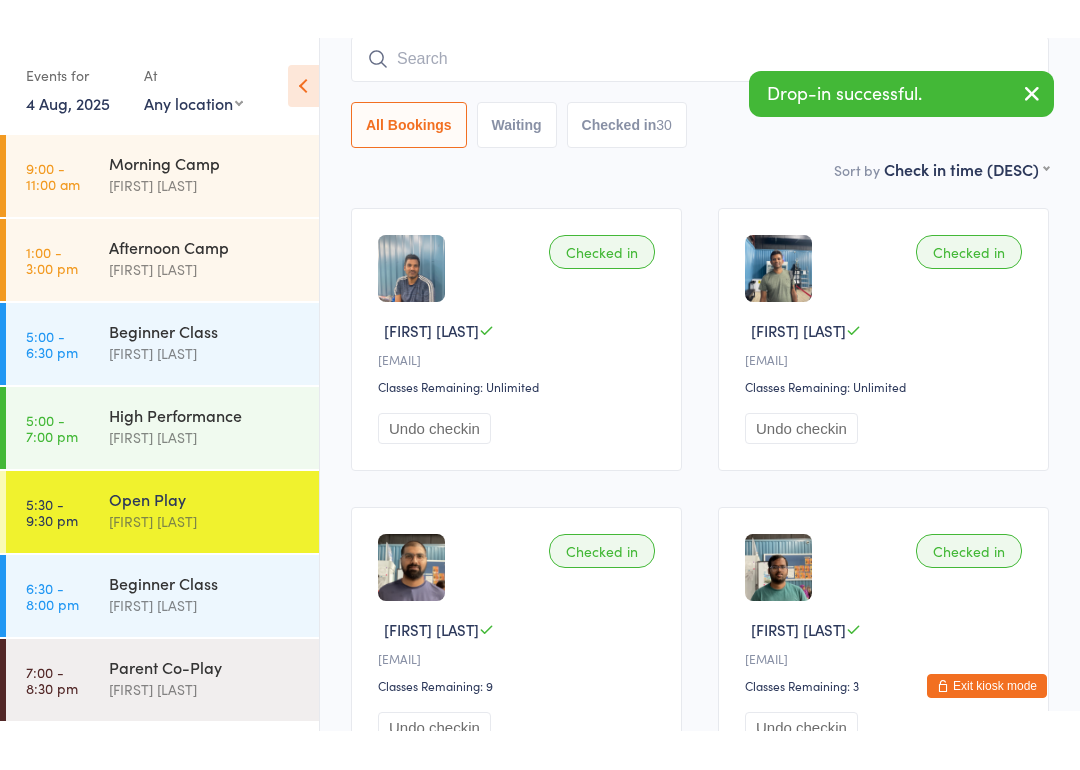 scroll, scrollTop: 136, scrollLeft: 0, axis: vertical 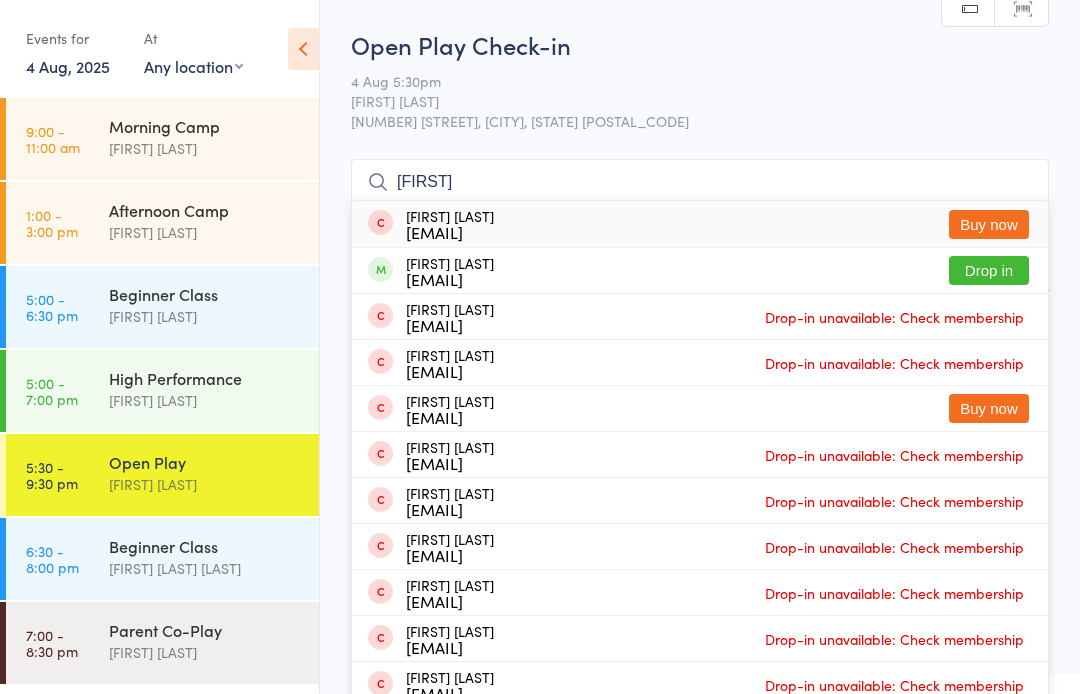 type on "[FIRST]" 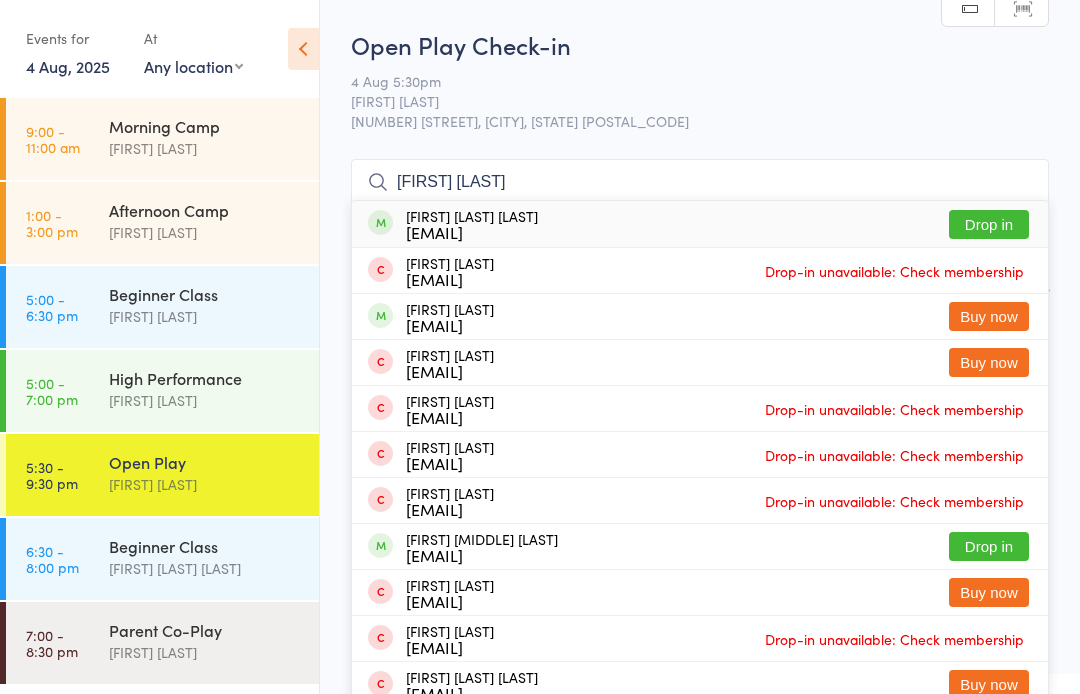 type on "[FIRST] [LAST]" 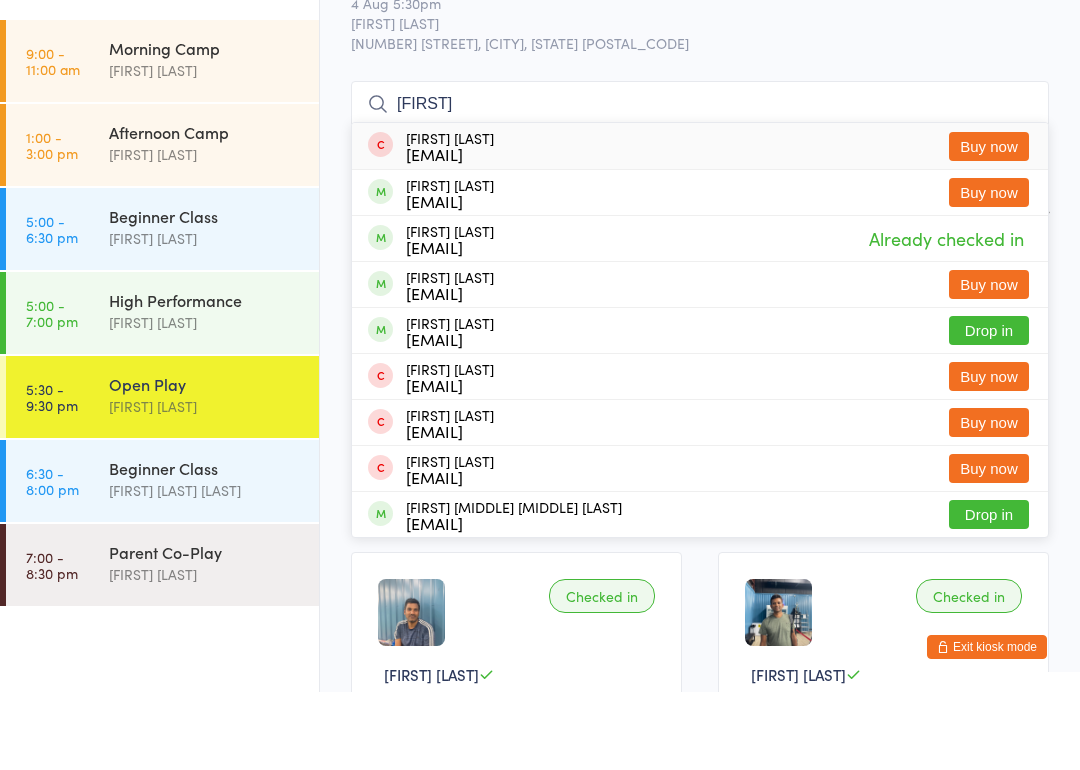 type on "[FIRST]" 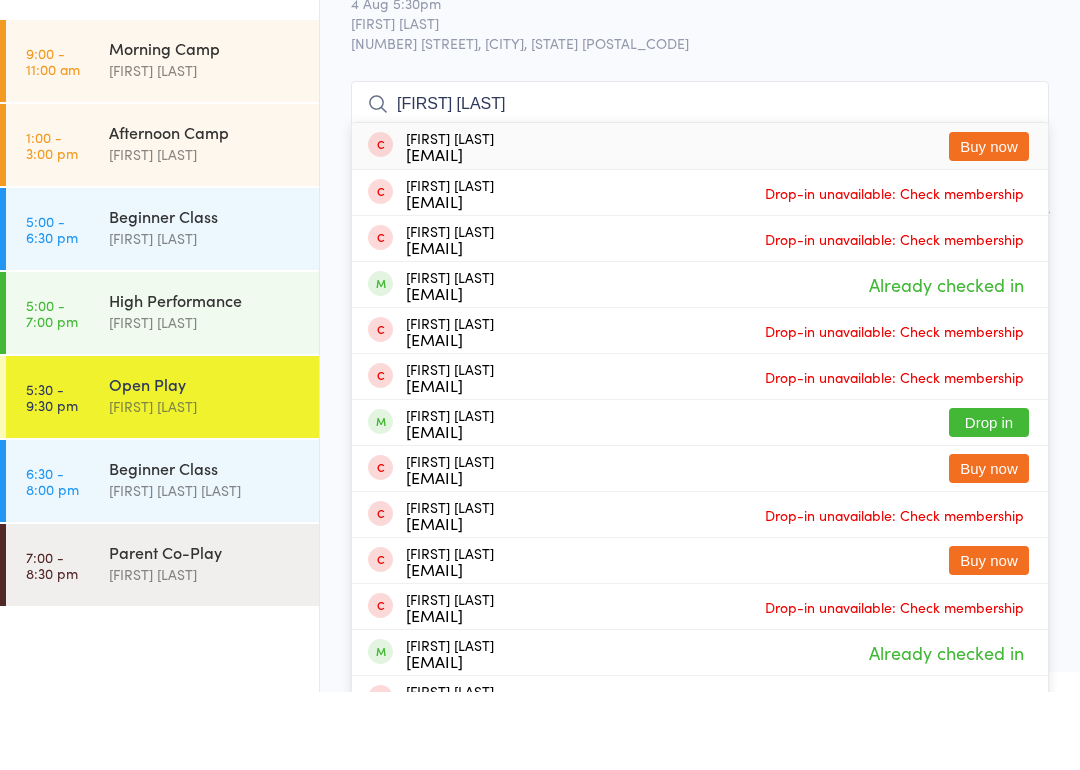 type on "[FIRST] [LAST]" 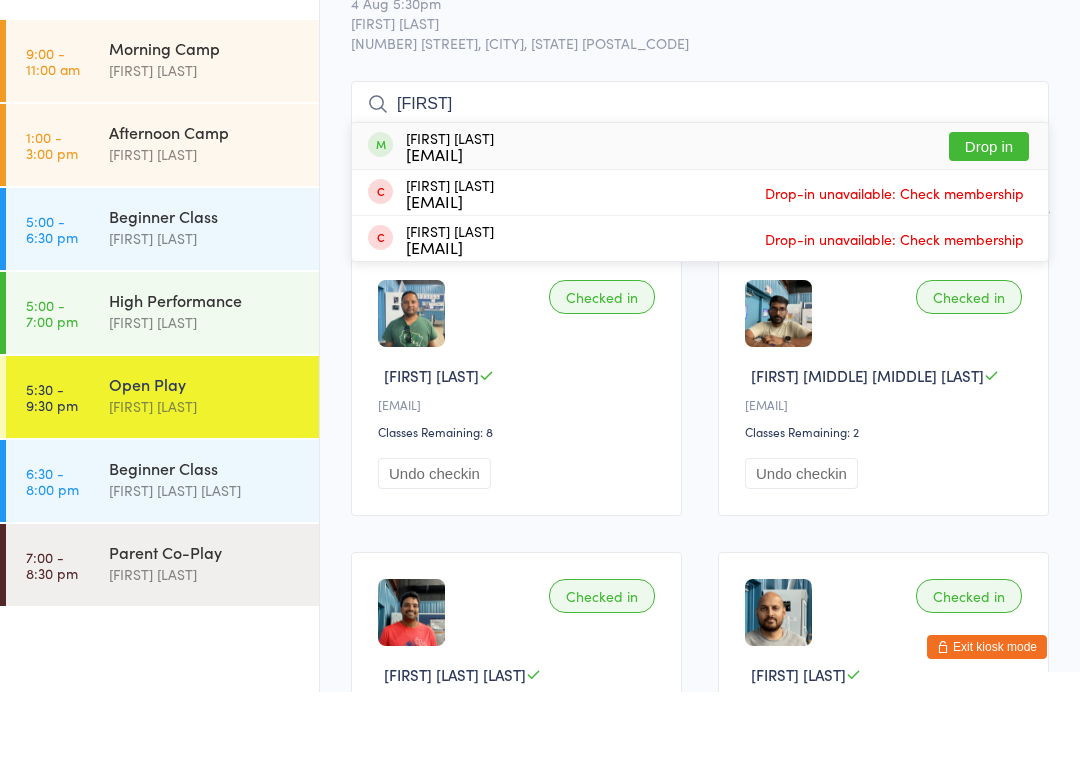 type on "[FIRST]" 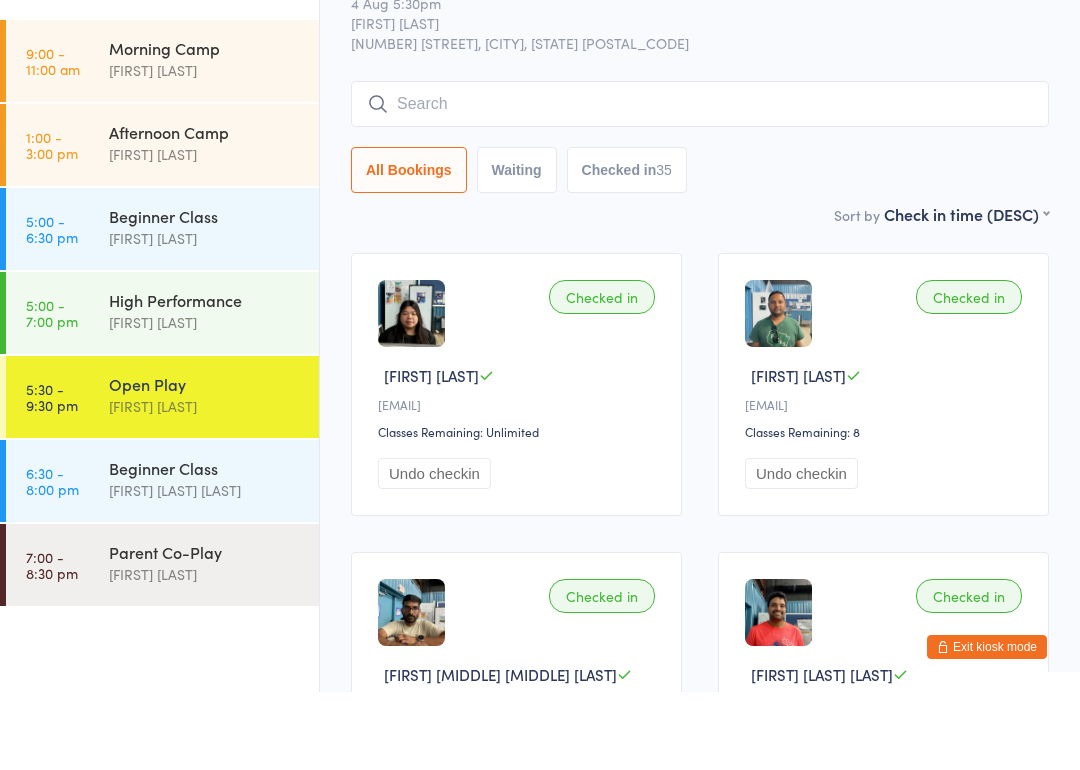type on "S" 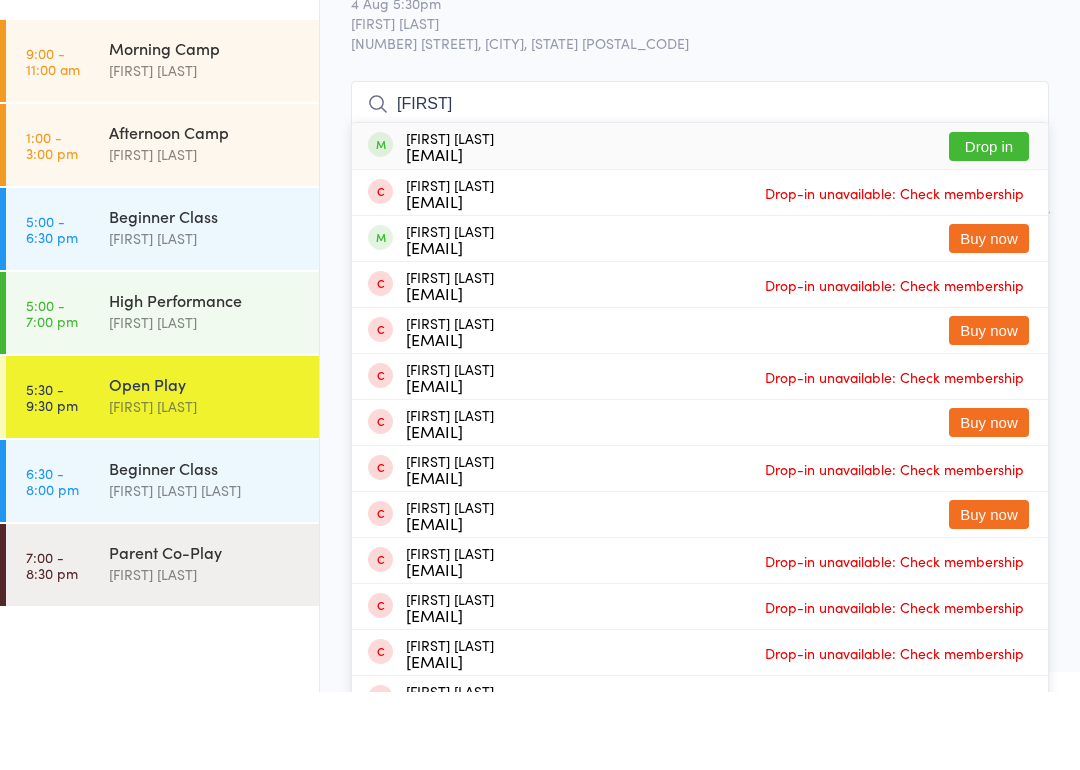 type on "[FIRST]" 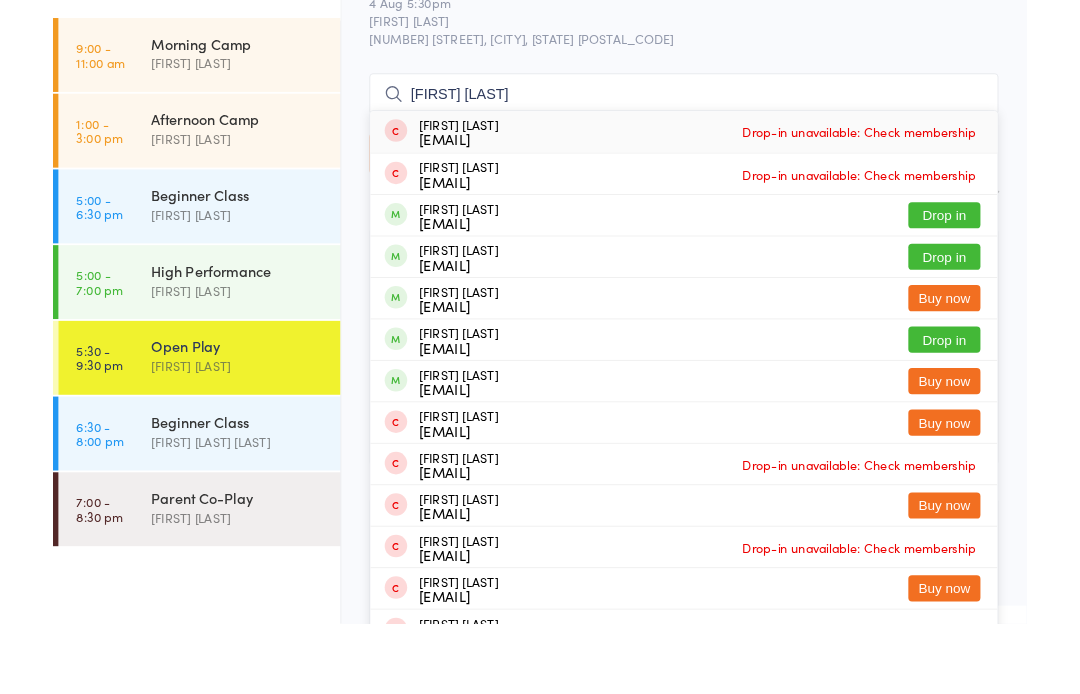 scroll, scrollTop: 154, scrollLeft: 0, axis: vertical 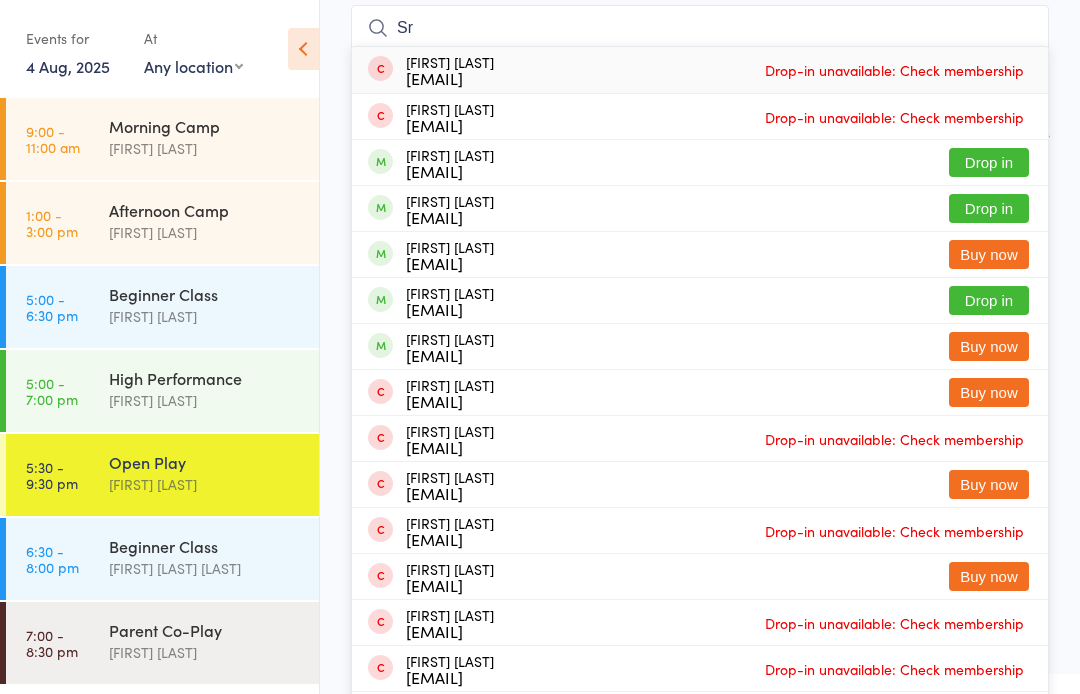 type on "S" 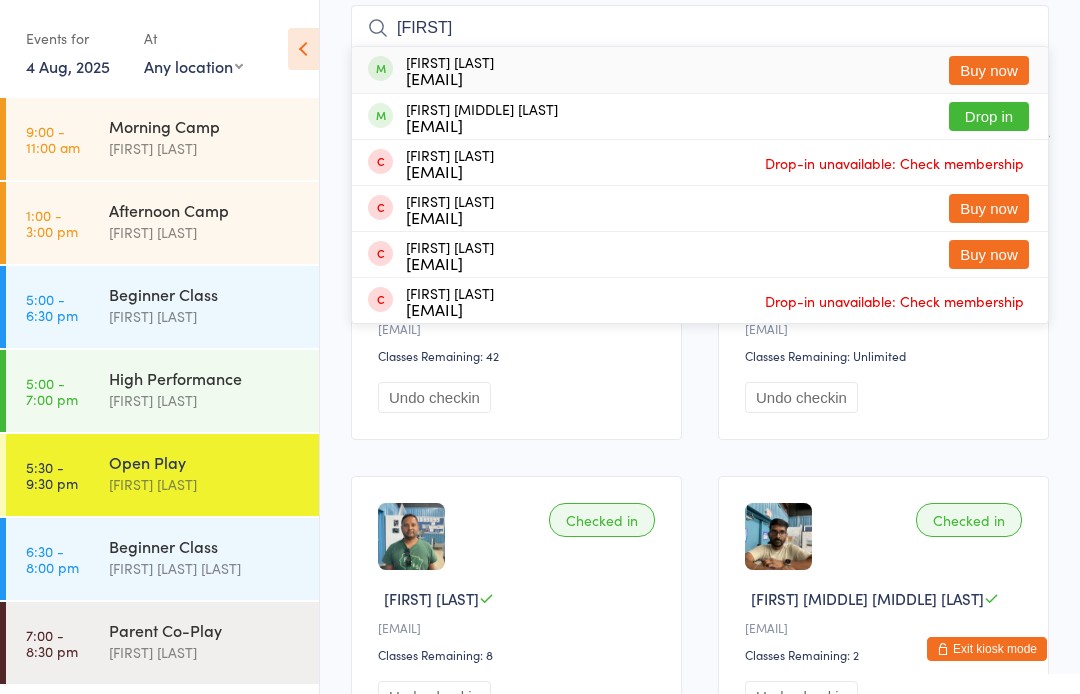 type on "[FIRST]" 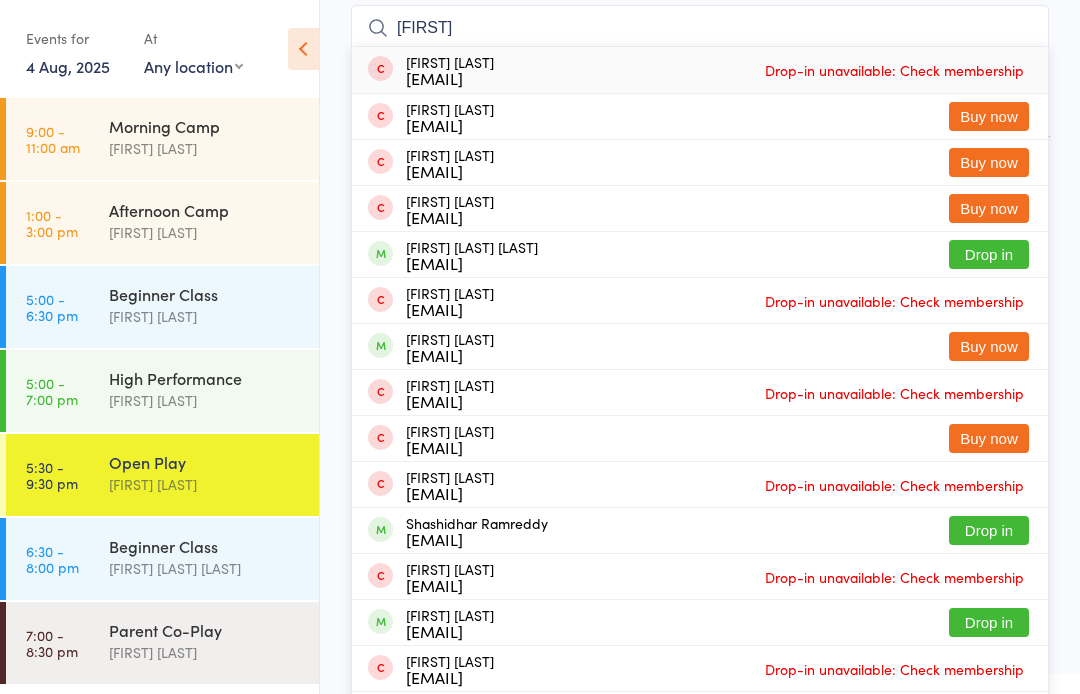 type on "[FIRST]" 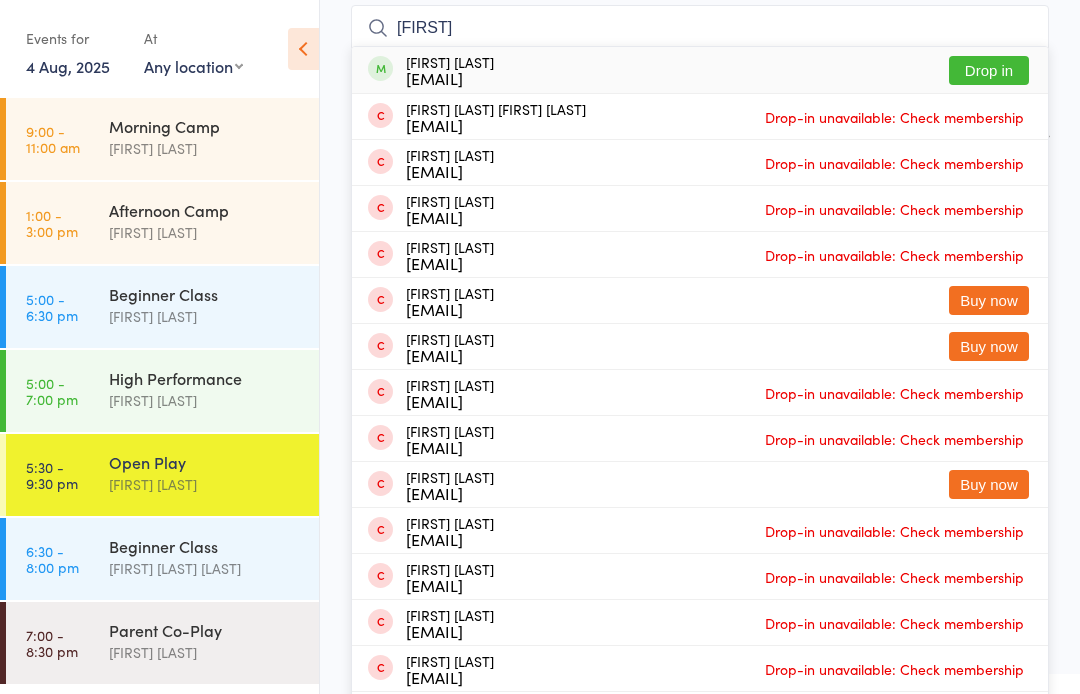 type on "[FIRST]" 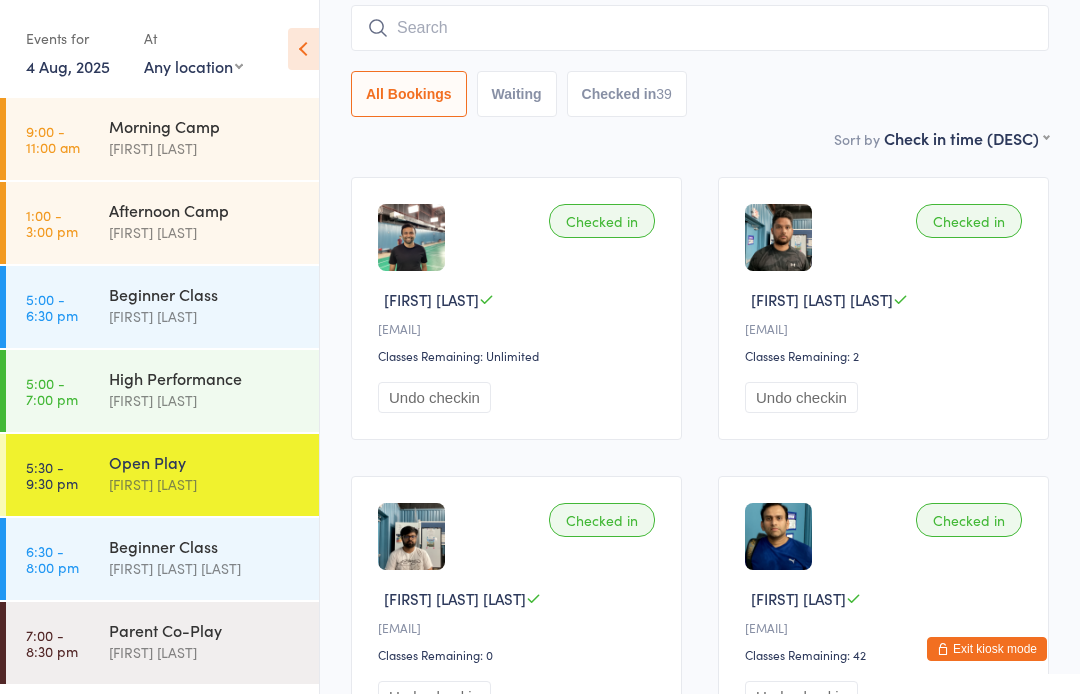 click on "All Bookings Waiting Checked in [NUMBER]" at bounding box center (700, 94) 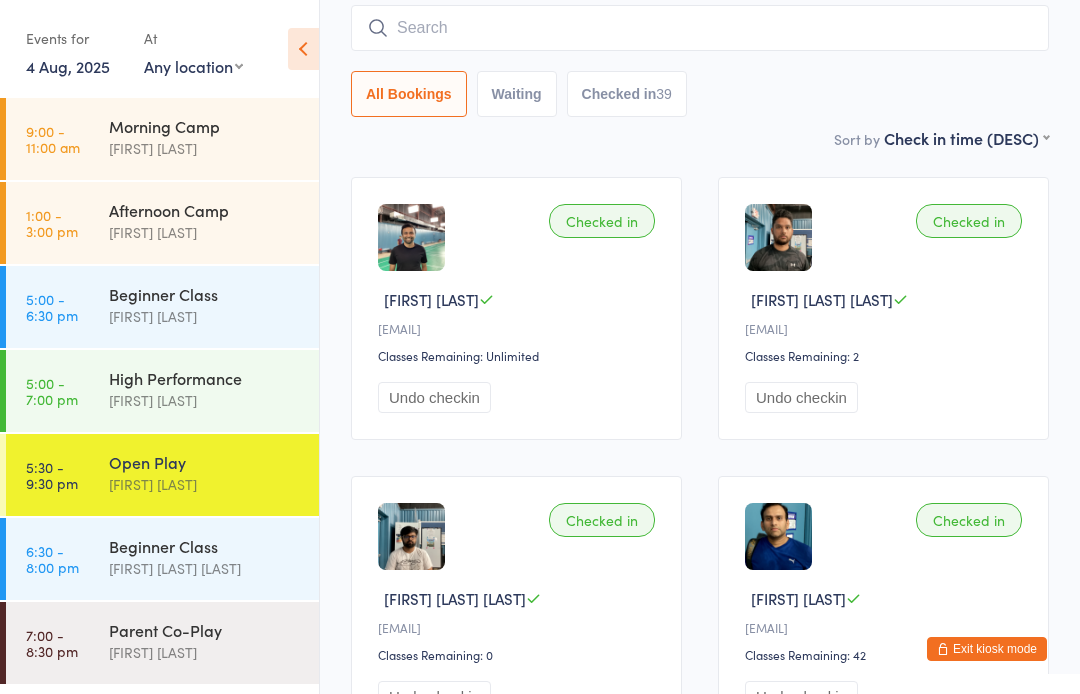 click on "Beginner Class" at bounding box center [205, 546] 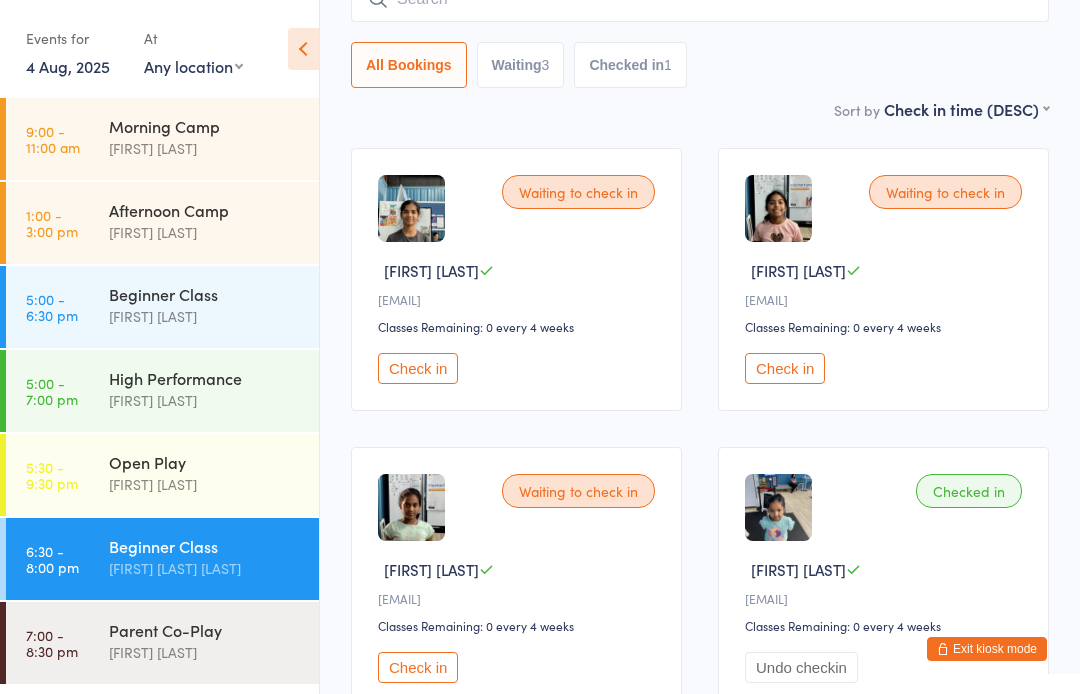 scroll, scrollTop: 0, scrollLeft: 0, axis: both 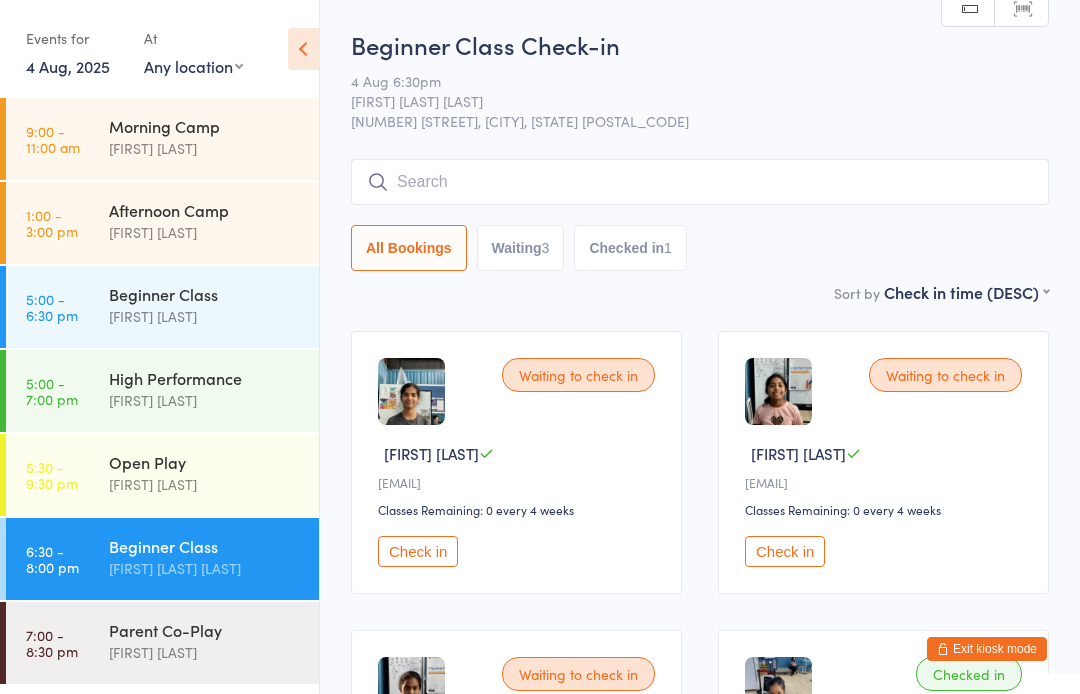 click at bounding box center [303, 49] 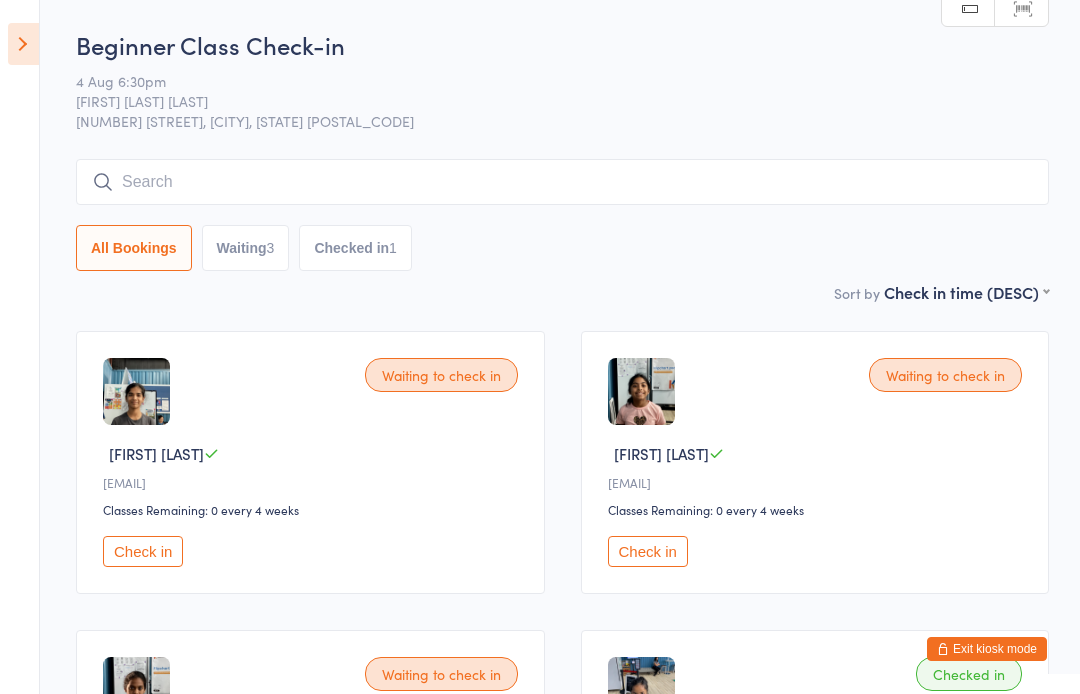 click at bounding box center [23, 44] 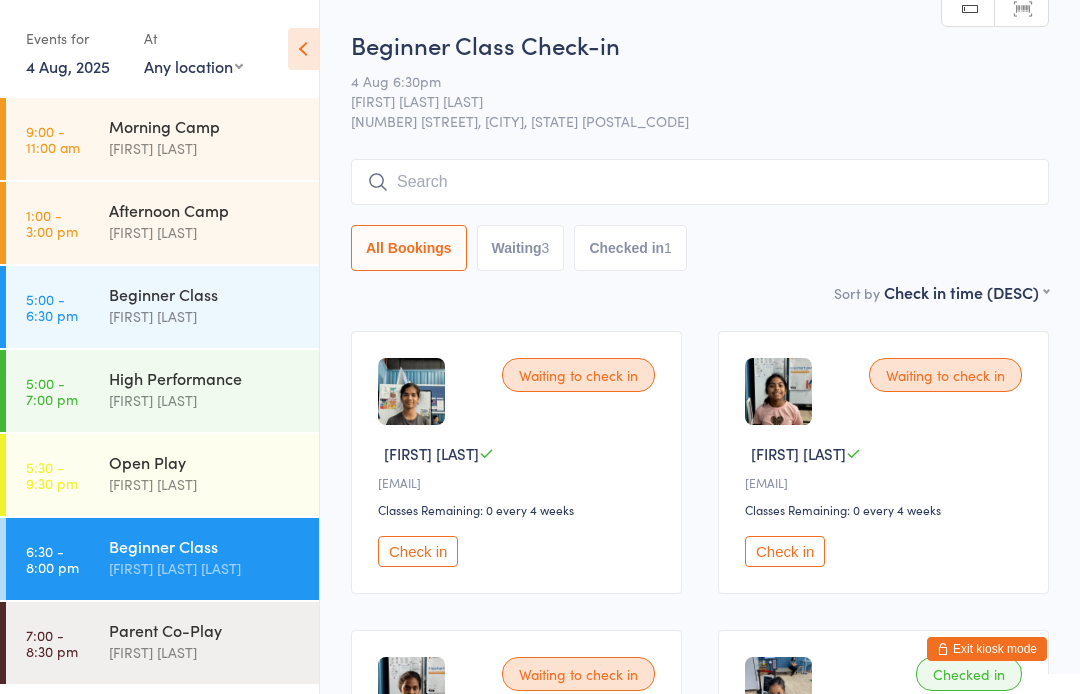 click on "4 Aug, 2025" at bounding box center (68, 66) 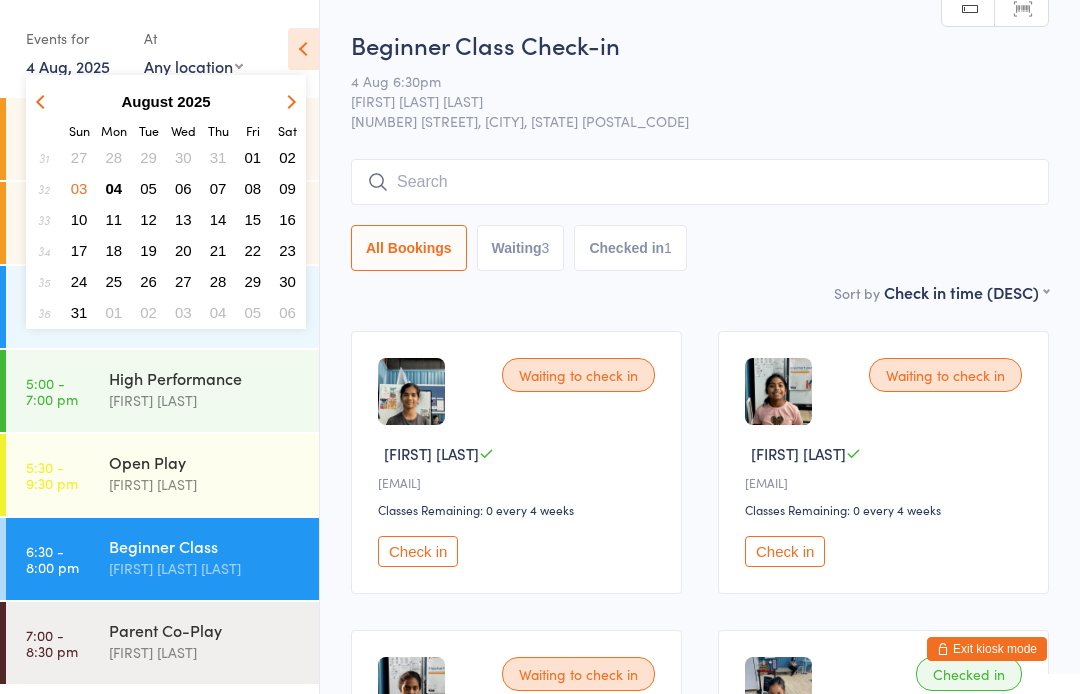 click on "31" at bounding box center (218, 157) 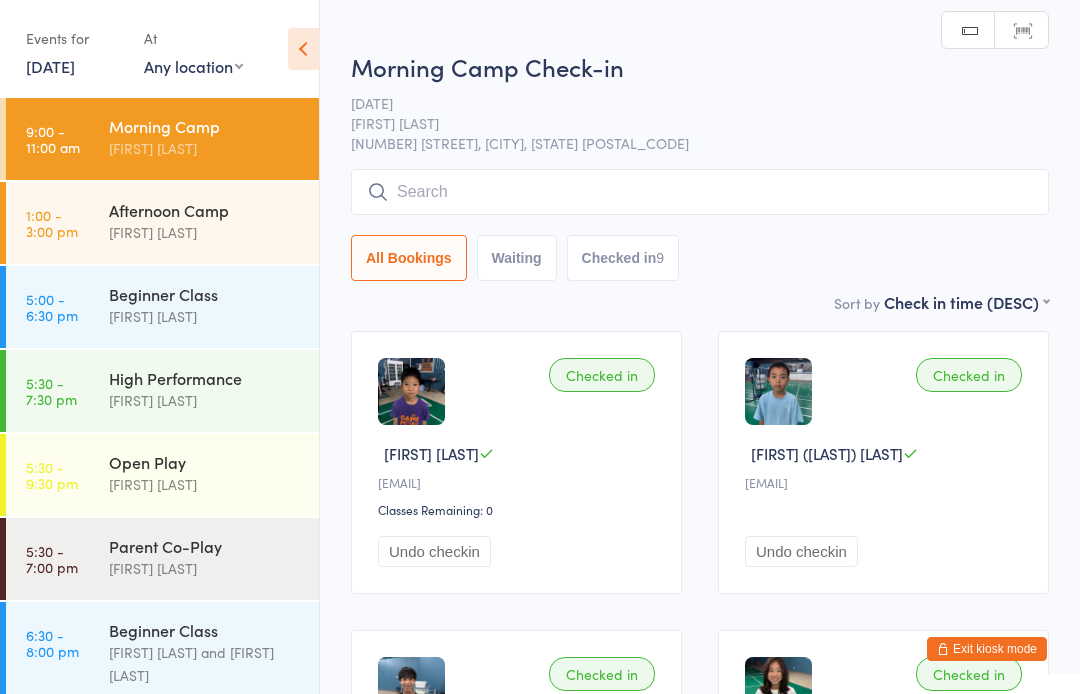 click on "Beginner Class" at bounding box center (205, 630) 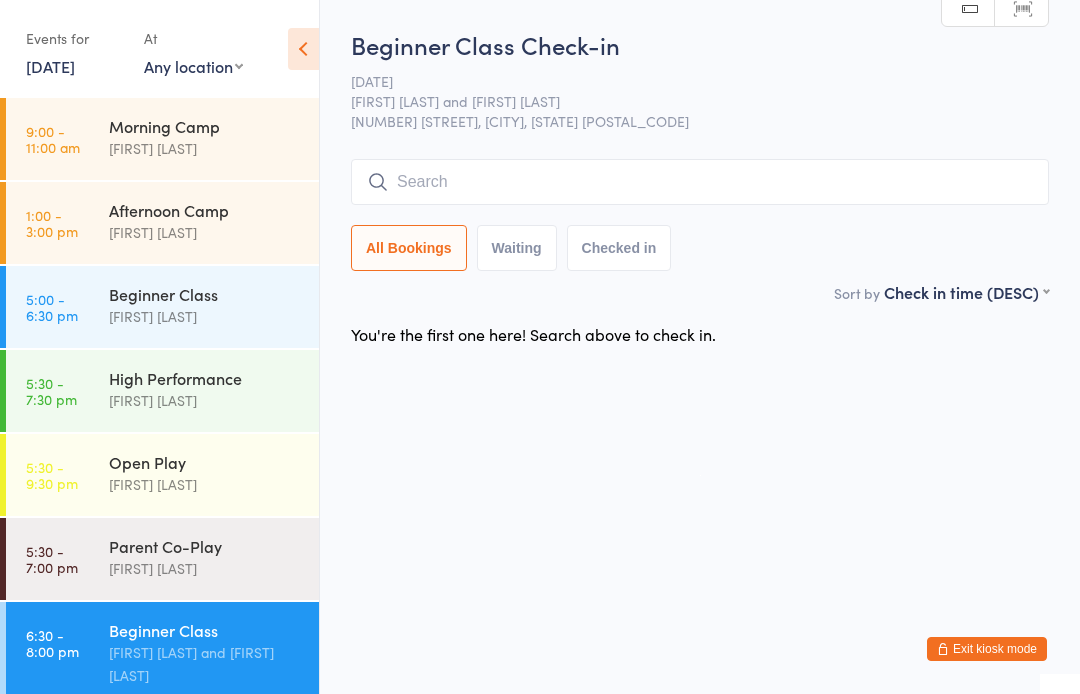scroll, scrollTop: 0, scrollLeft: 0, axis: both 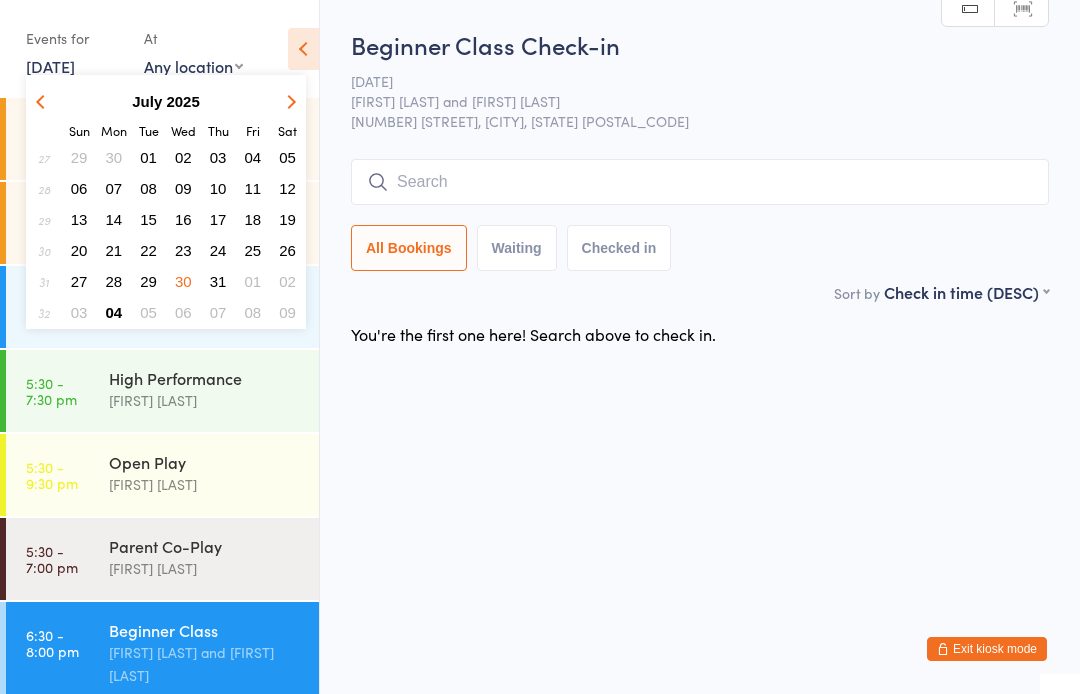 click on "05" at bounding box center (148, 312) 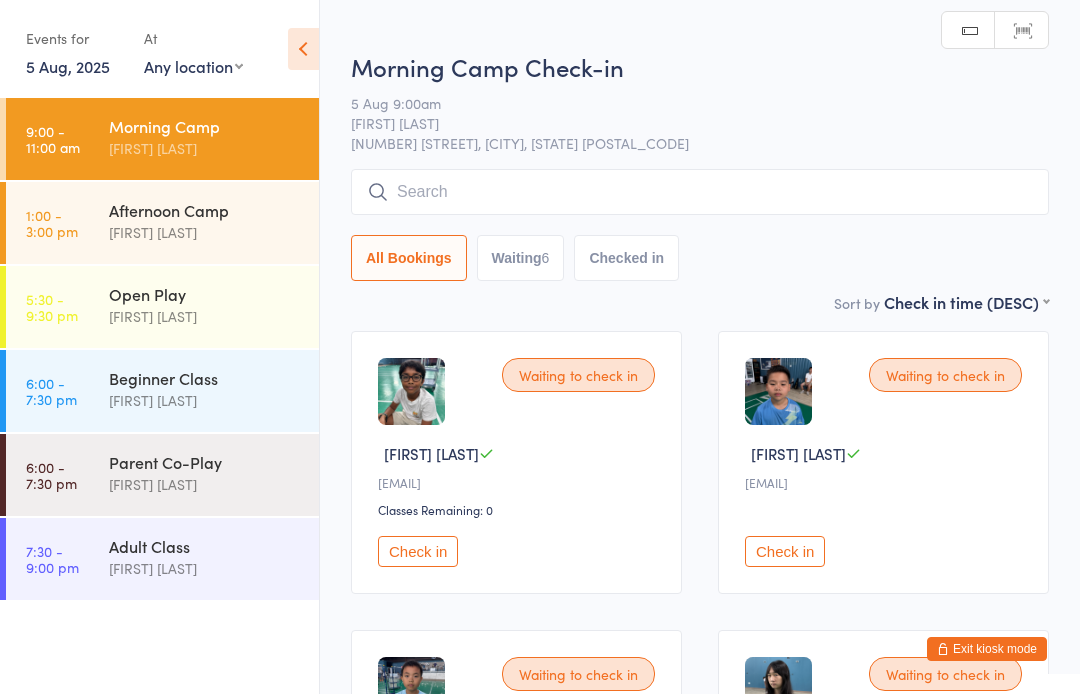 click on "Beginner Class" at bounding box center (205, 378) 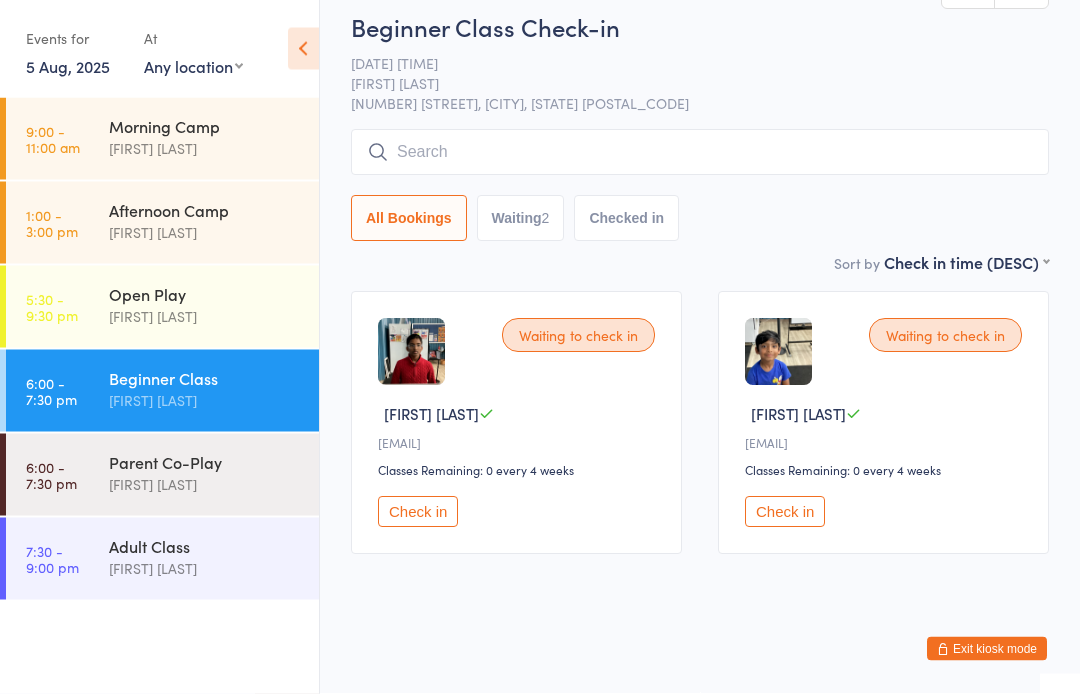 scroll, scrollTop: 64, scrollLeft: 0, axis: vertical 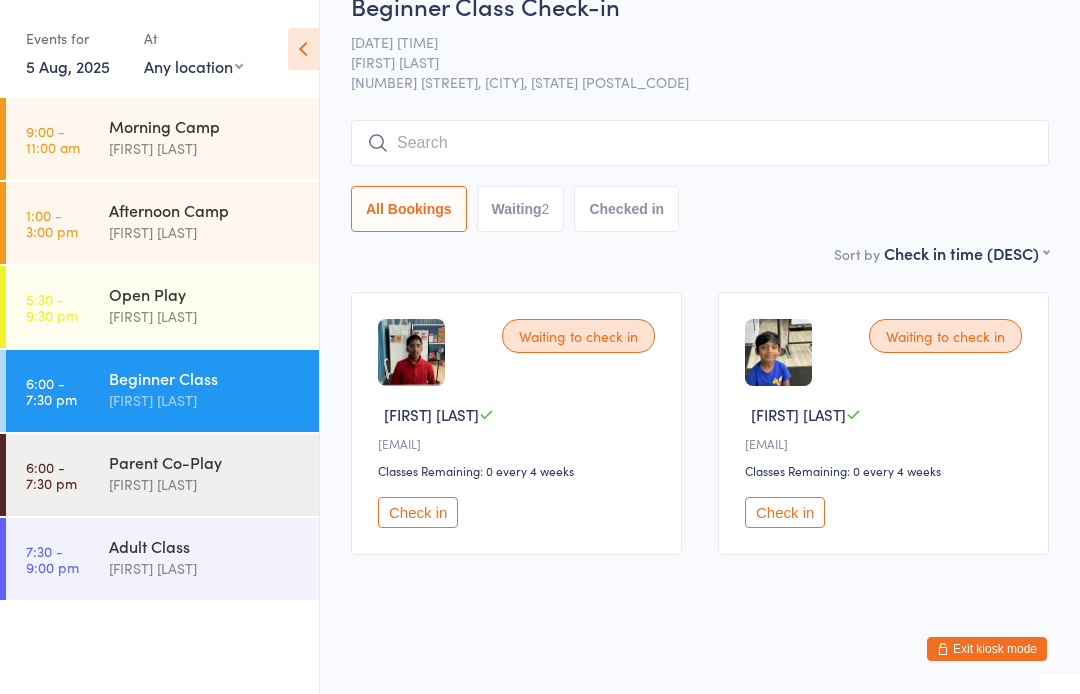 click on "[FIRST] [LAST]" at bounding box center [205, 316] 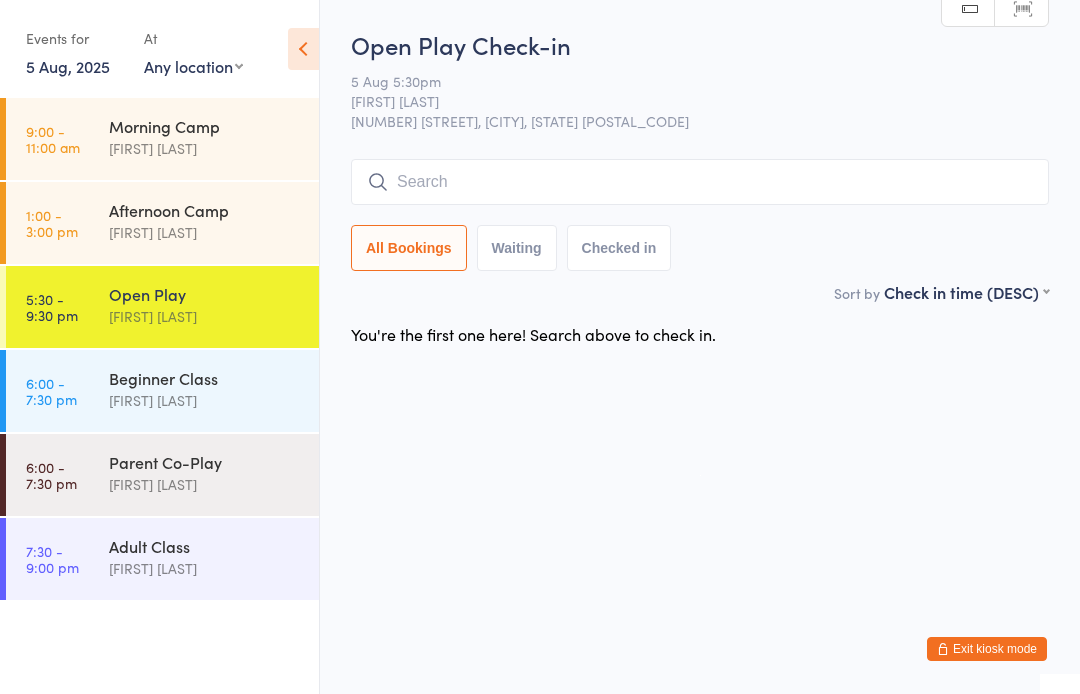 click on "Events for" at bounding box center (75, 38) 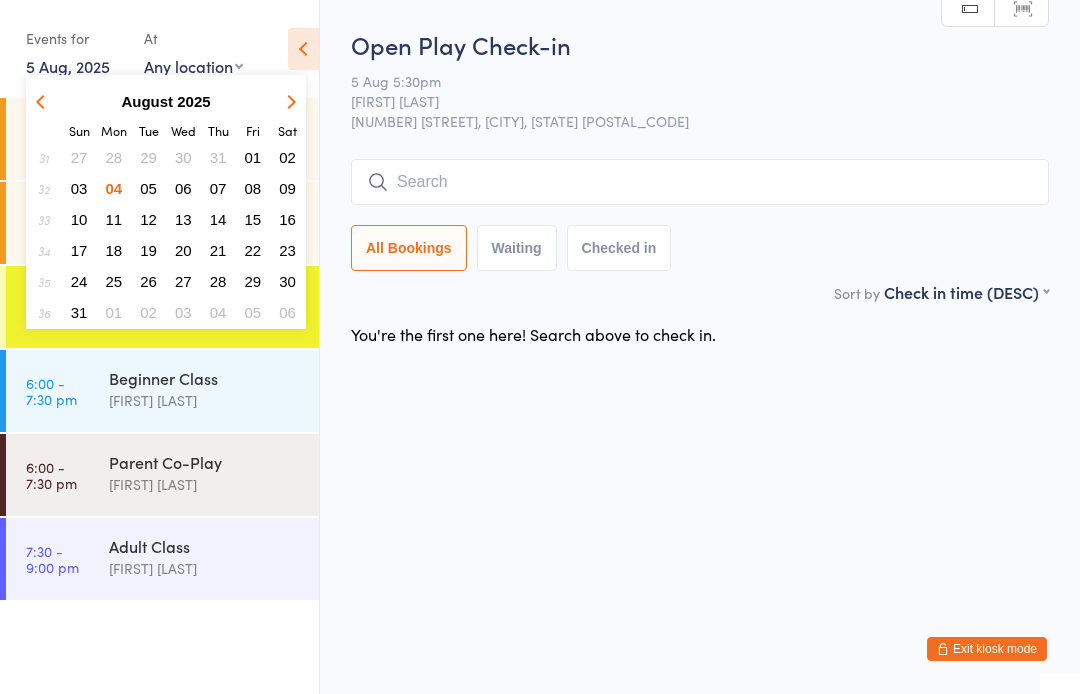 click on "04" at bounding box center (114, 188) 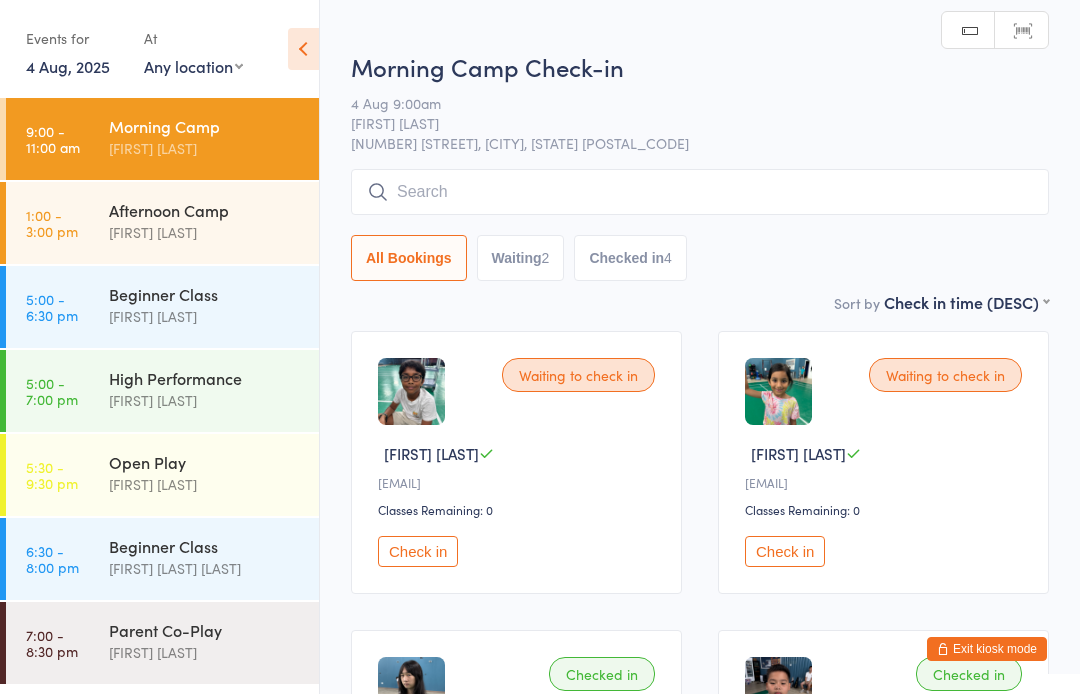 click on "[FIRST] [LAST]" at bounding box center (205, 484) 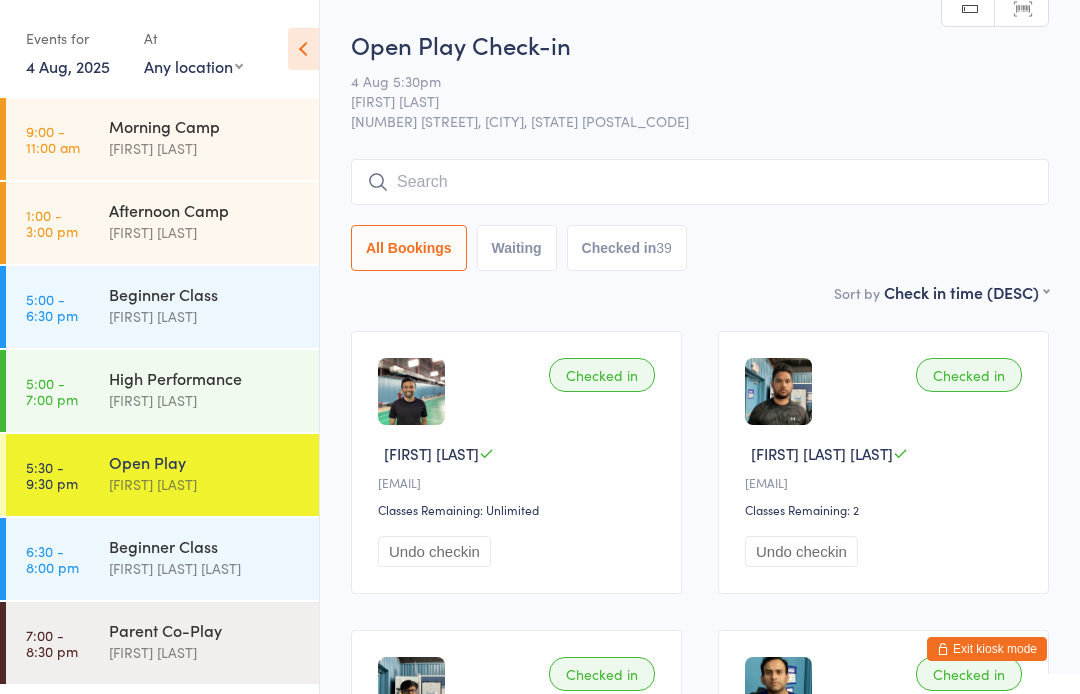 click at bounding box center [700, 182] 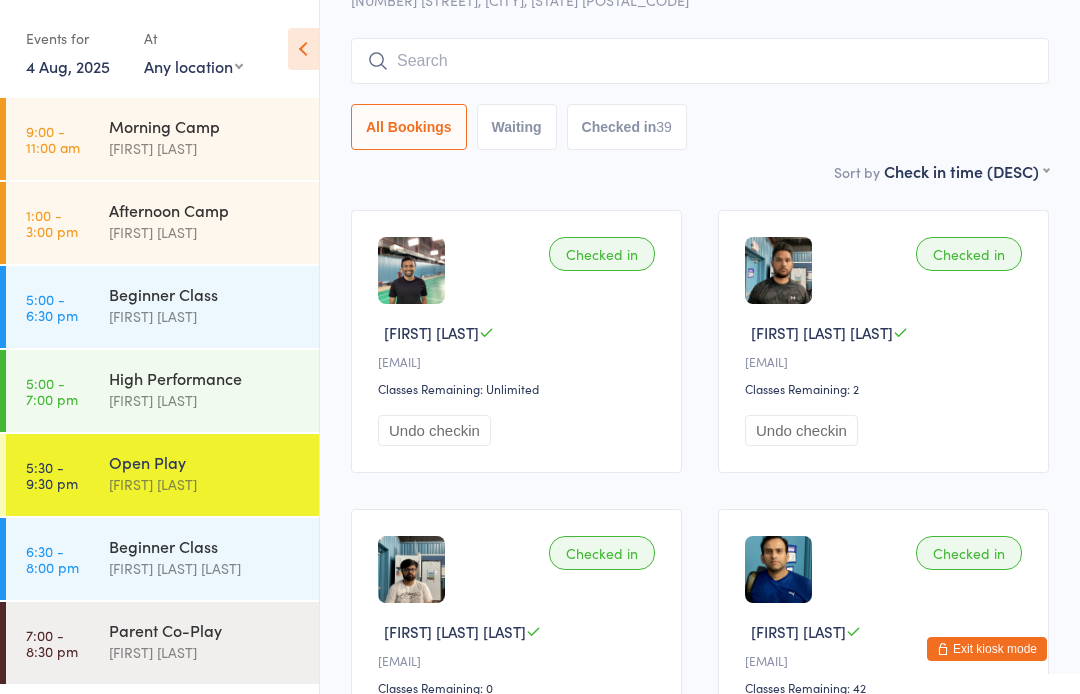 scroll, scrollTop: 157, scrollLeft: 0, axis: vertical 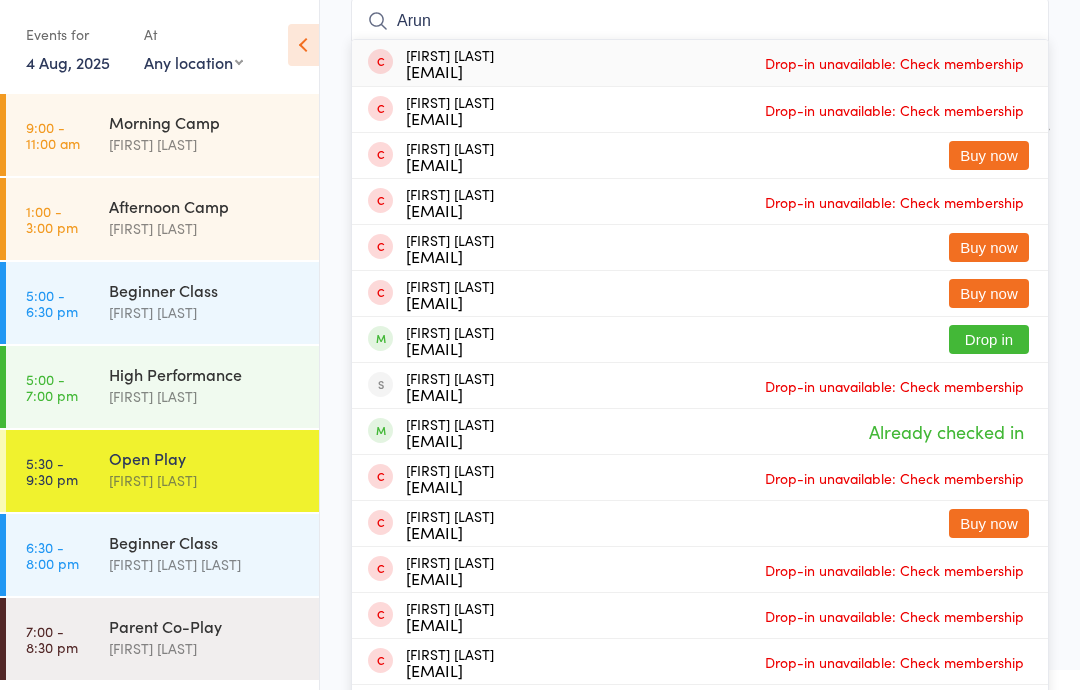 type on "Arun" 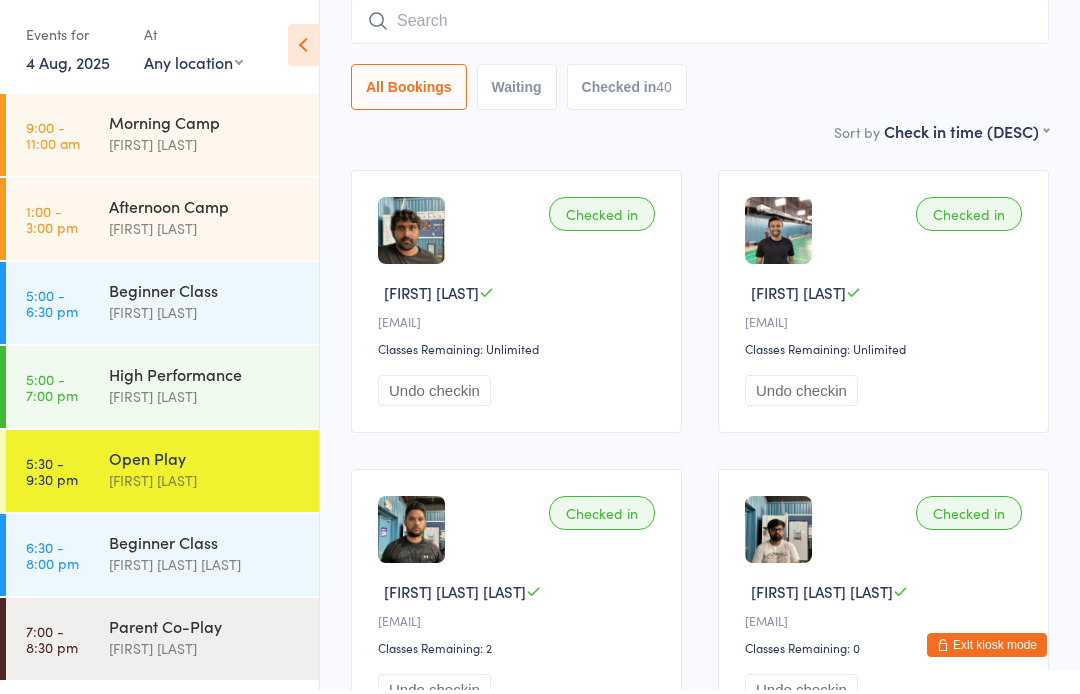 scroll, scrollTop: 161, scrollLeft: 0, axis: vertical 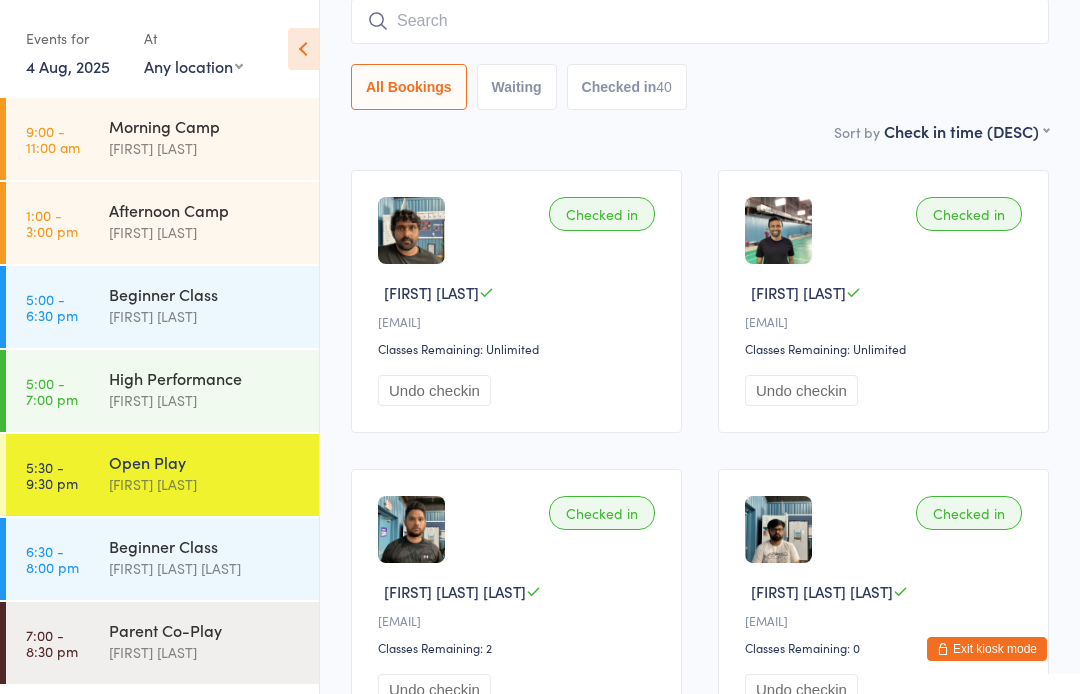 click at bounding box center [700, 21] 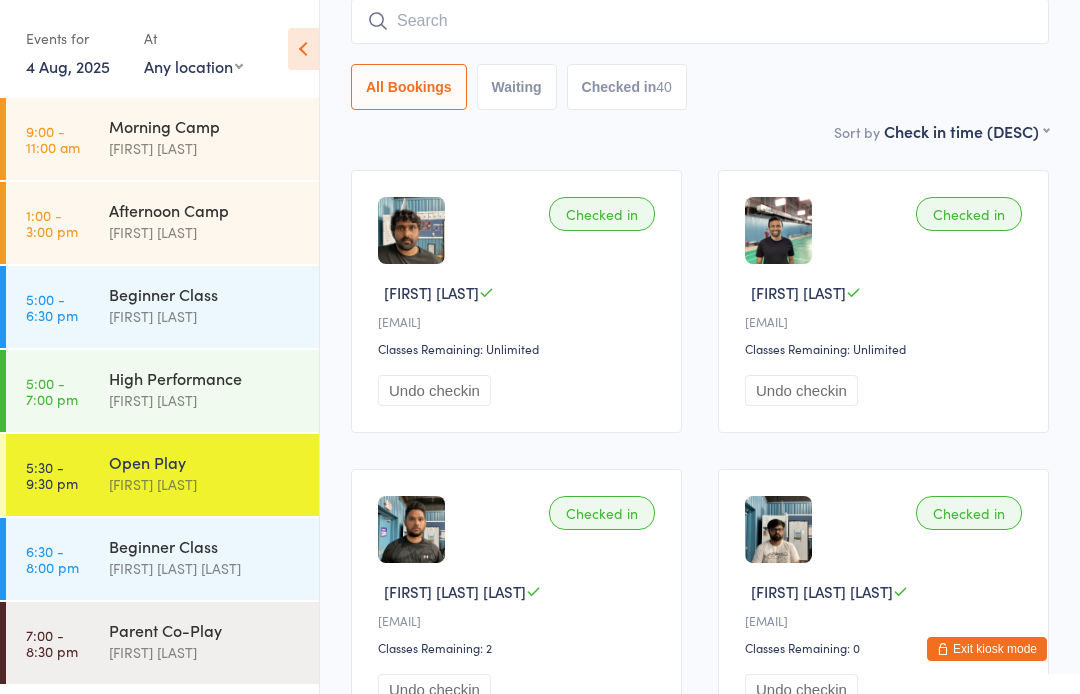 type on "R" 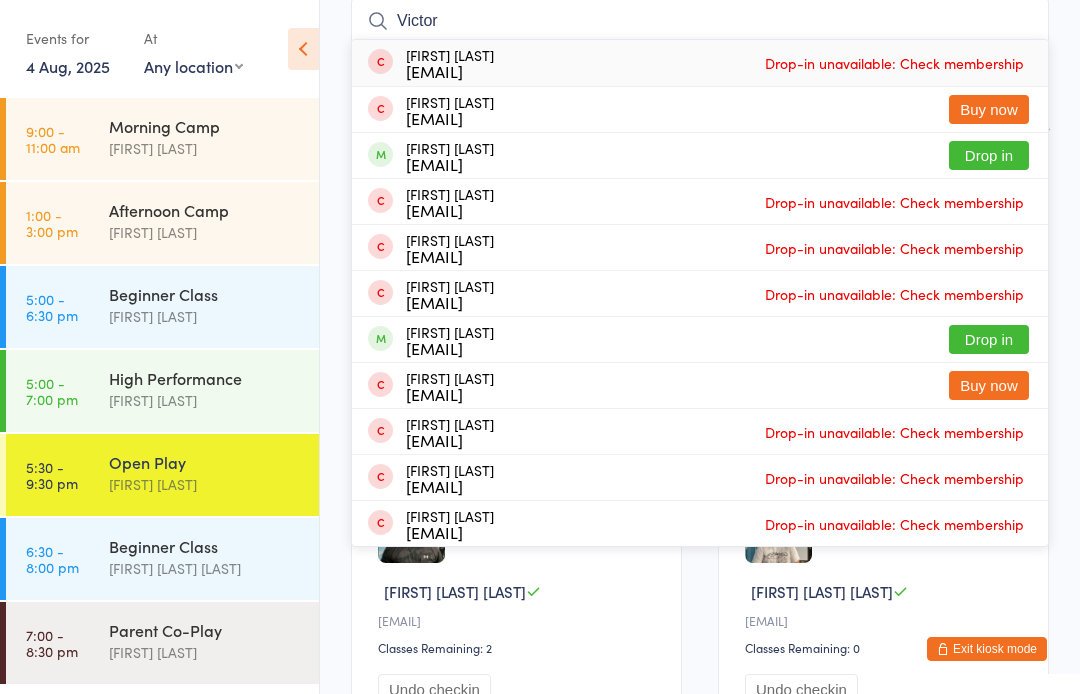 type on "Victor" 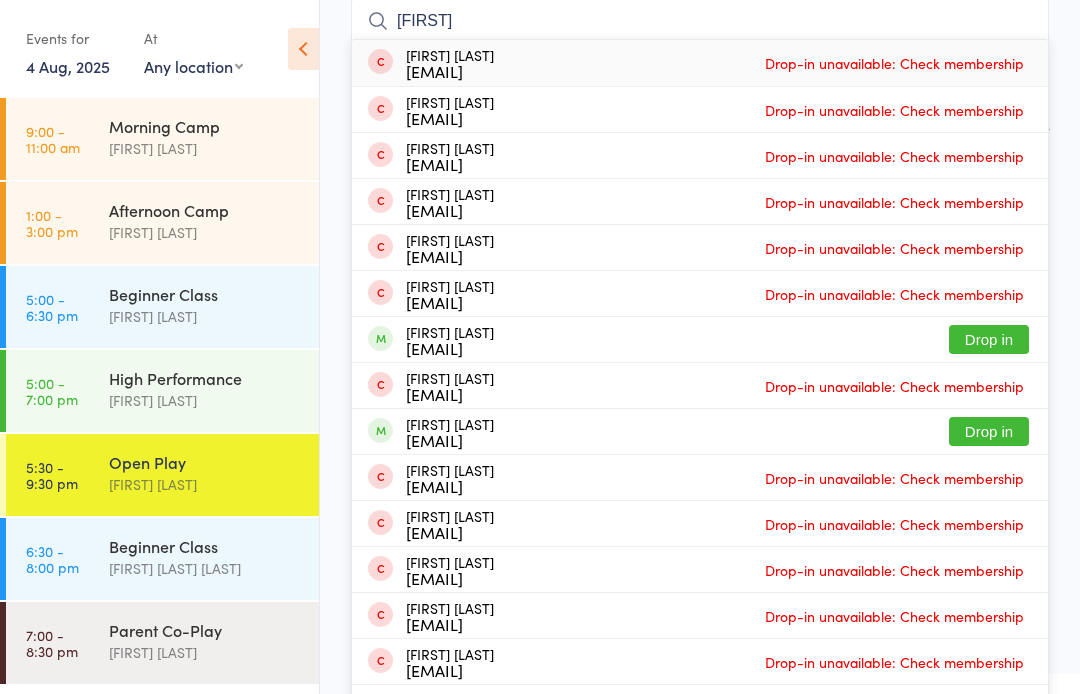 type on "[FIRST]" 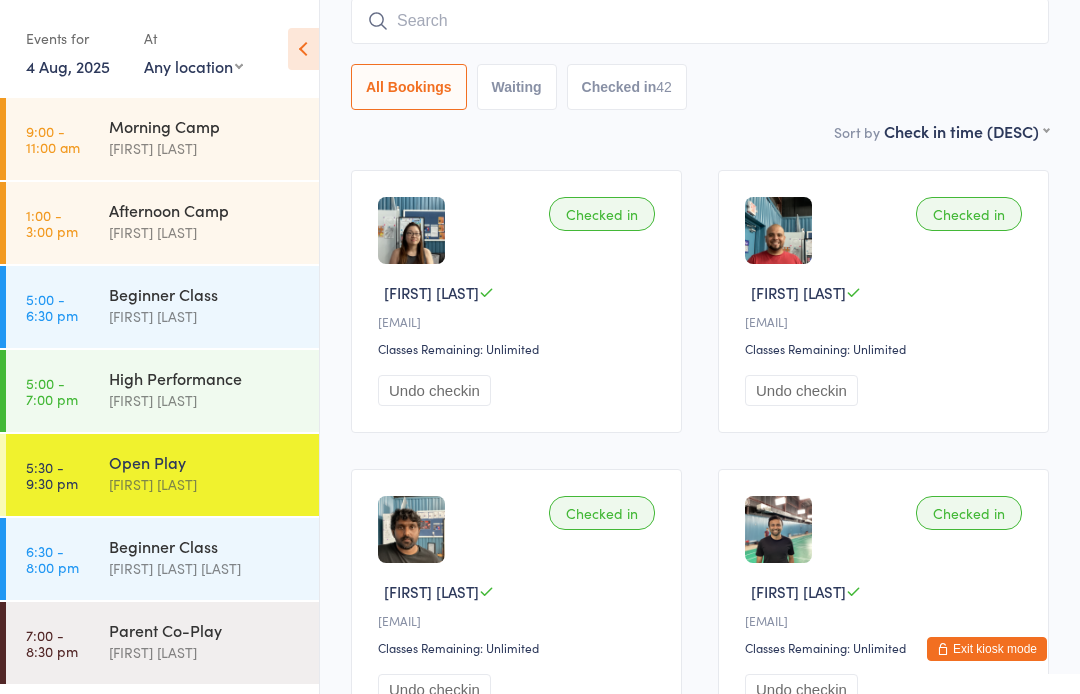 click on "Checked in [FIRST] [LAST]  [EMAIL] Classes Remaining: Unlimited   Undo checkin" at bounding box center (883, 301) 